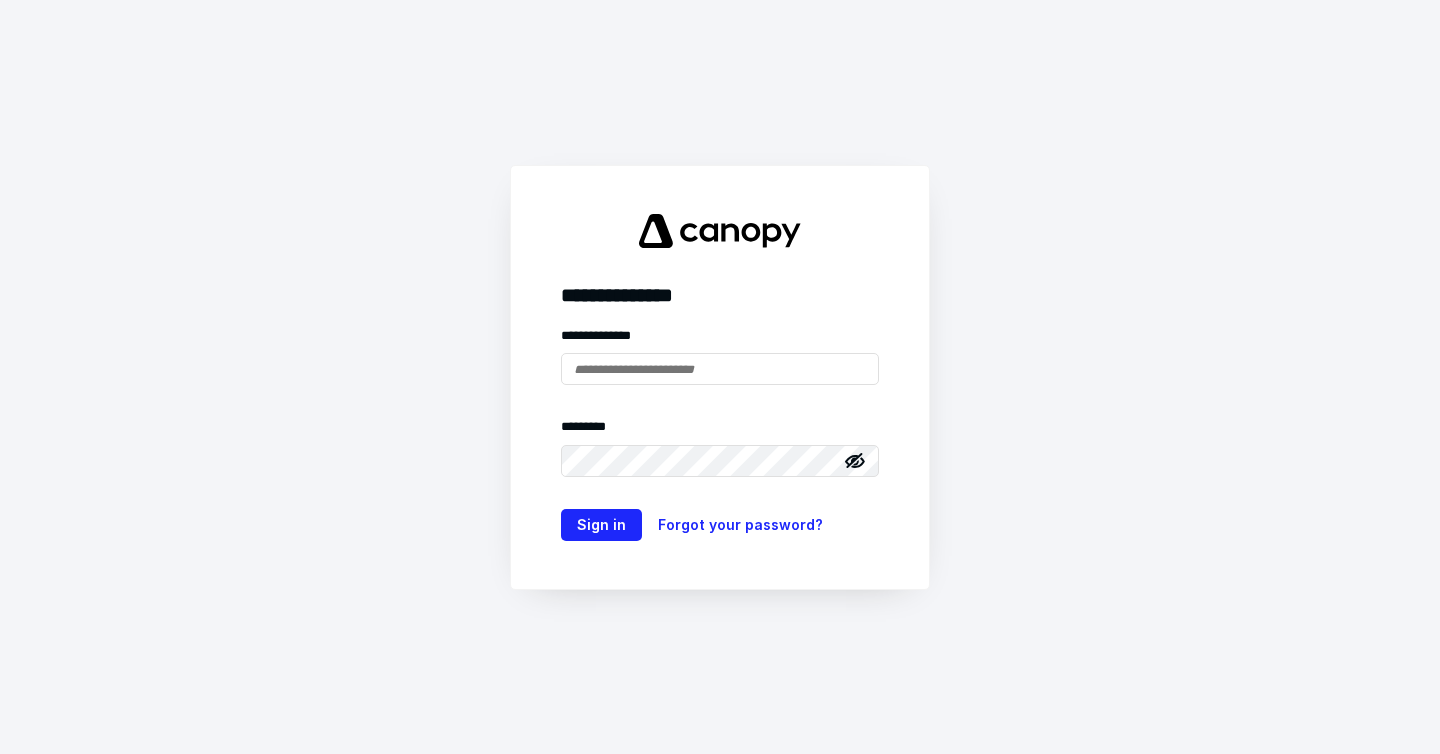 scroll, scrollTop: 0, scrollLeft: 0, axis: both 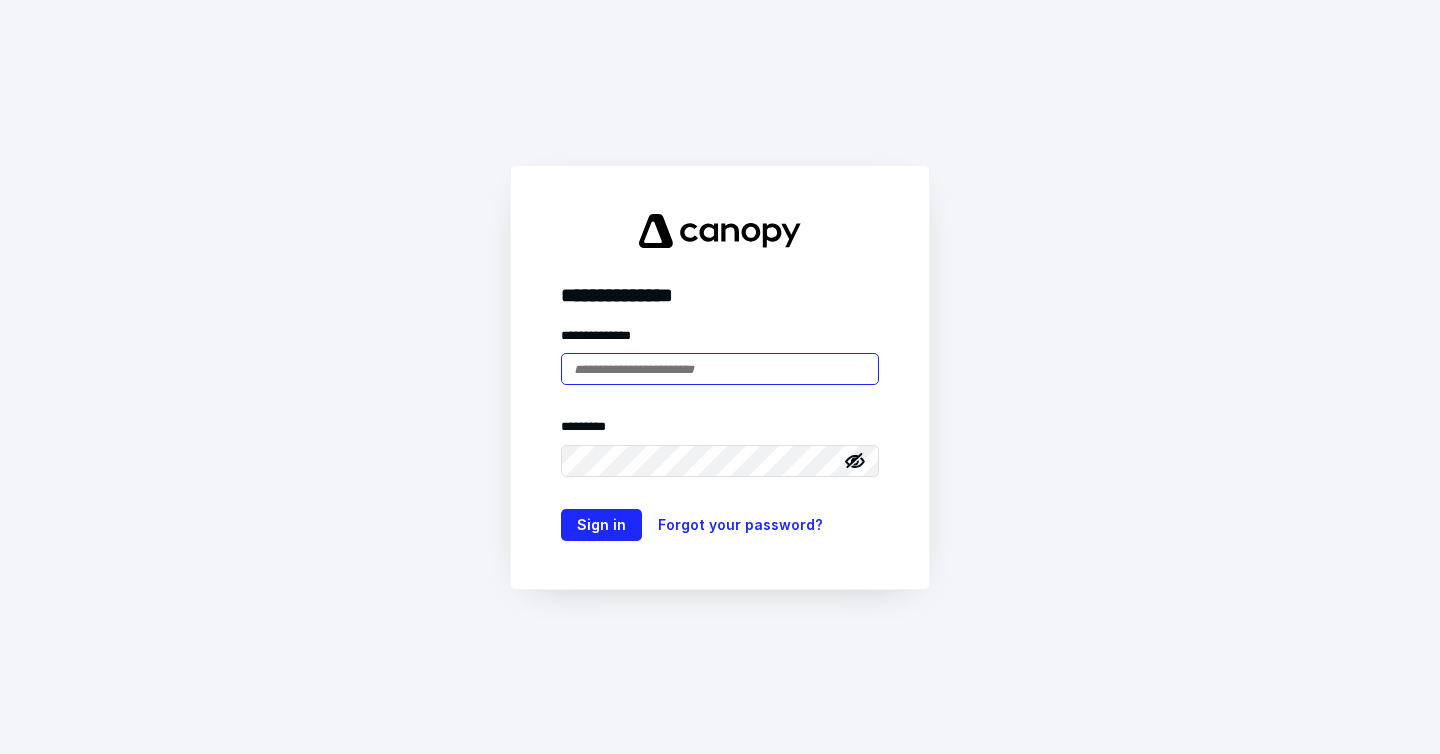 type on "**********" 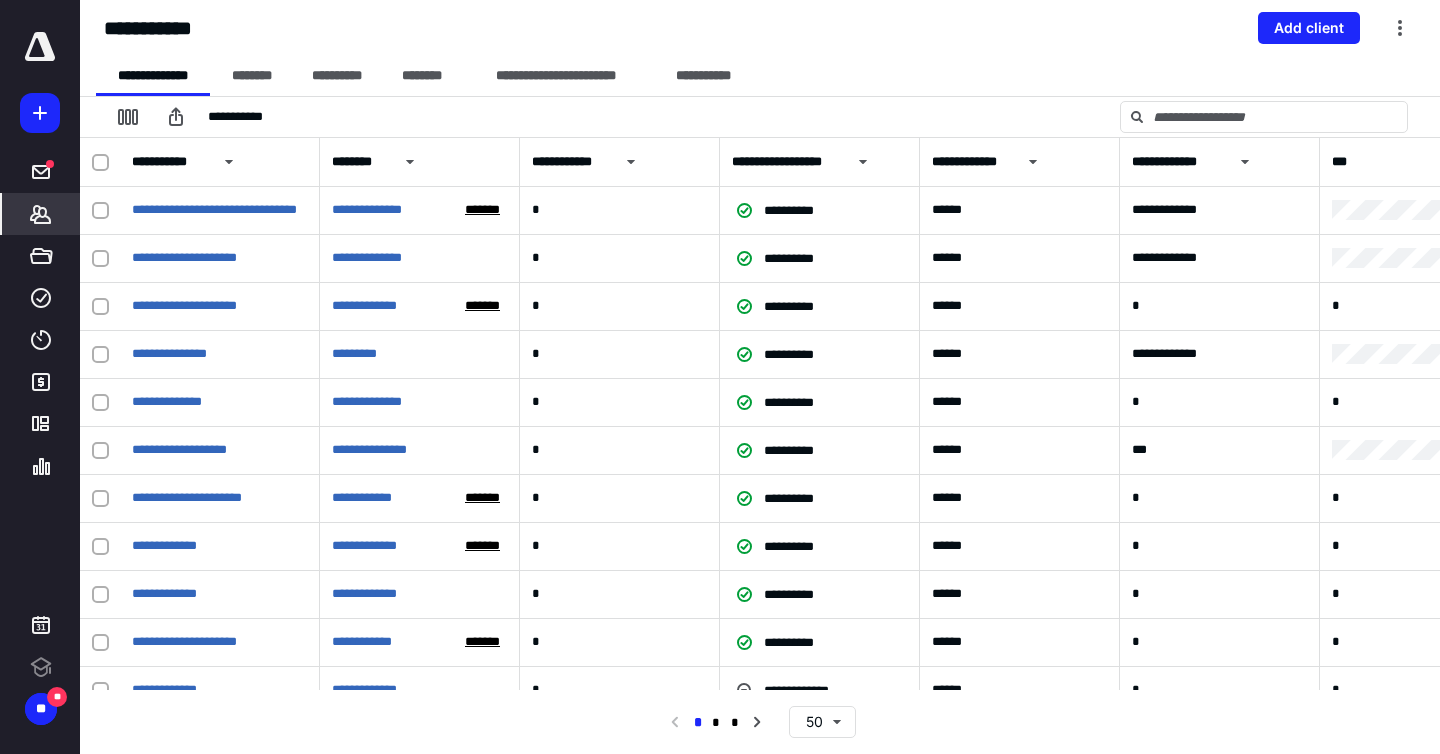 scroll, scrollTop: 0, scrollLeft: 0, axis: both 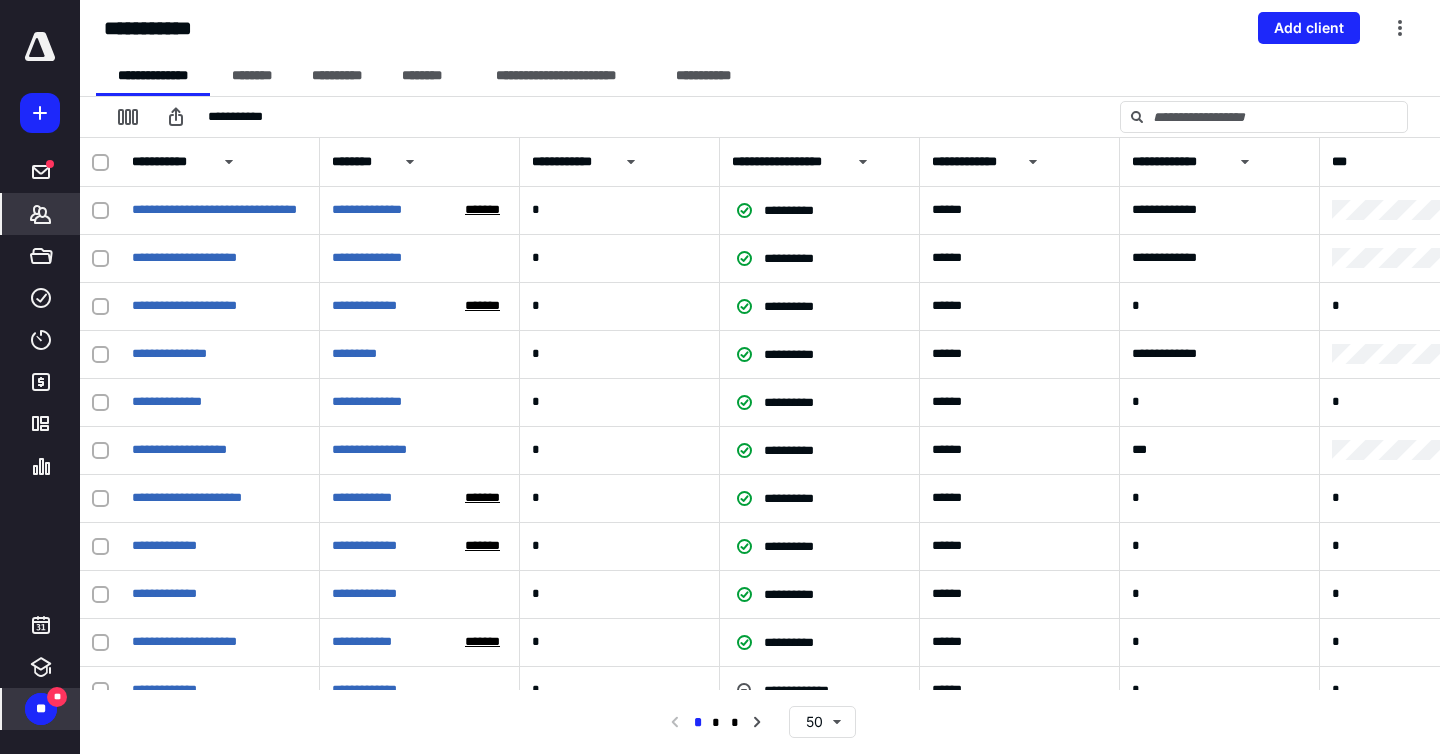 click on "**" at bounding box center (41, 709) 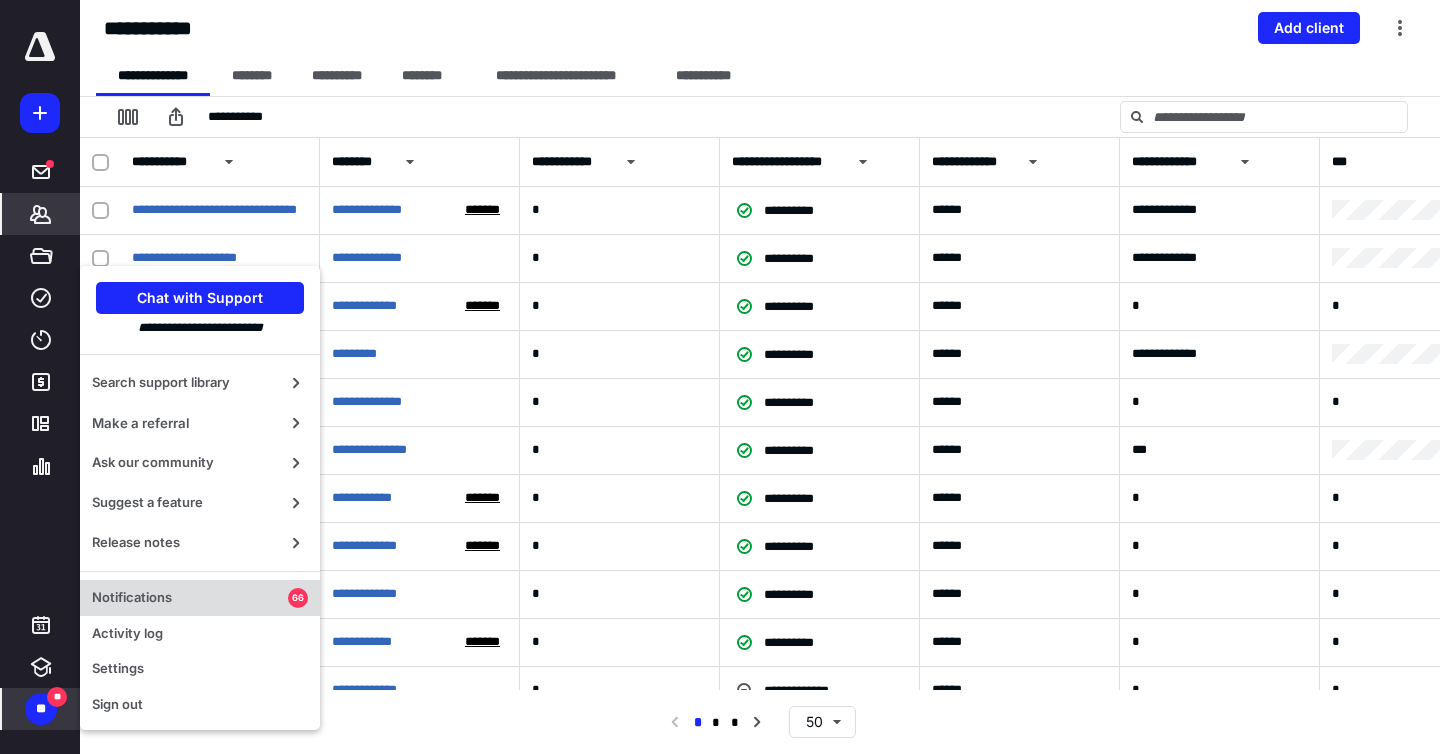 click on "Notifications" at bounding box center [190, 598] 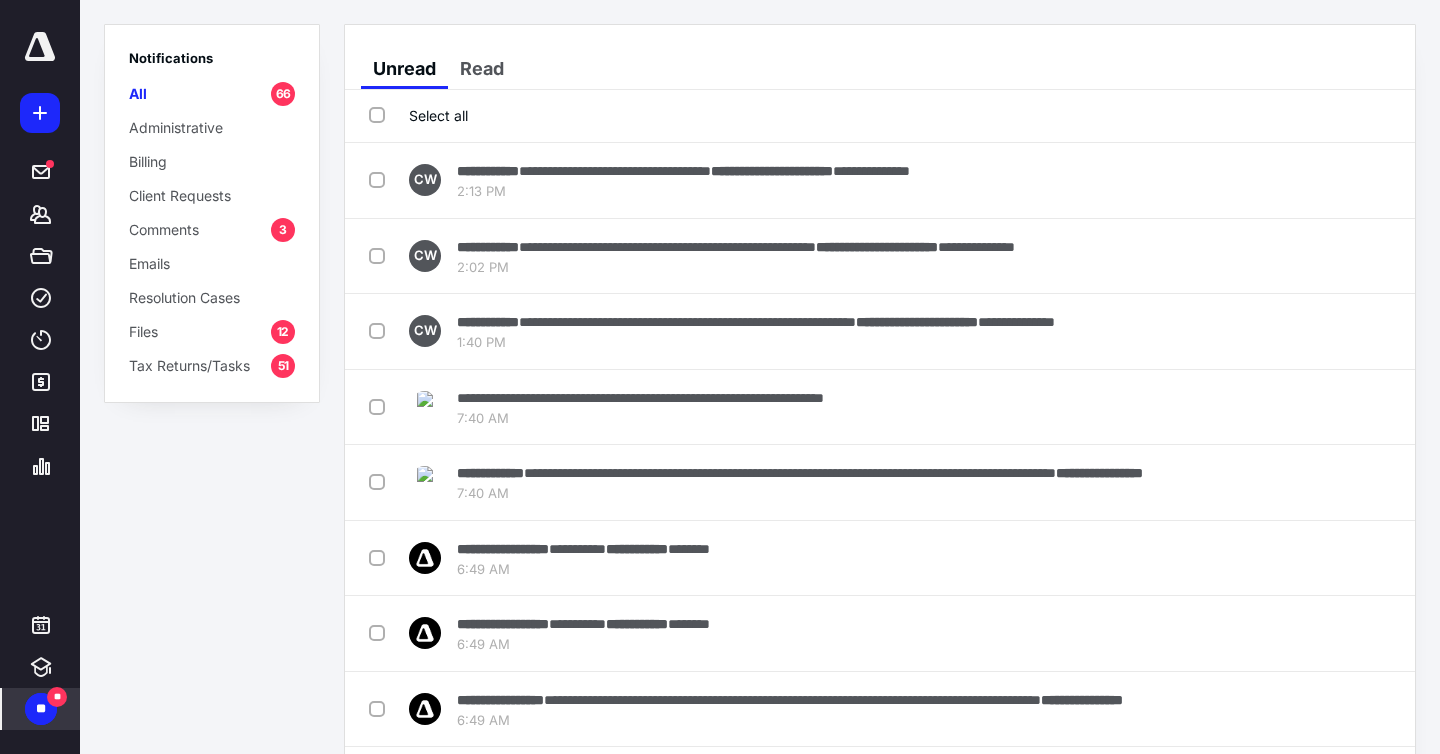 click on "Files" at bounding box center (143, 331) 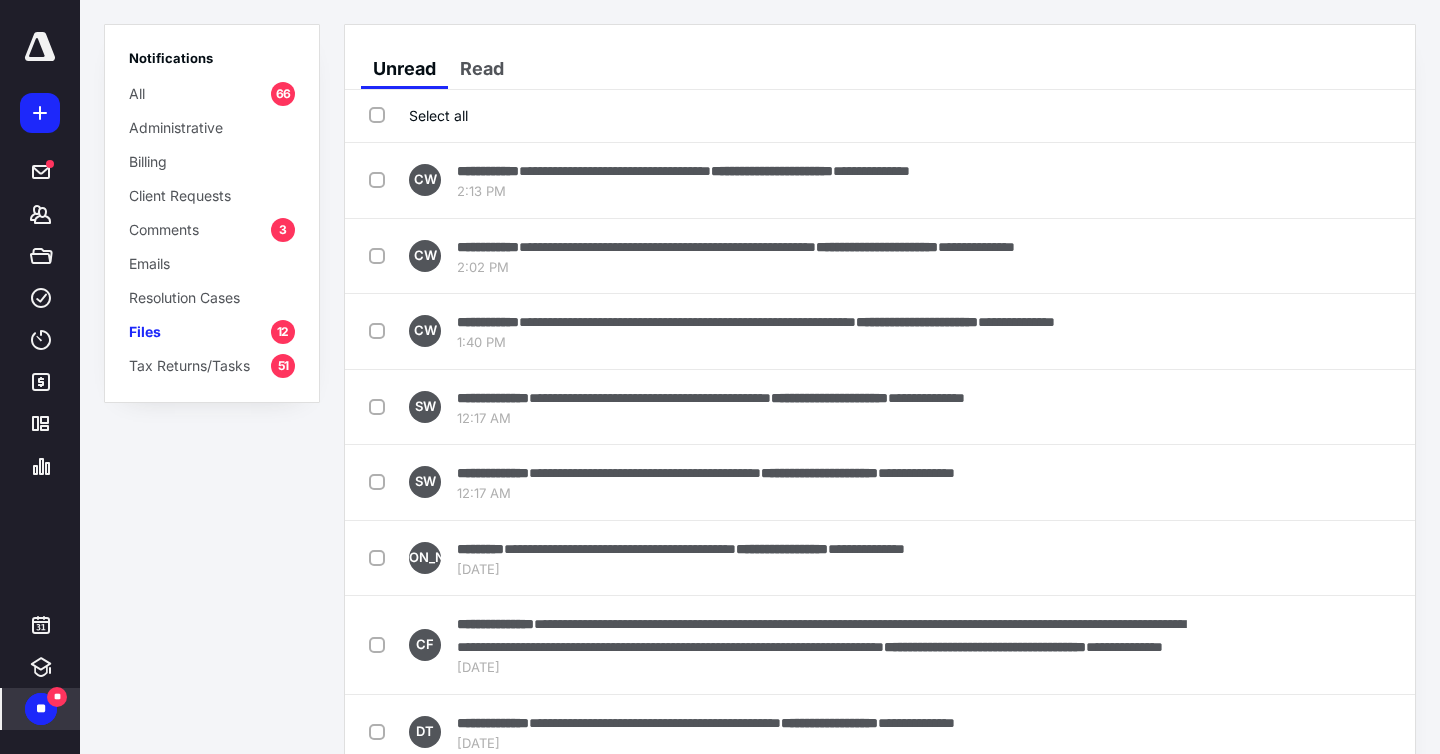 click on "Select all" at bounding box center [418, 115] 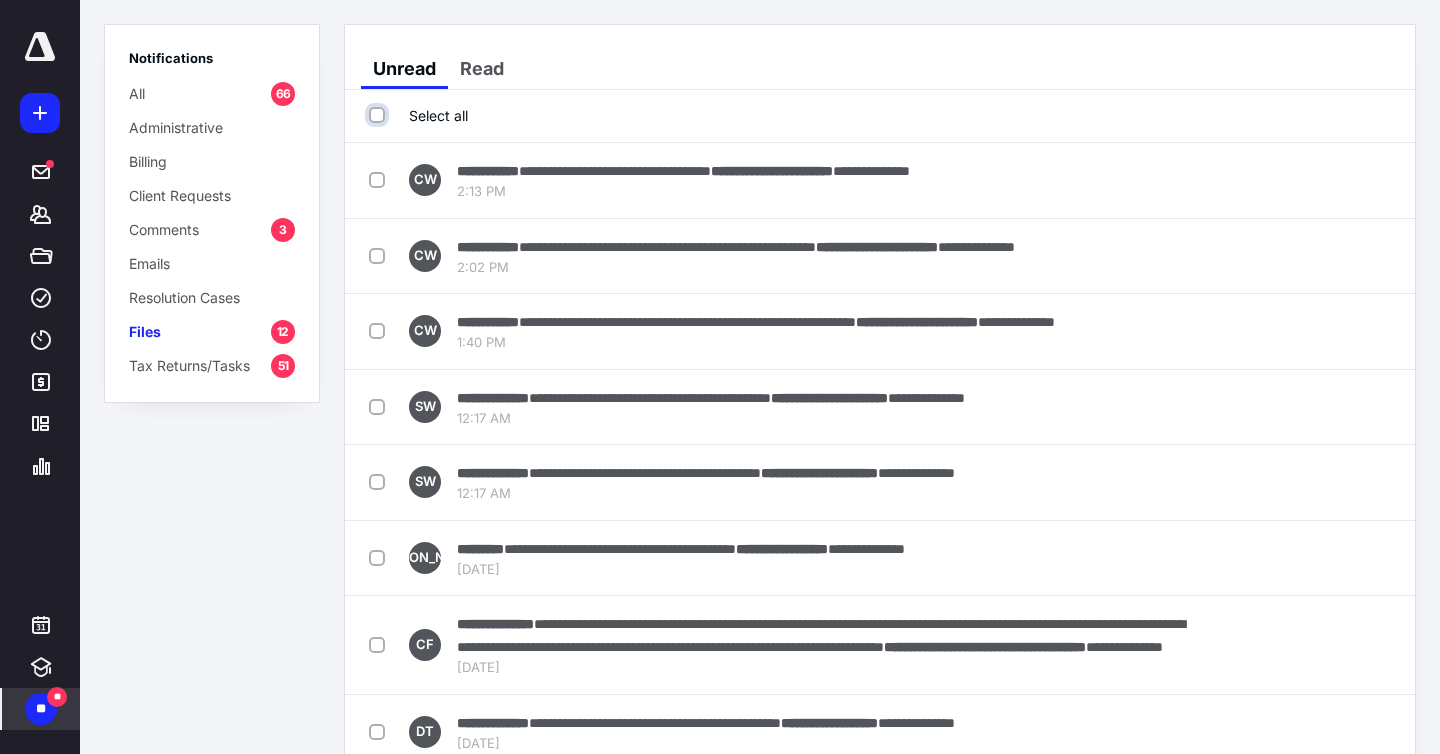 click on "Select all" at bounding box center [379, 115] 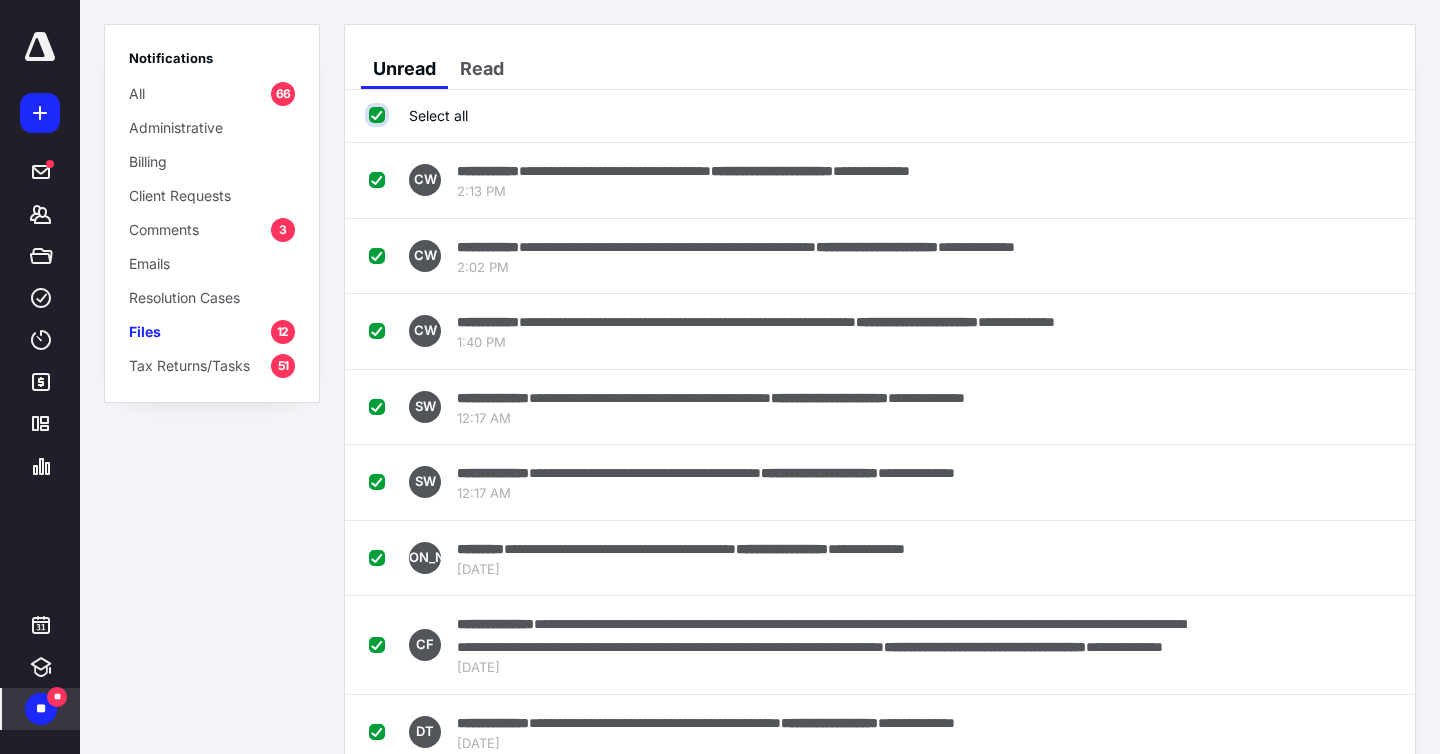 checkbox on "true" 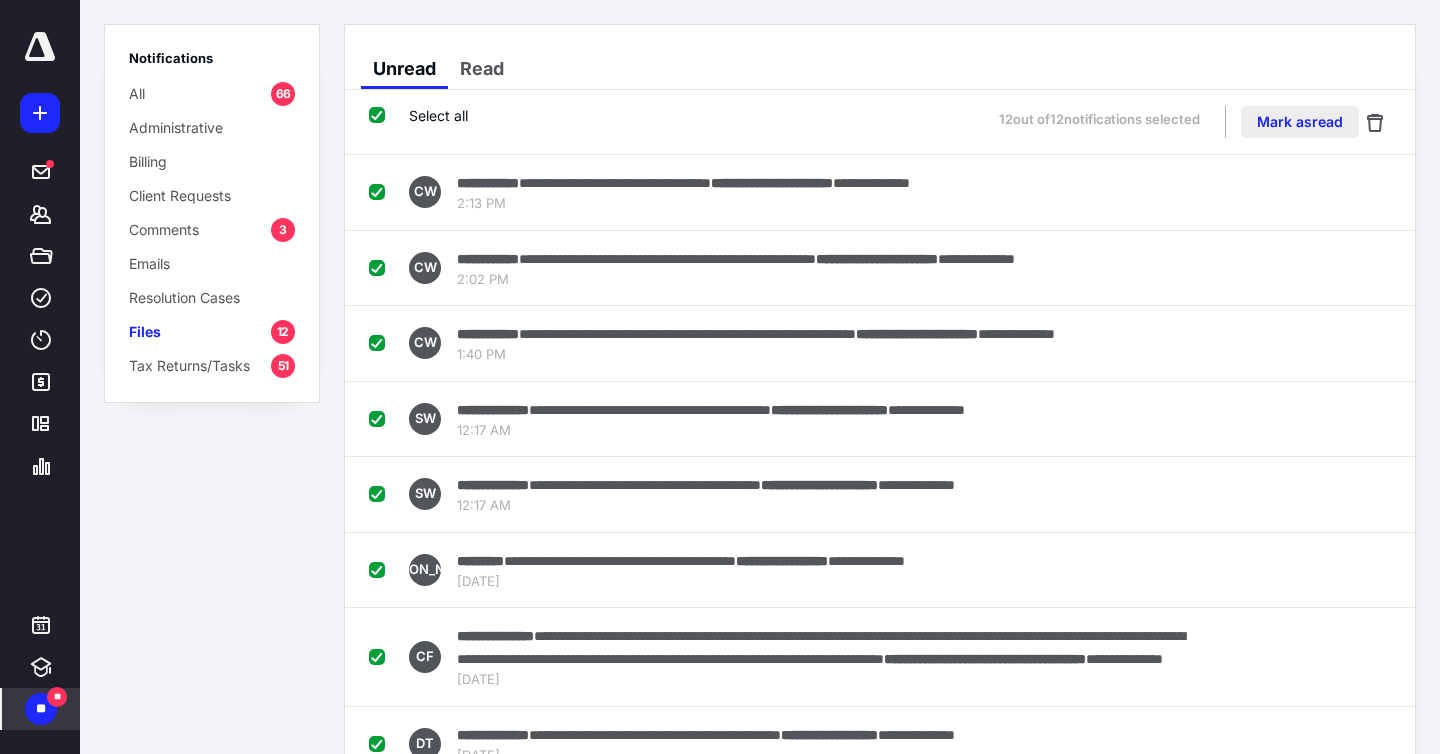click on "Mark as  read" at bounding box center [1300, 122] 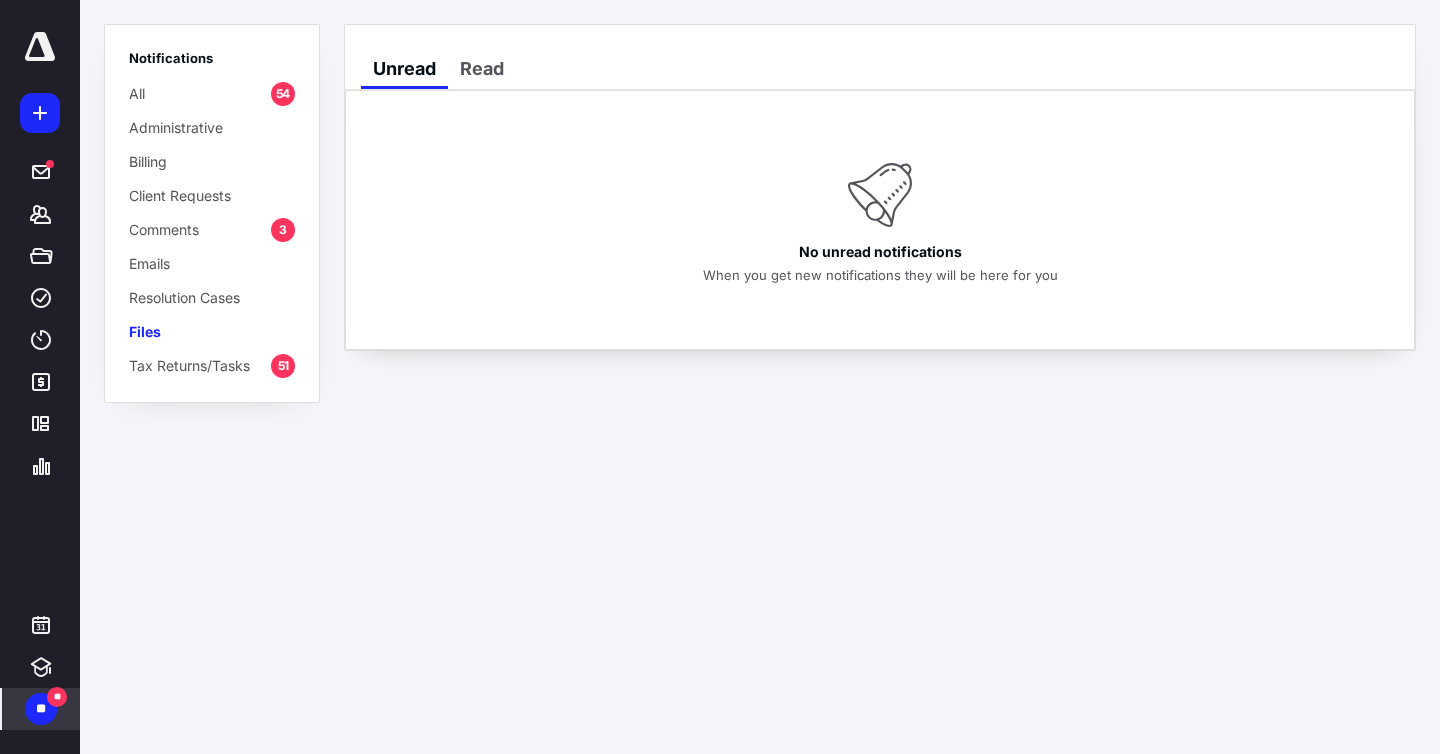 click on "Comments" at bounding box center (164, 229) 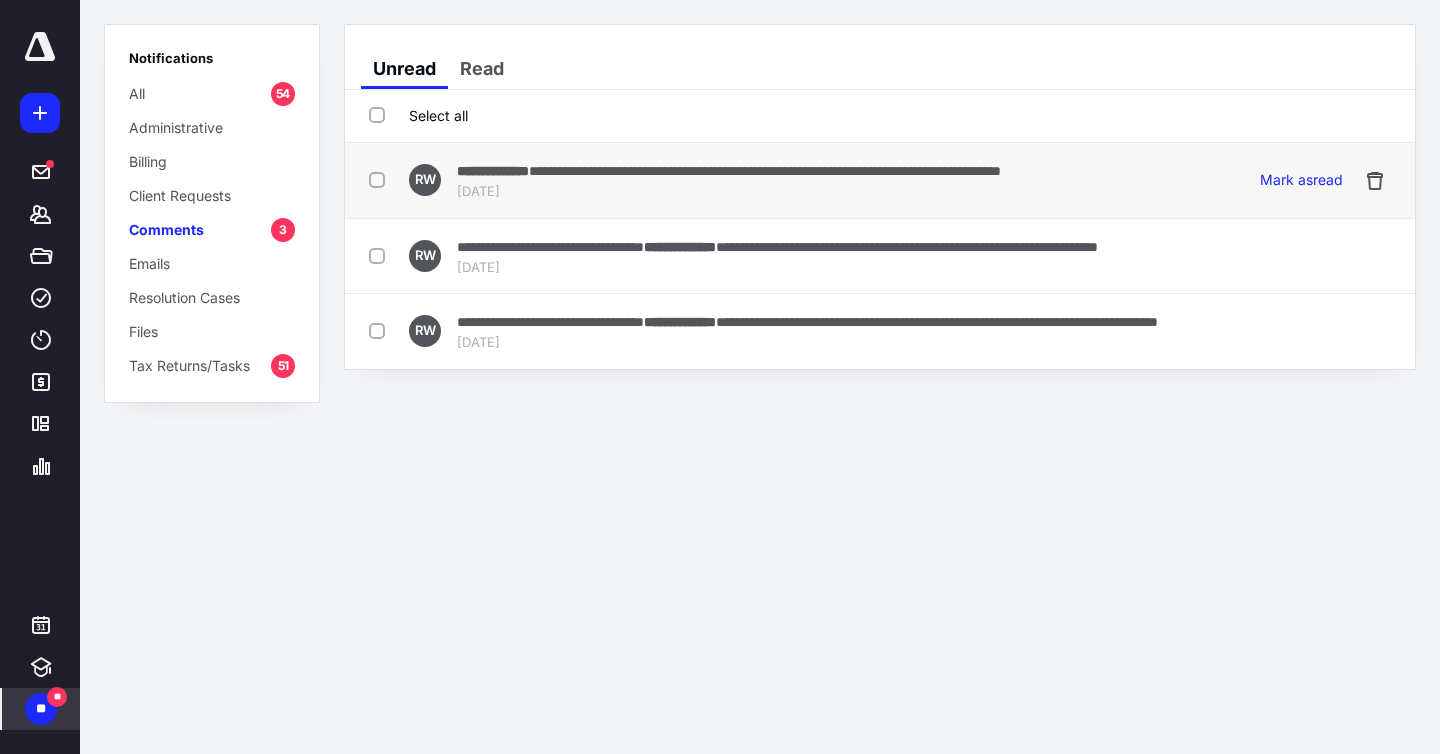 click on "**********" at bounding box center (765, 171) 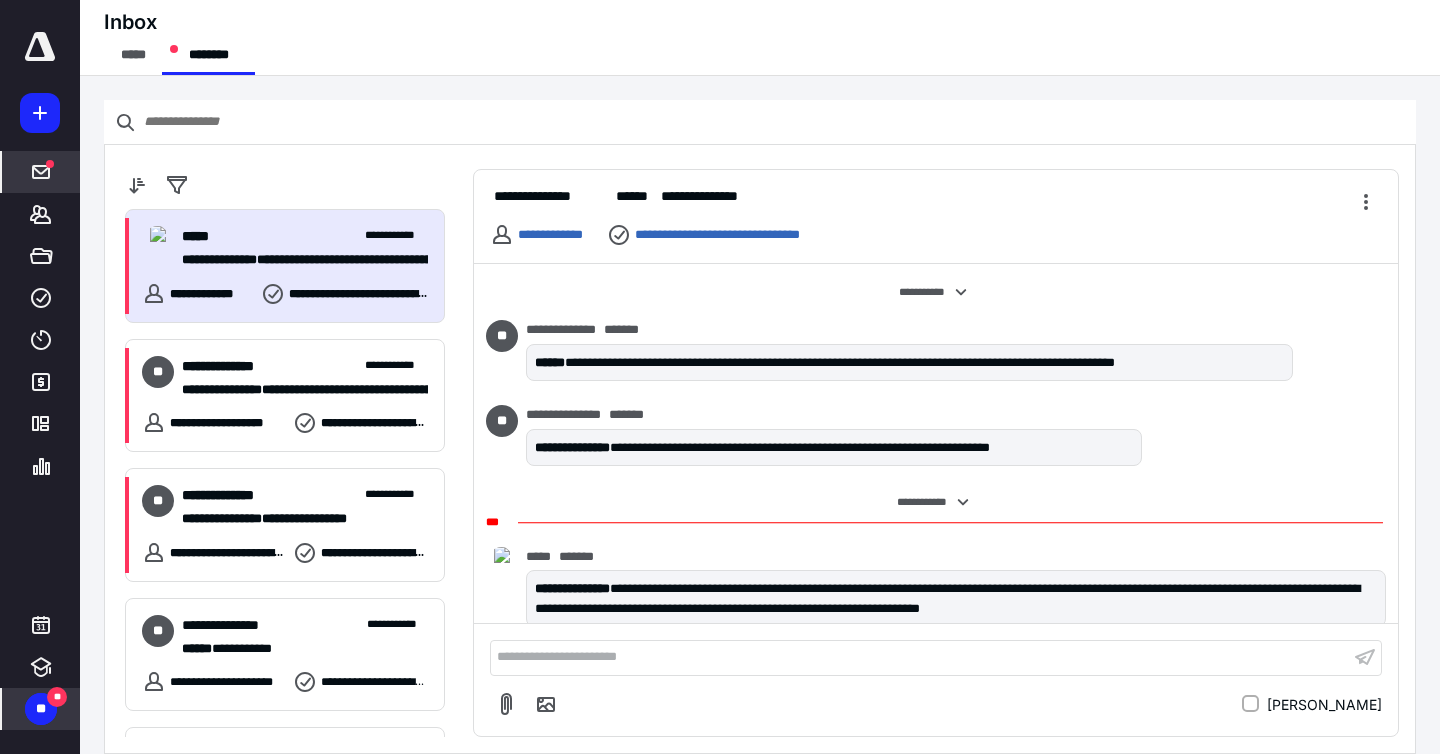 scroll, scrollTop: 149, scrollLeft: 0, axis: vertical 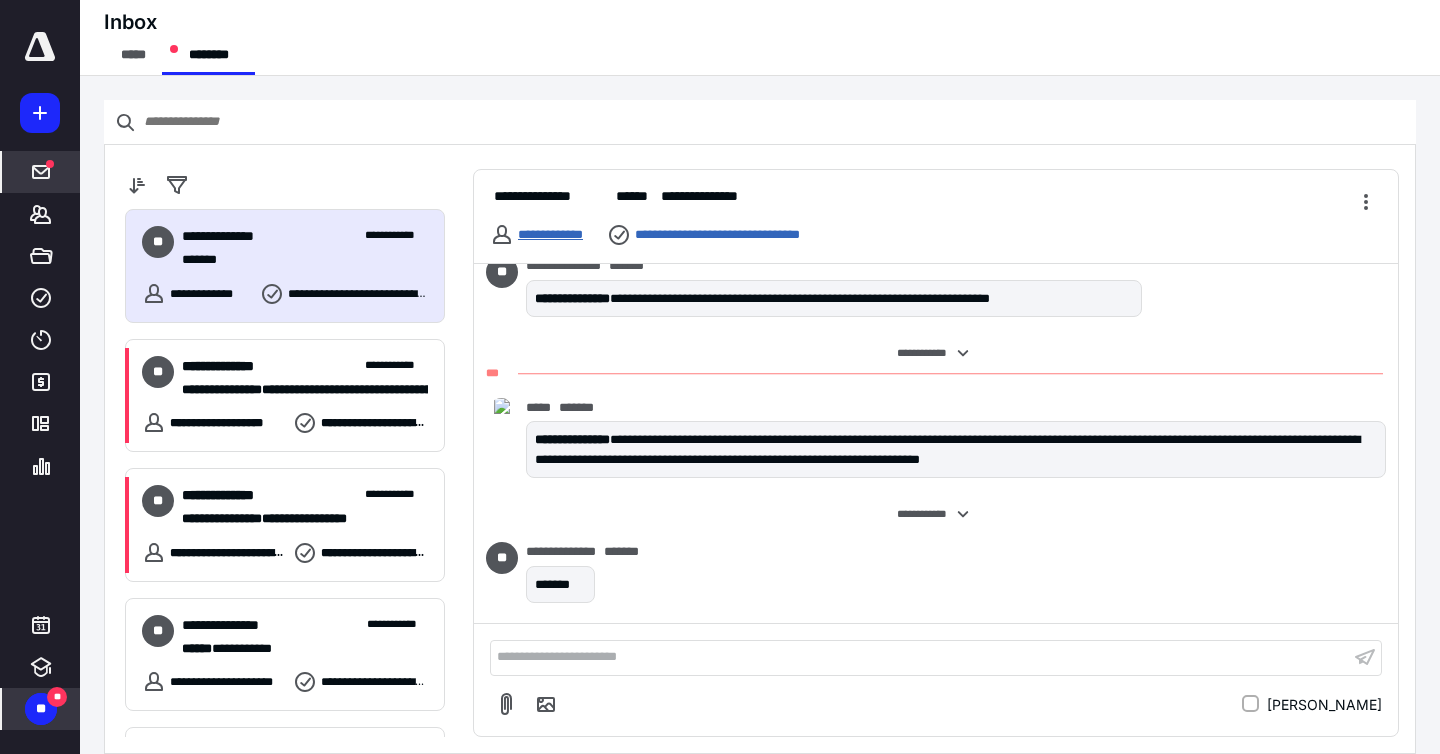click on "**********" at bounding box center (550, 234) 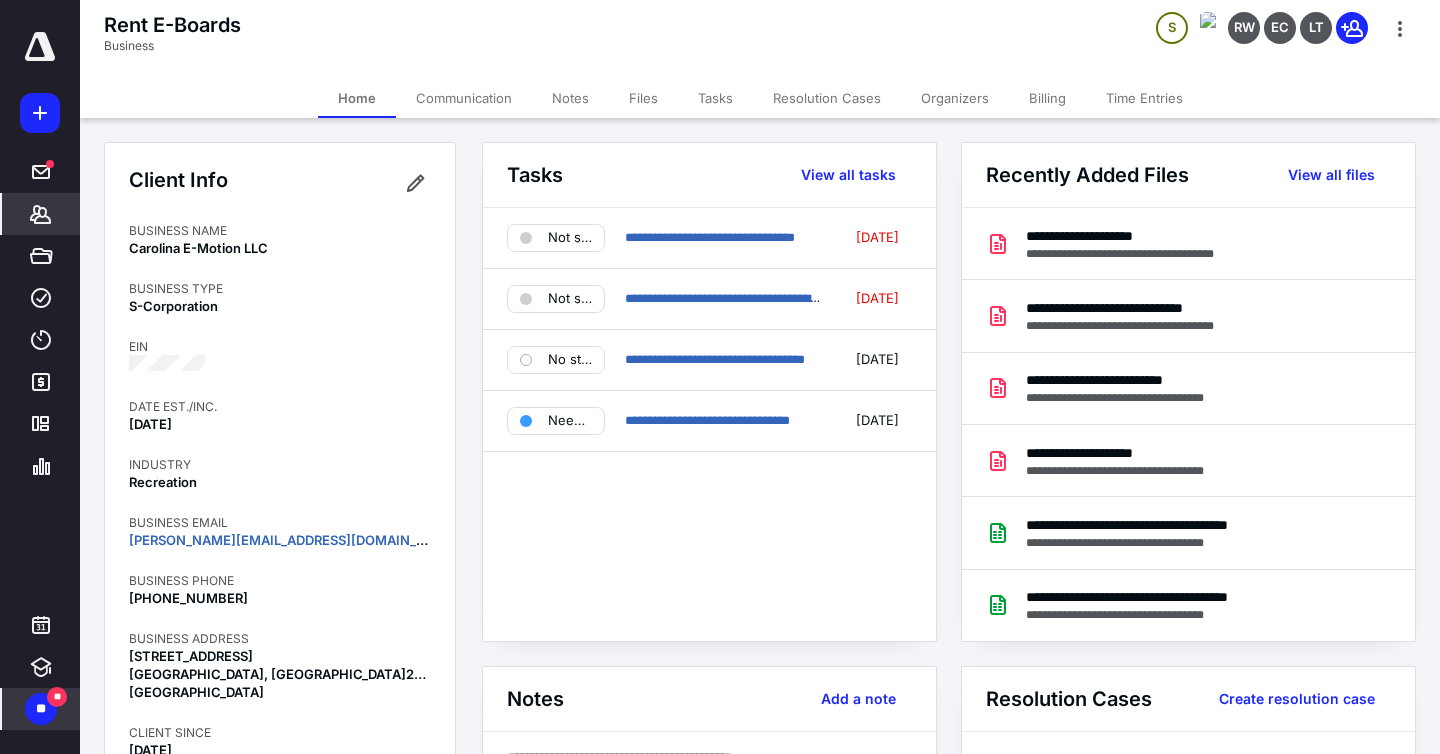 click on "Files" at bounding box center [643, 98] 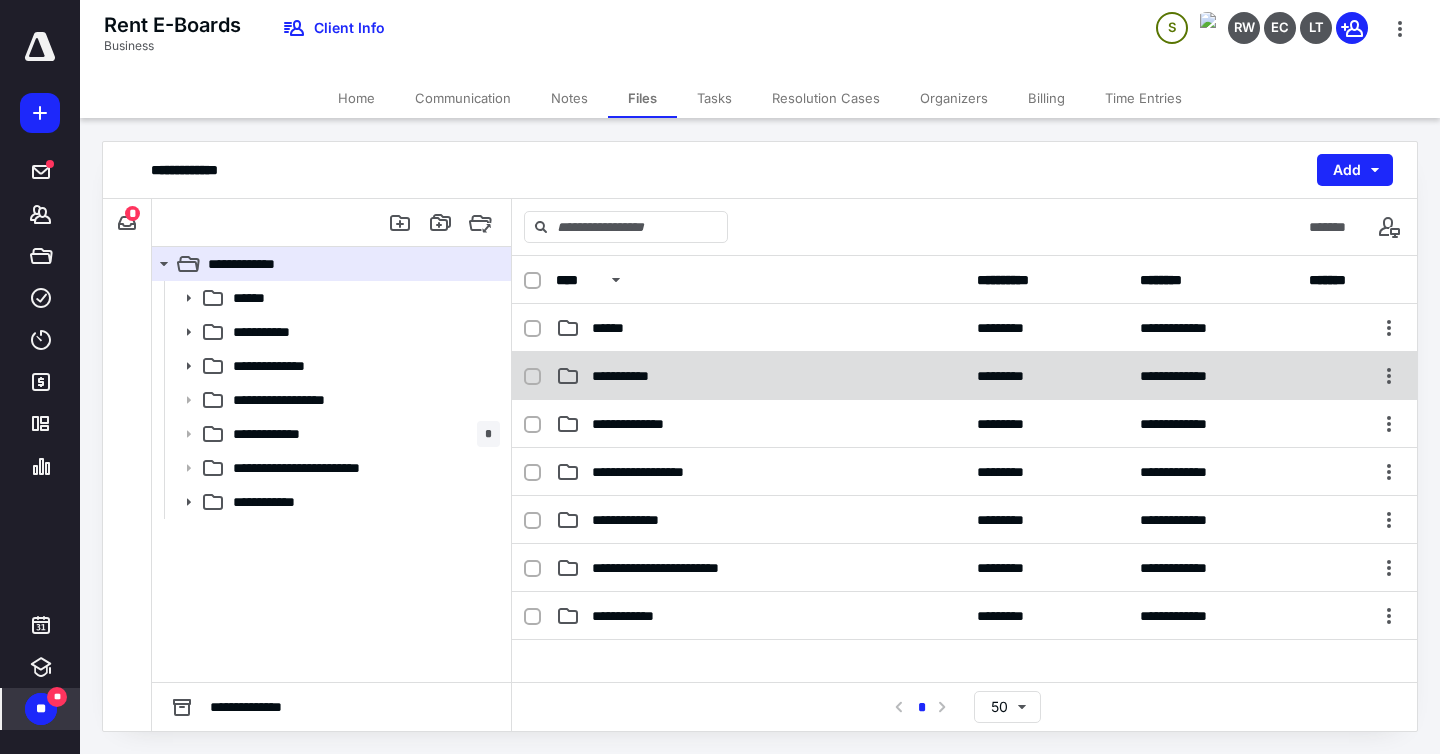 click on "**********" at bounding box center (635, 376) 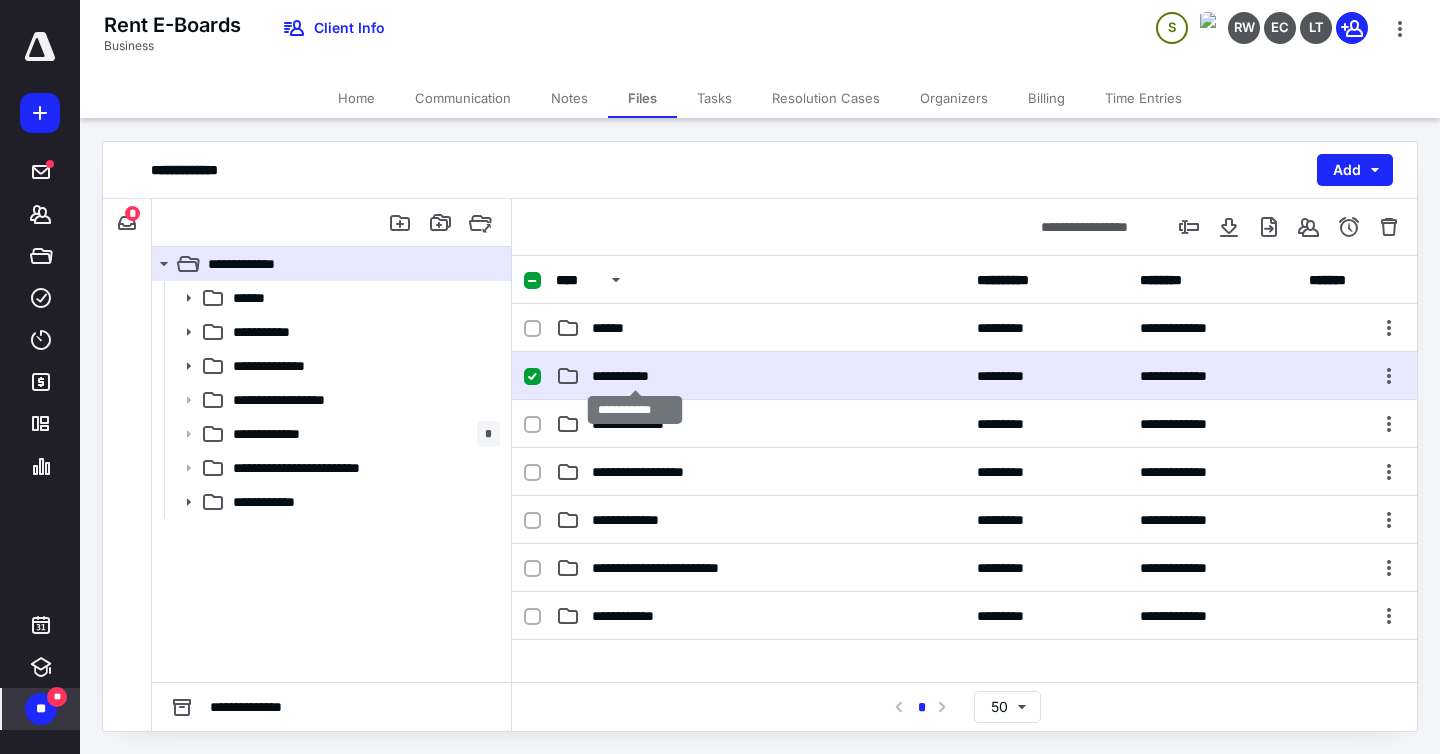 click on "**********" at bounding box center [635, 376] 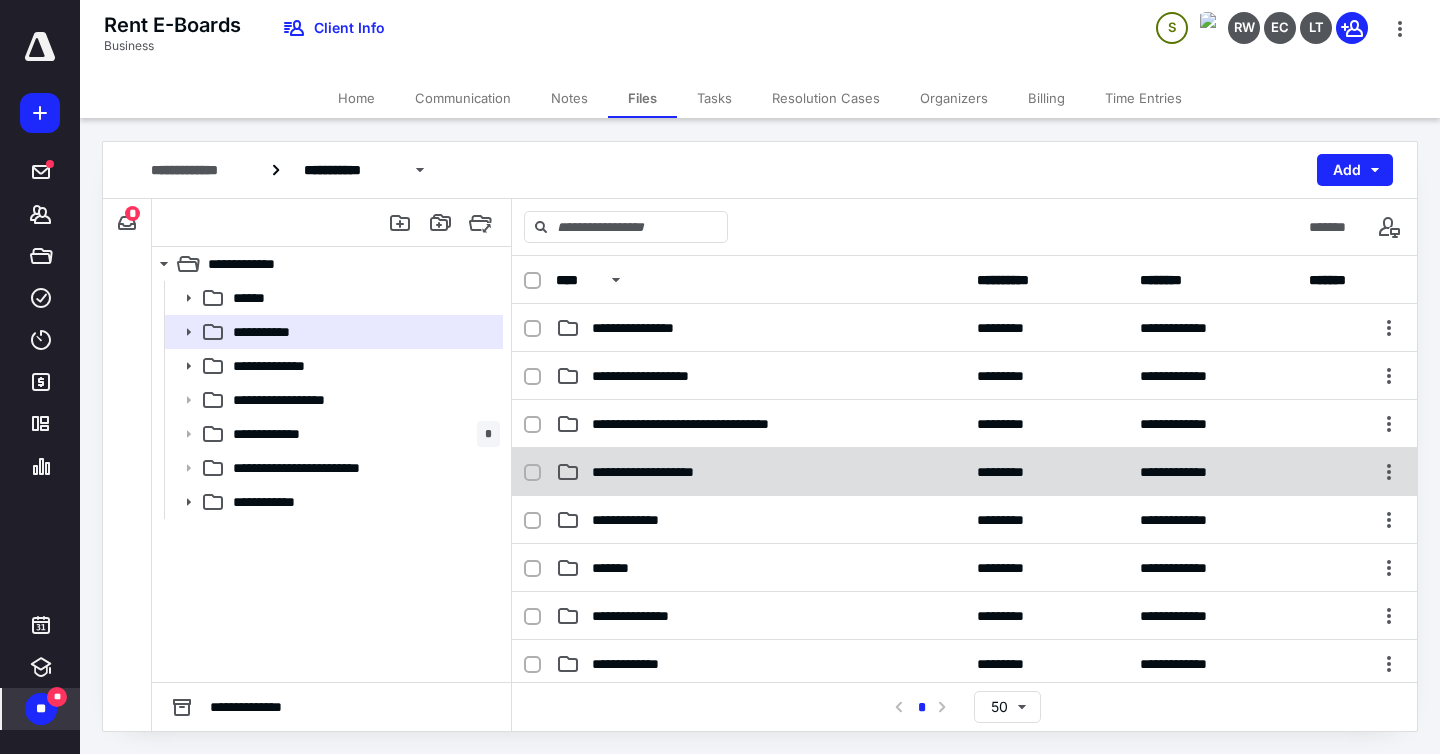click on "**********" at bounding box center [660, 472] 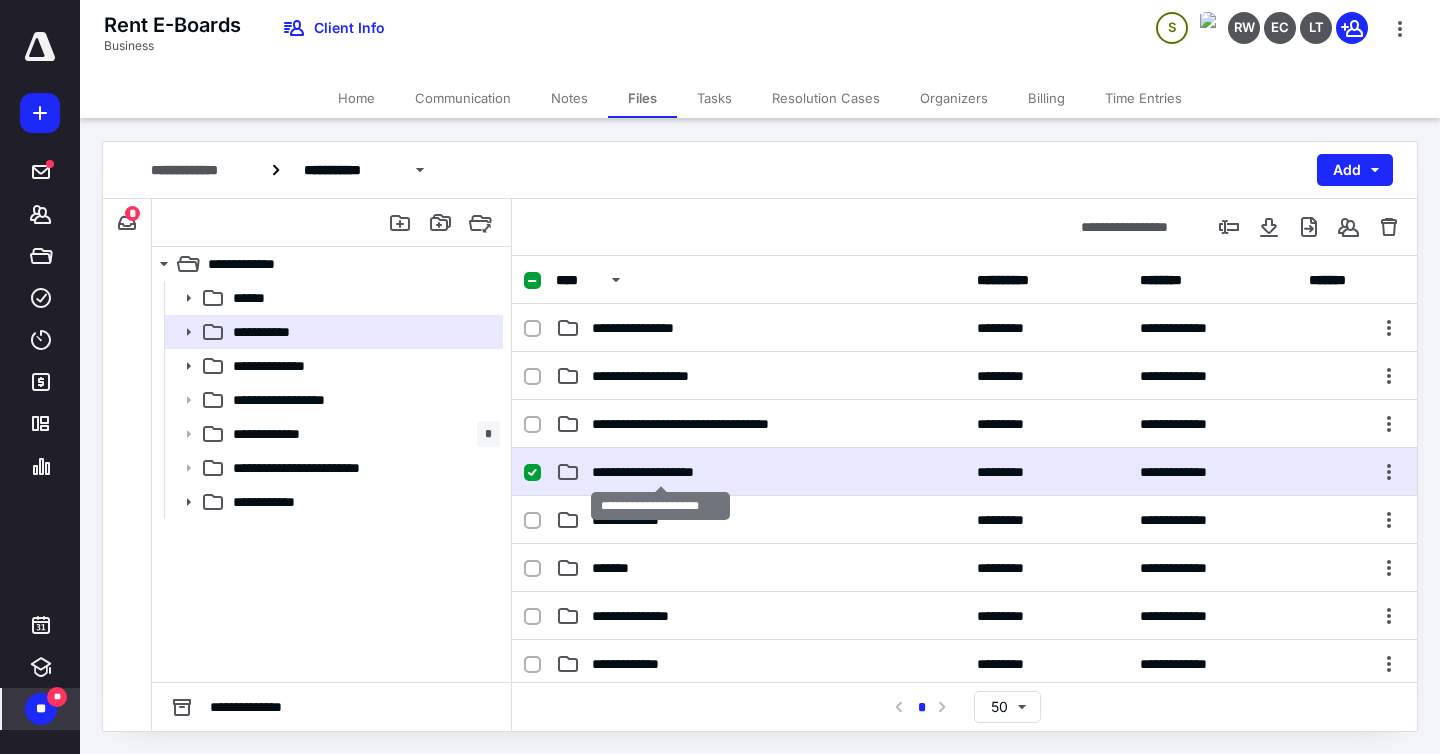 click on "**********" at bounding box center (660, 472) 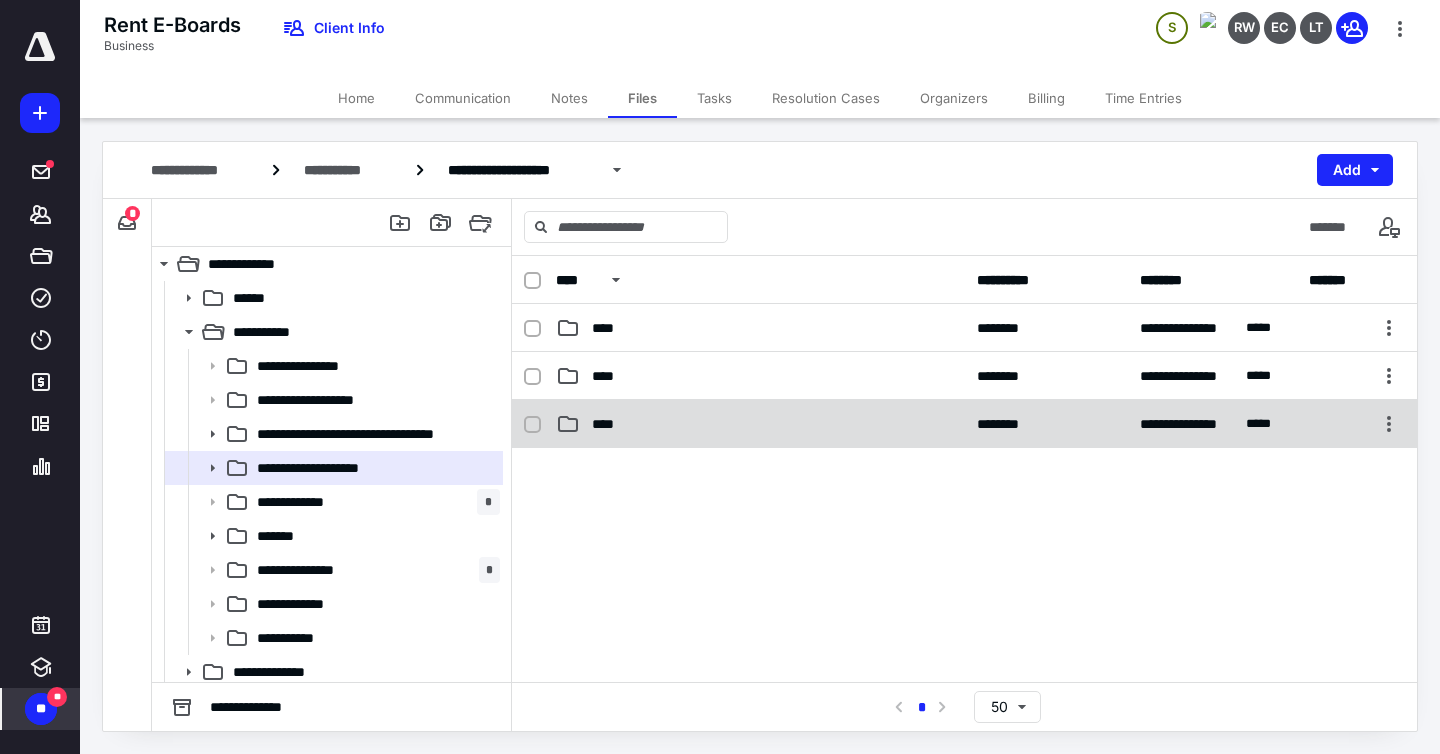 click on "****" at bounding box center [760, 424] 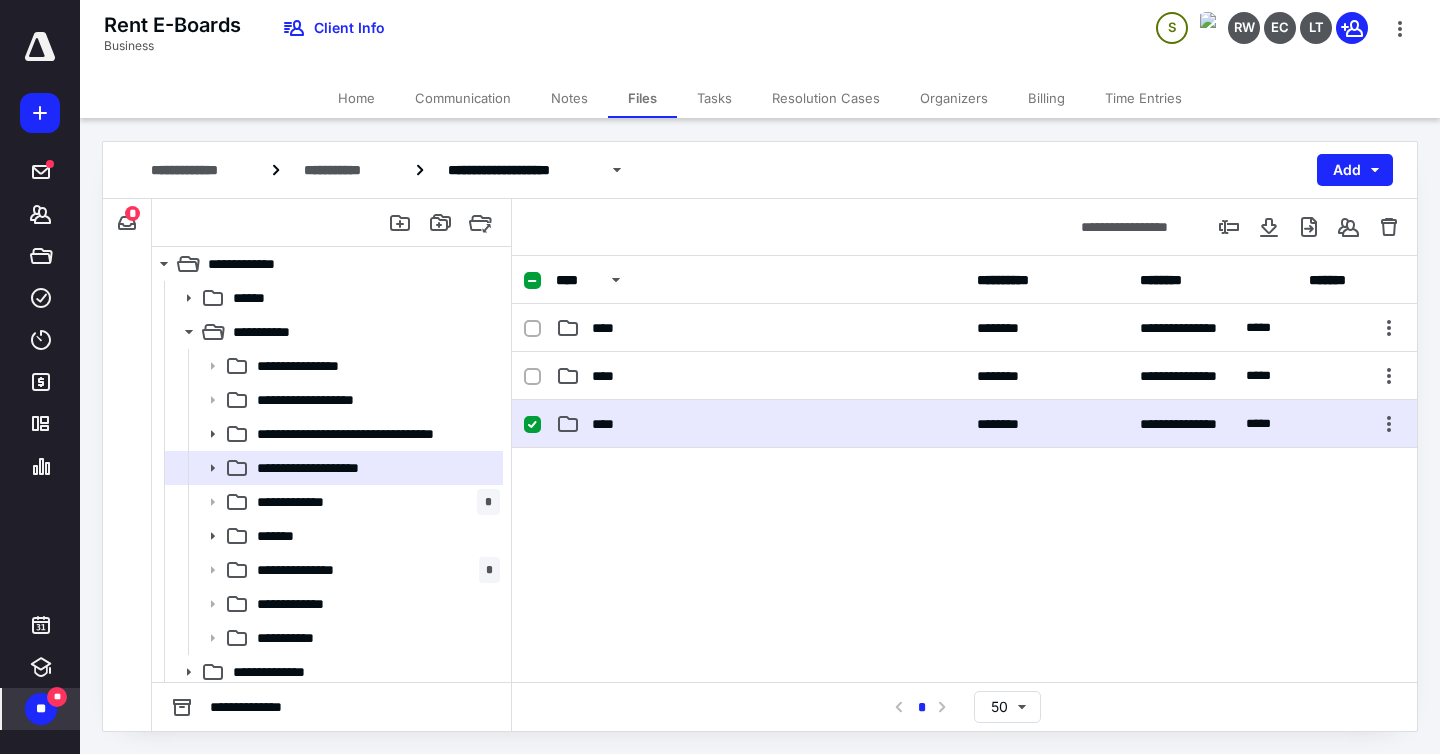 click on "****" at bounding box center (760, 424) 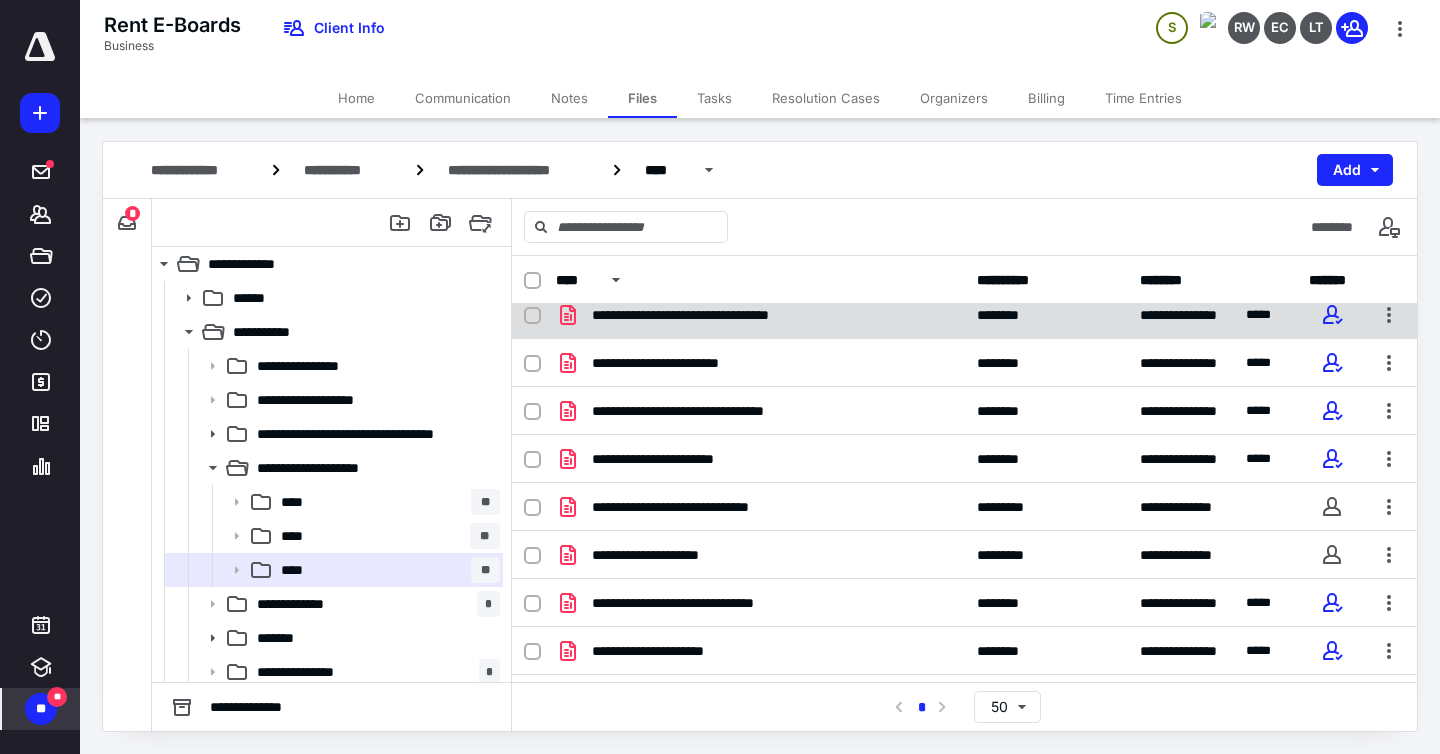 scroll, scrollTop: 198, scrollLeft: 0, axis: vertical 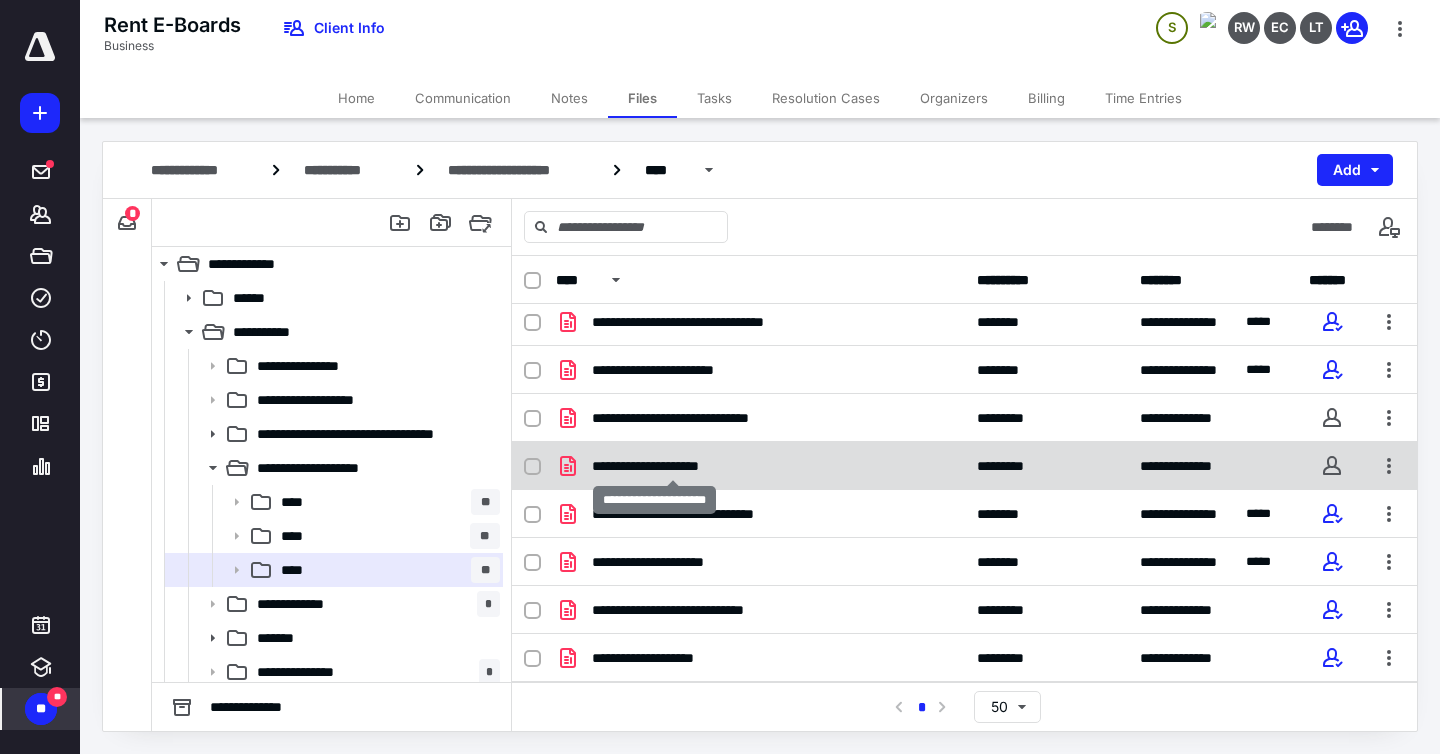 click on "**********" at bounding box center (673, 466) 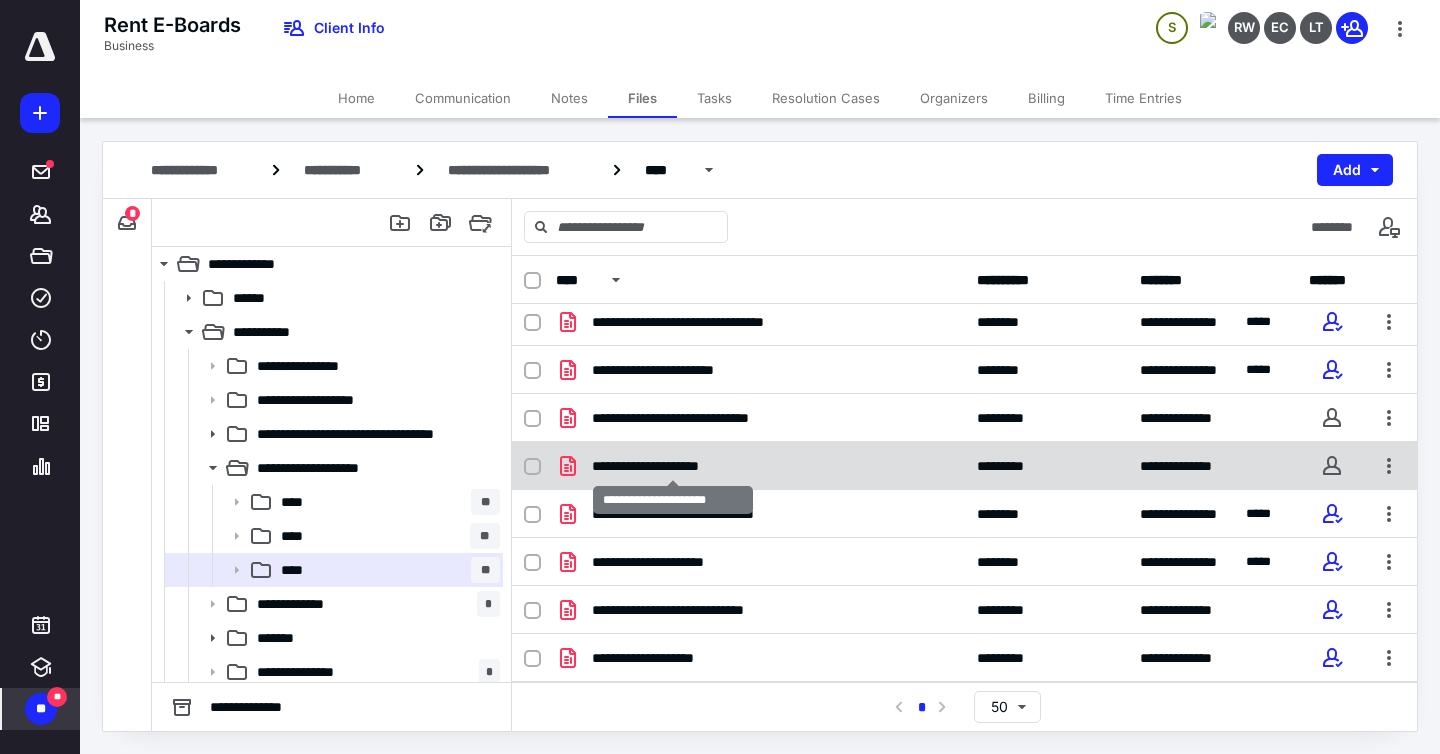 click on "**********" at bounding box center (673, 466) 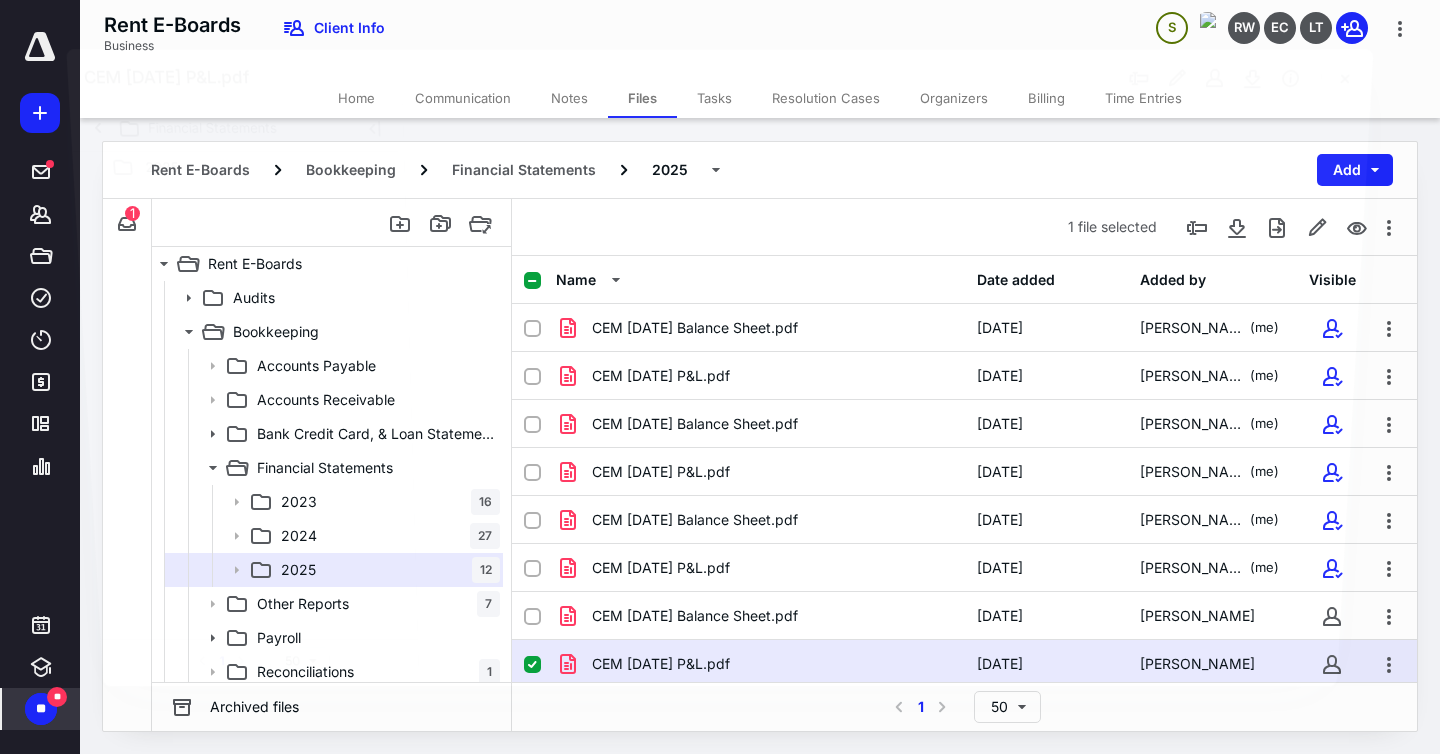 scroll, scrollTop: 198, scrollLeft: 0, axis: vertical 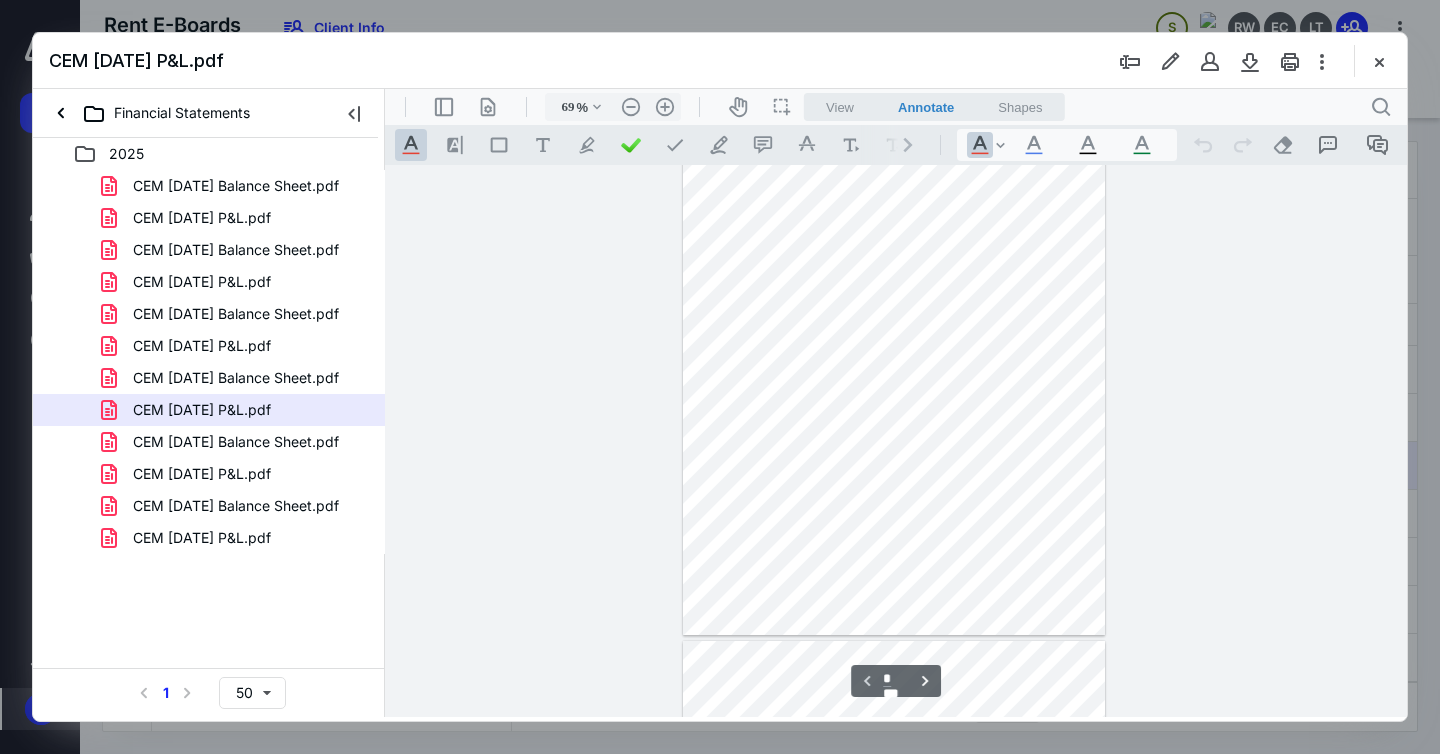 click at bounding box center [894, 362] 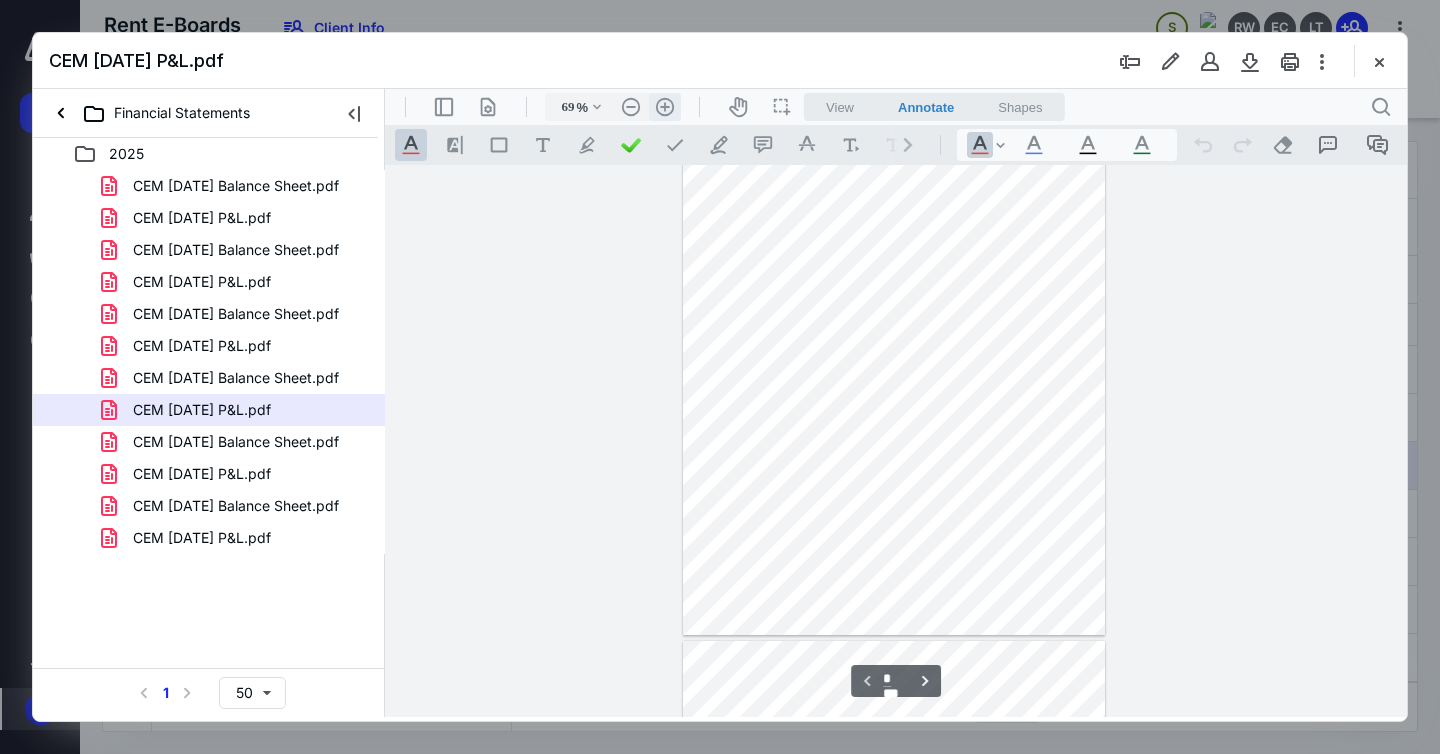 click on ".cls-1{fill:#abb0c4;} icon - header - zoom - in - line" at bounding box center [665, 107] 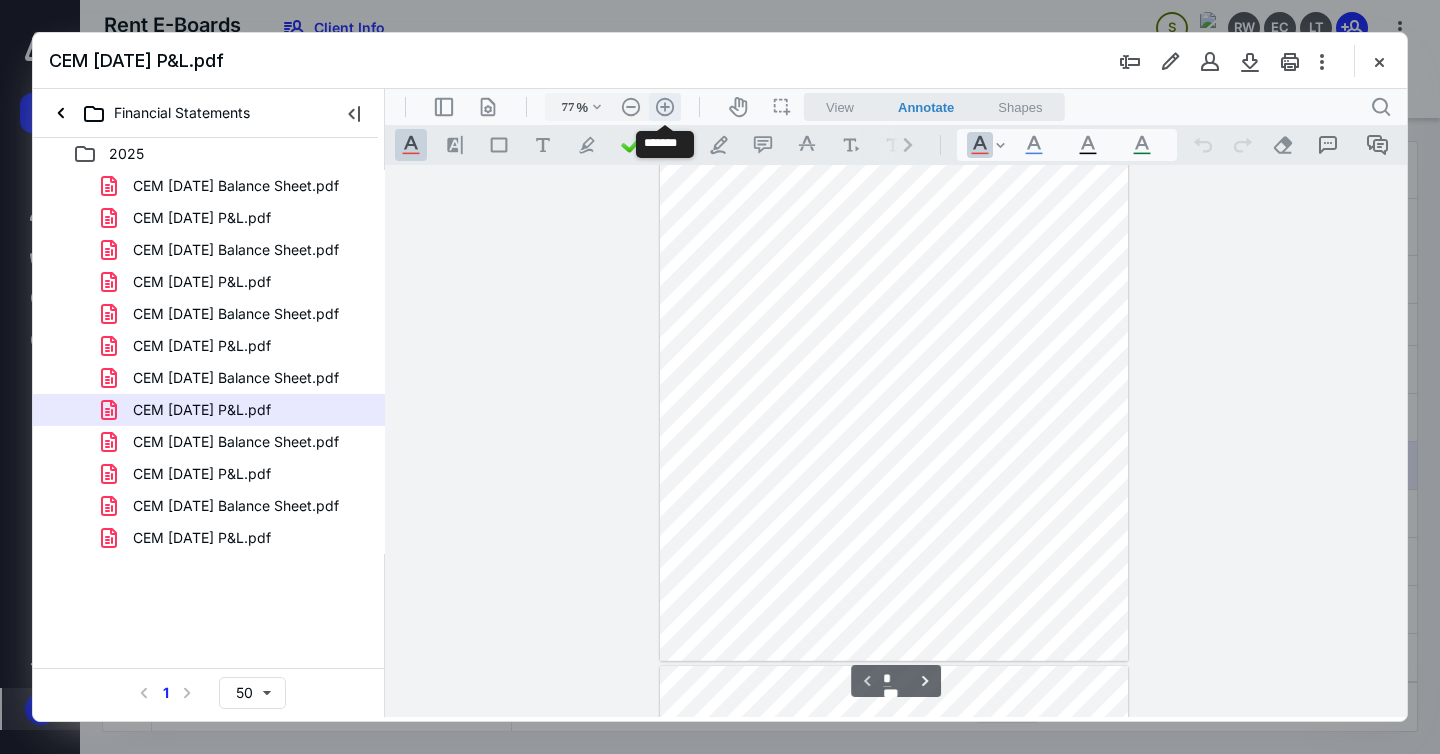 click on ".cls-1{fill:#abb0c4;} icon - header - zoom - in - line" at bounding box center [665, 107] 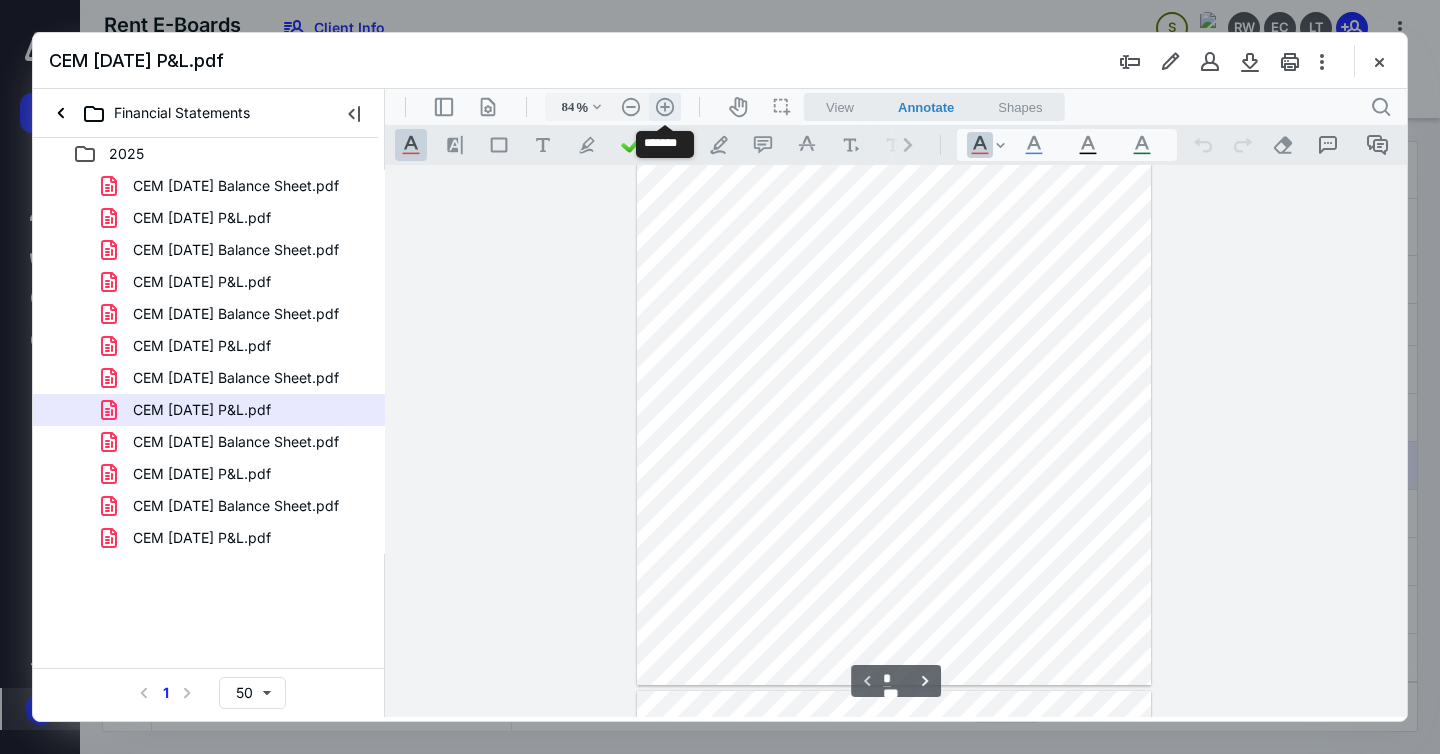 click on ".cls-1{fill:#abb0c4;} icon - header - zoom - in - line" at bounding box center (665, 107) 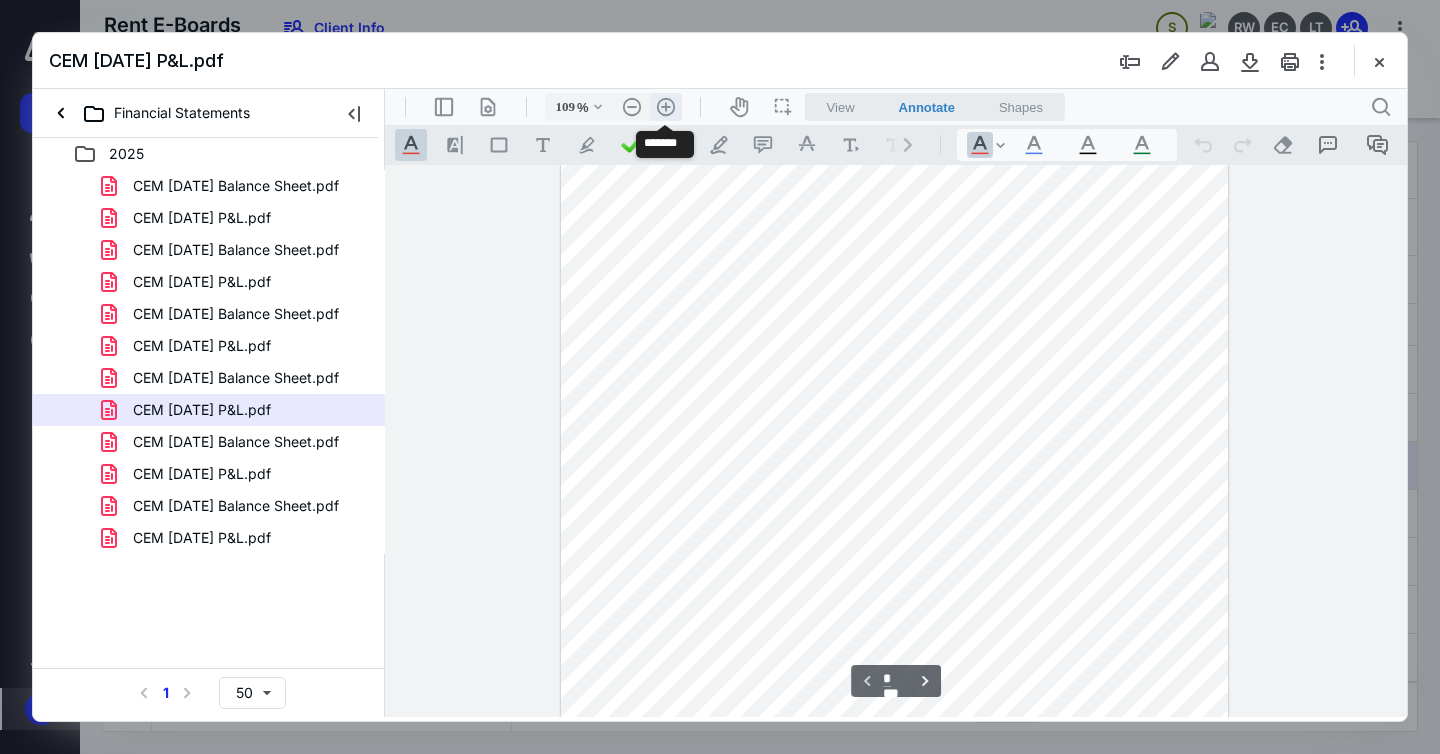 click on ".cls-1{fill:#abb0c4;} icon - header - zoom - in - line" at bounding box center (666, 107) 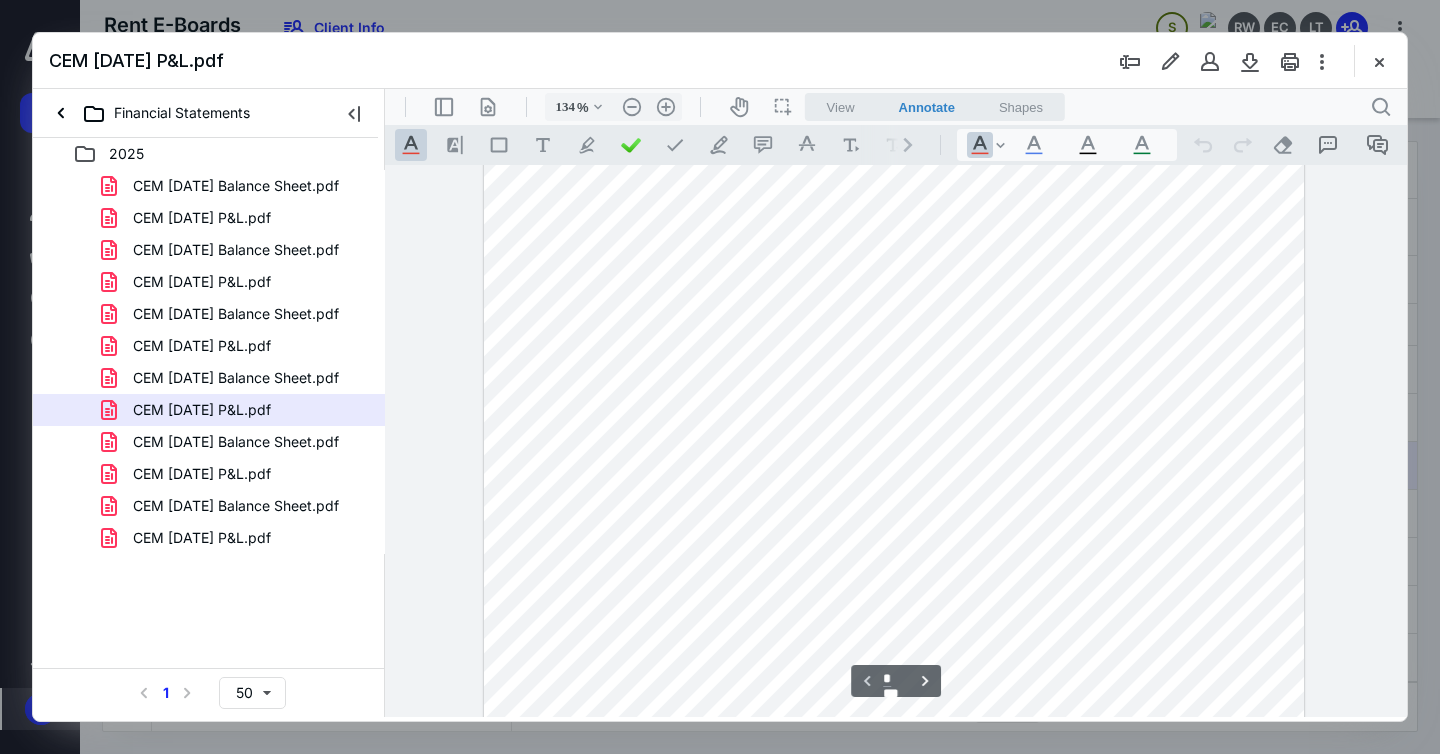 scroll, scrollTop: 0, scrollLeft: 0, axis: both 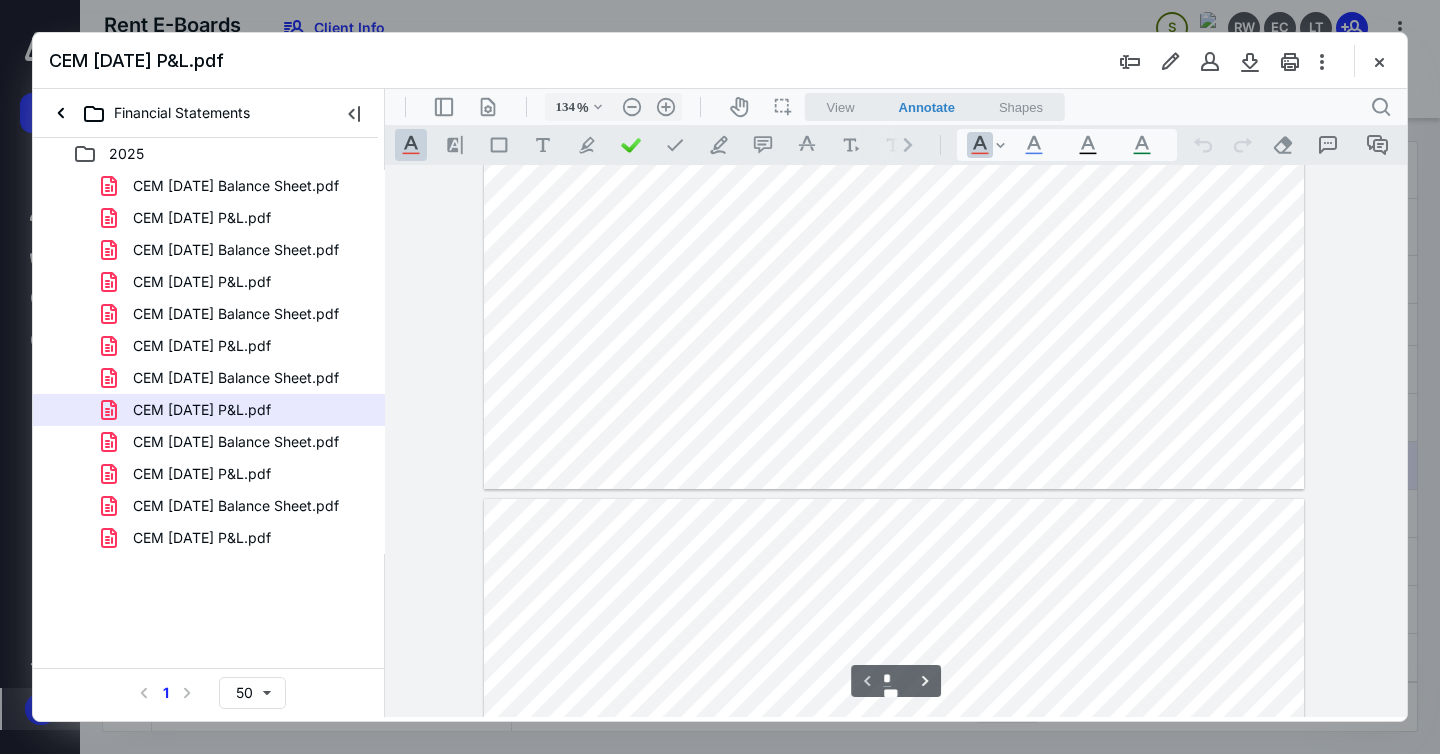 type on "*" 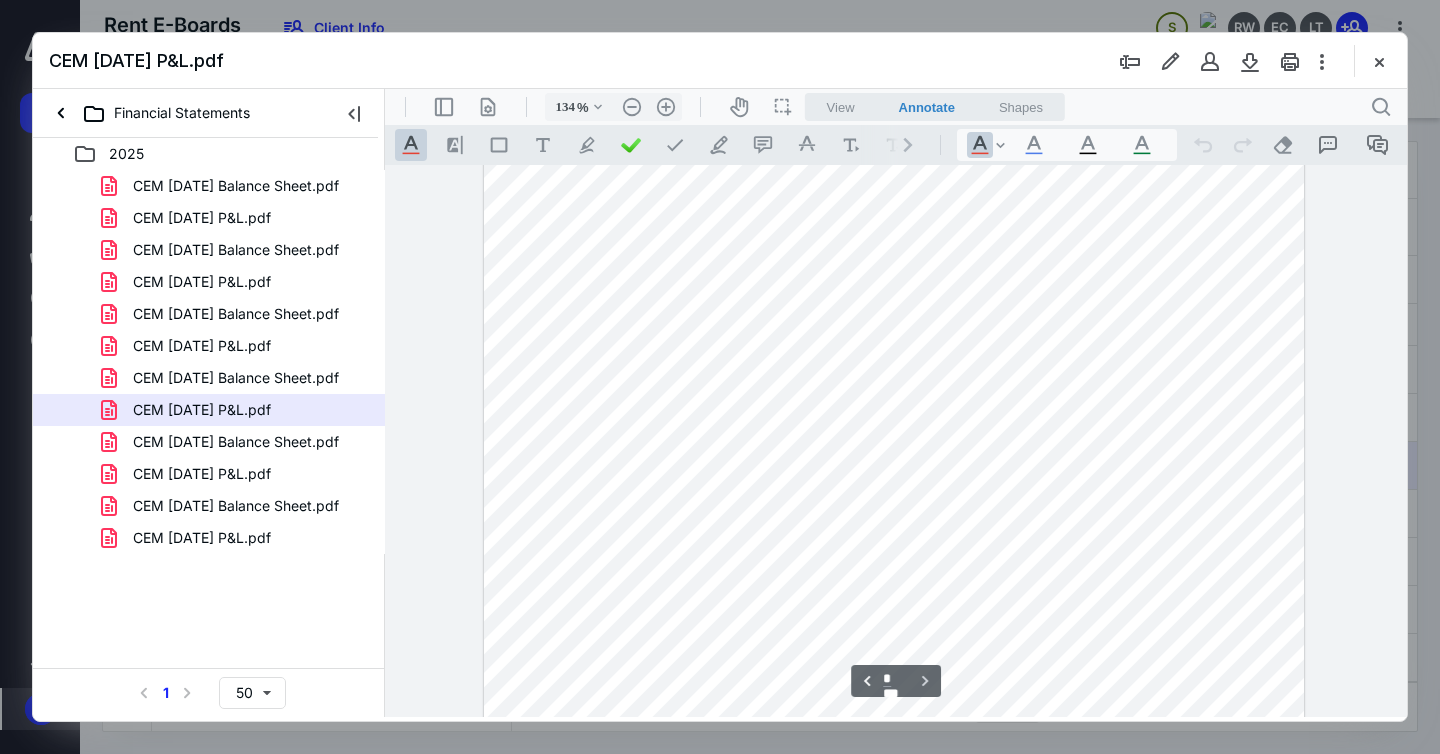 scroll, scrollTop: 1590, scrollLeft: 0, axis: vertical 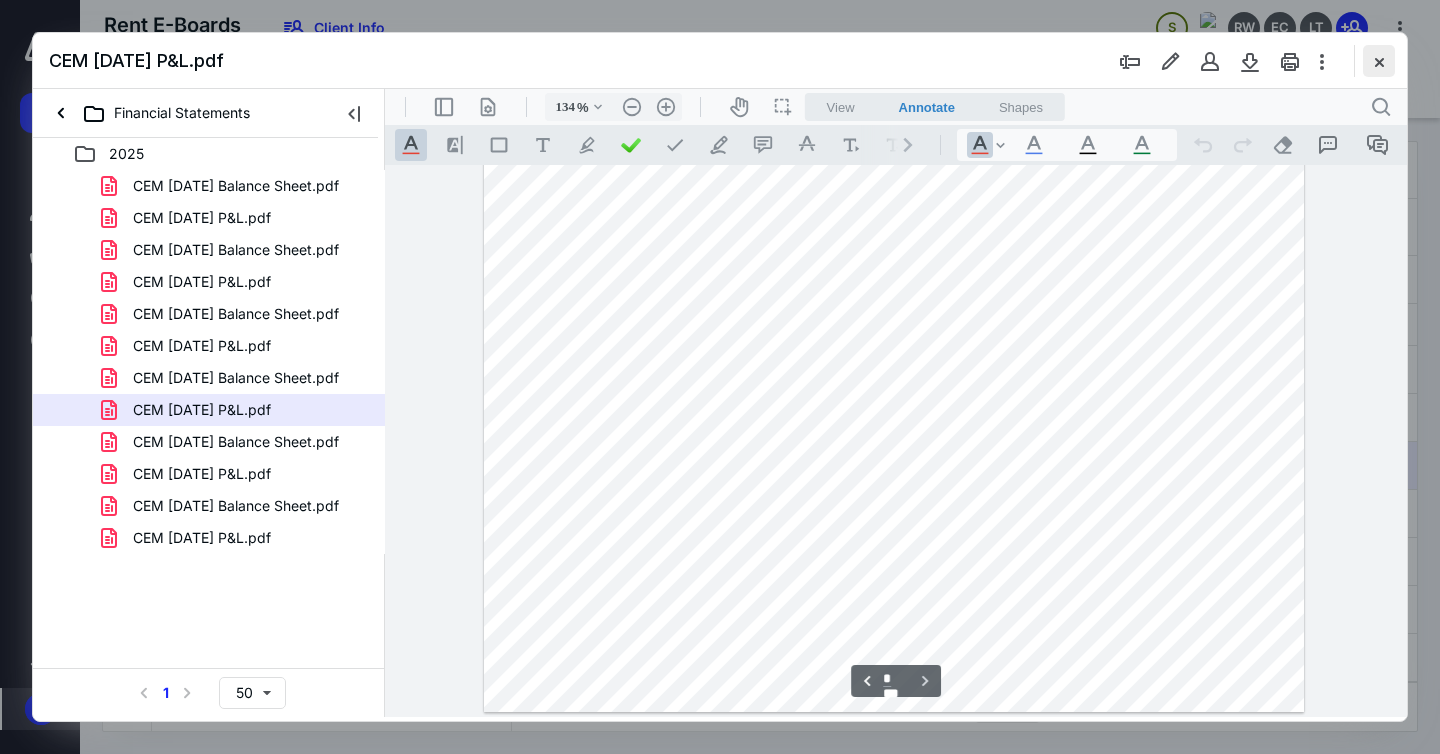 click at bounding box center [1379, 61] 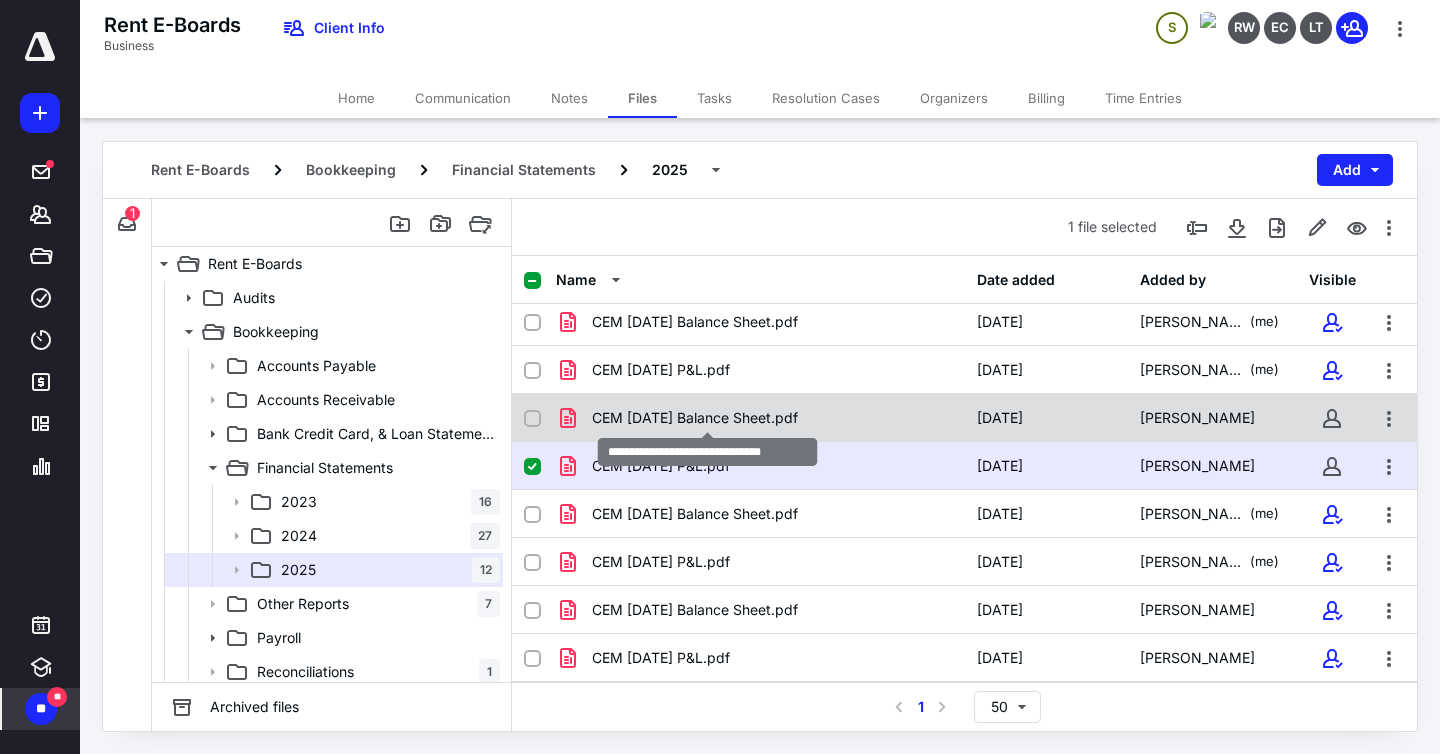 click on "CEM June 2025 Balance Sheet.pdf" at bounding box center [695, 418] 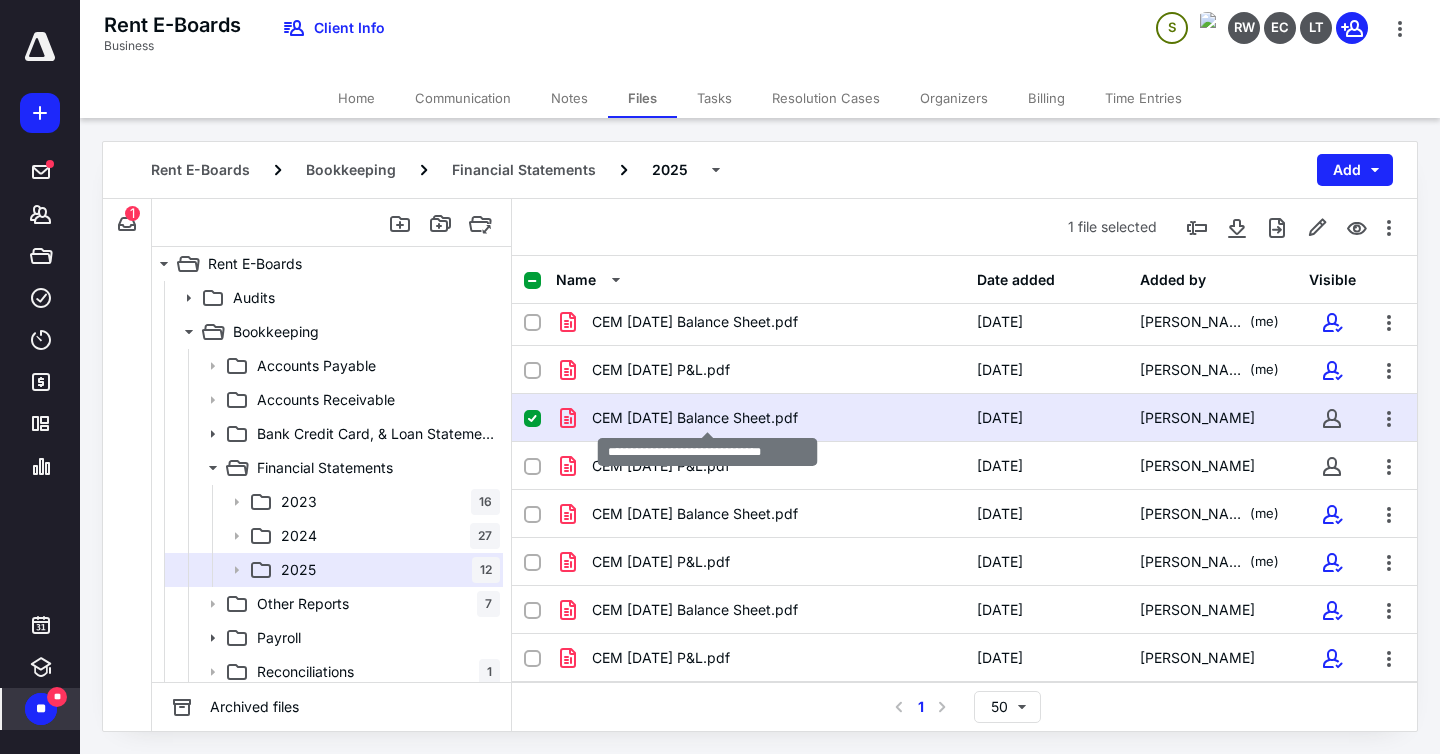 click on "CEM June 2025 Balance Sheet.pdf" at bounding box center [695, 418] 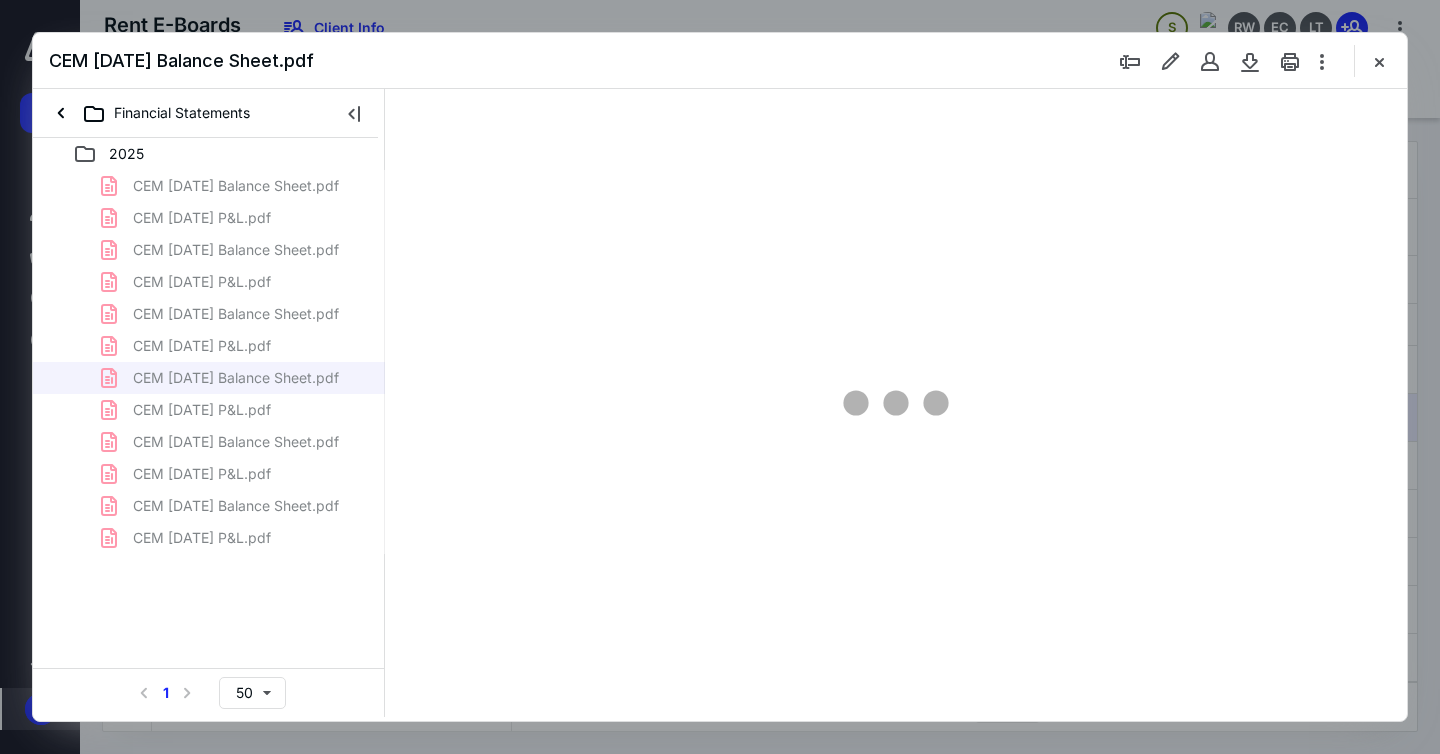 scroll, scrollTop: 0, scrollLeft: 0, axis: both 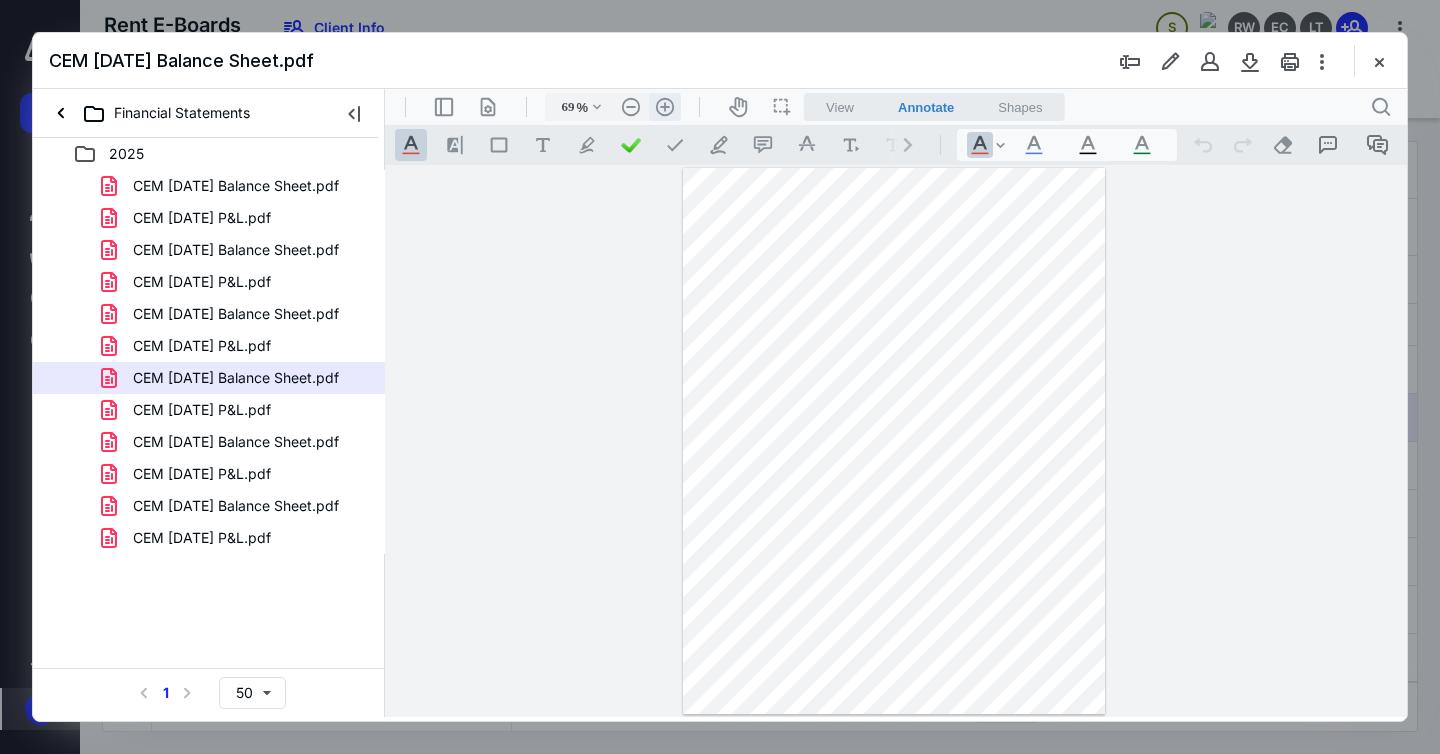 click on ".cls-1{fill:#abb0c4;} icon - header - zoom - in - line" at bounding box center [665, 107] 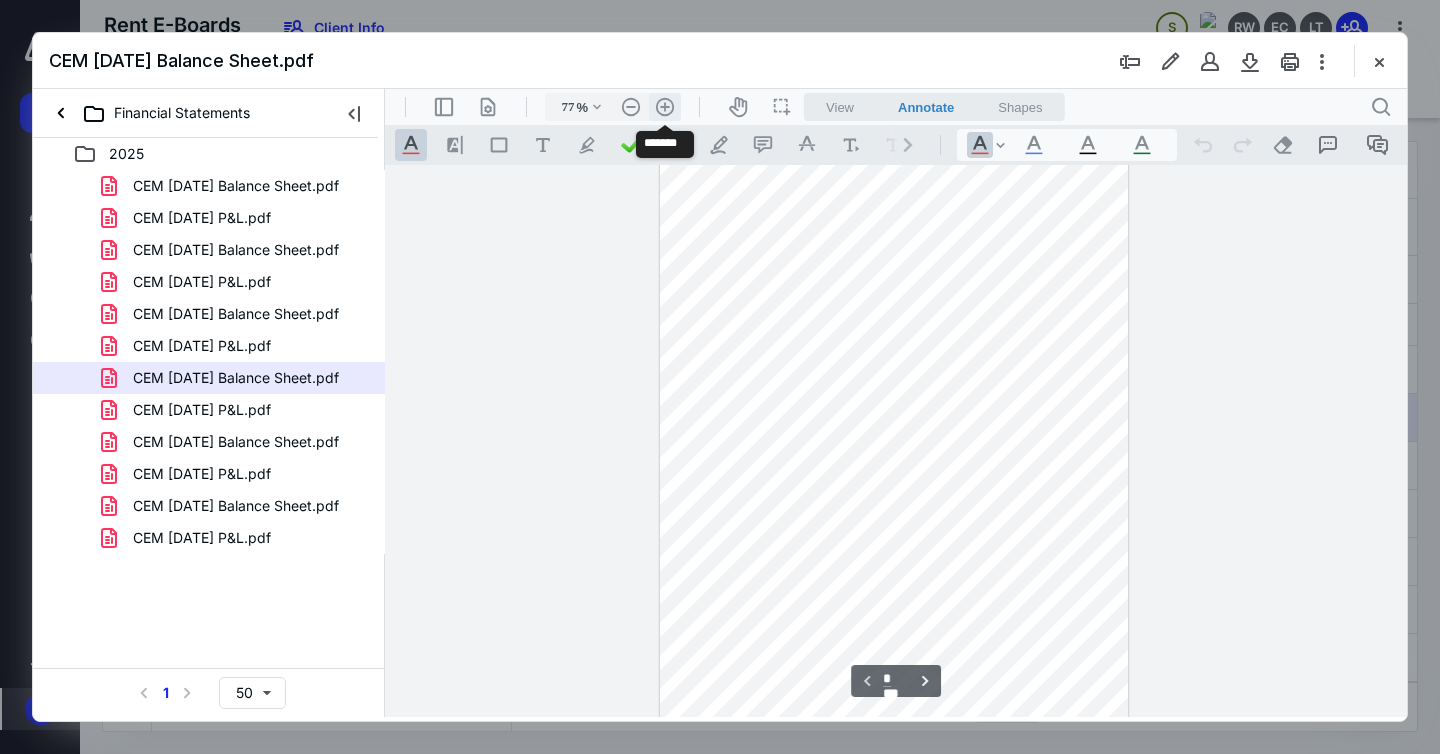 click on ".cls-1{fill:#abb0c4;} icon - header - zoom - in - line" at bounding box center (665, 107) 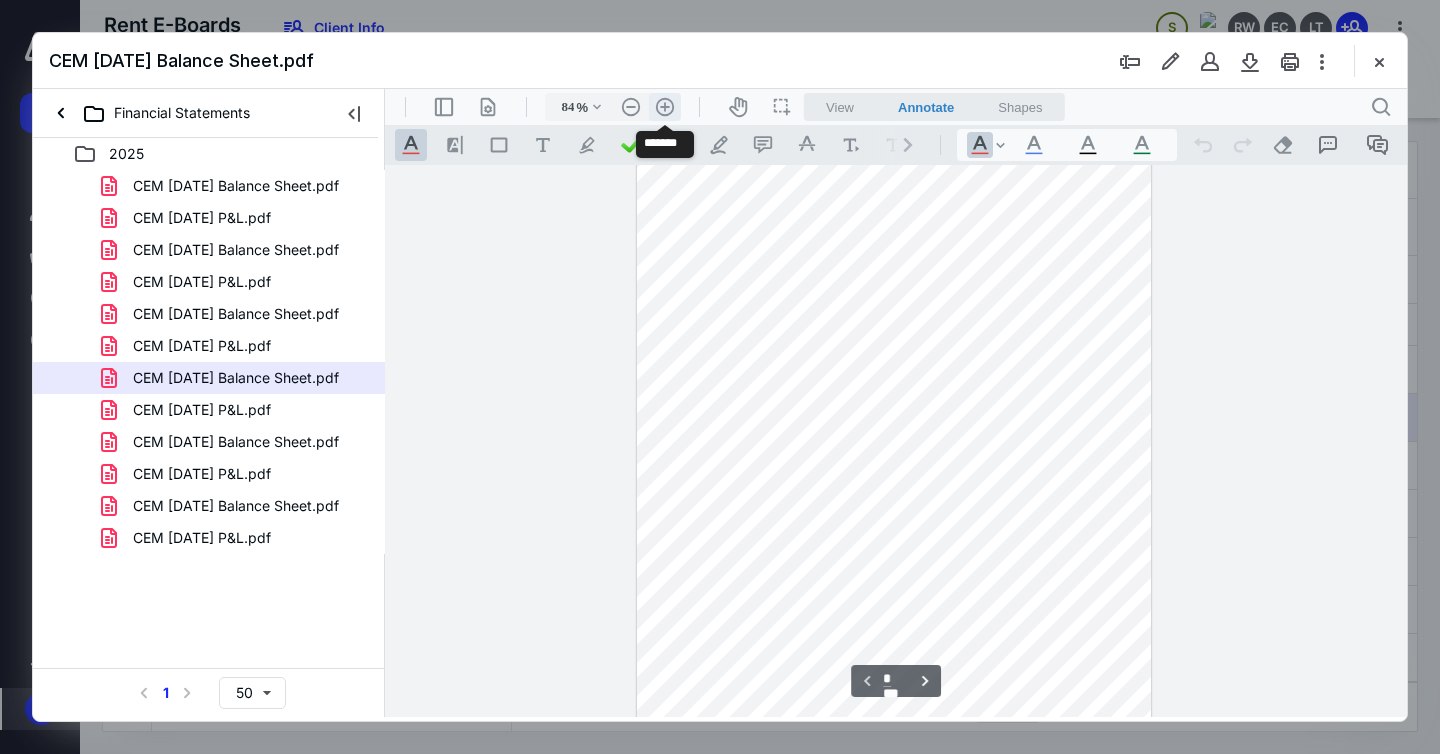 click on ".cls-1{fill:#abb0c4;} icon - header - zoom - in - line" at bounding box center (665, 107) 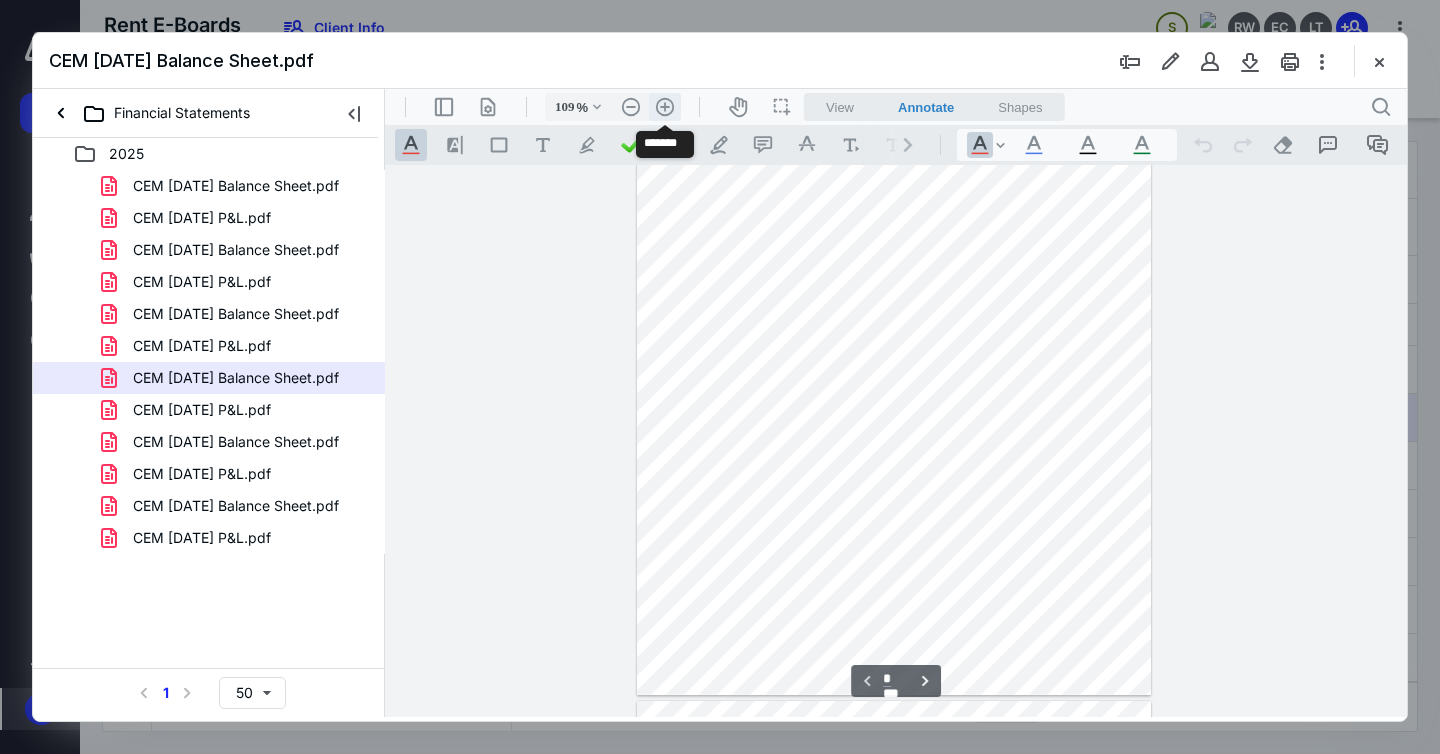 click on ".cls-1{fill:#abb0c4;} icon - header - zoom - in - line" at bounding box center (665, 107) 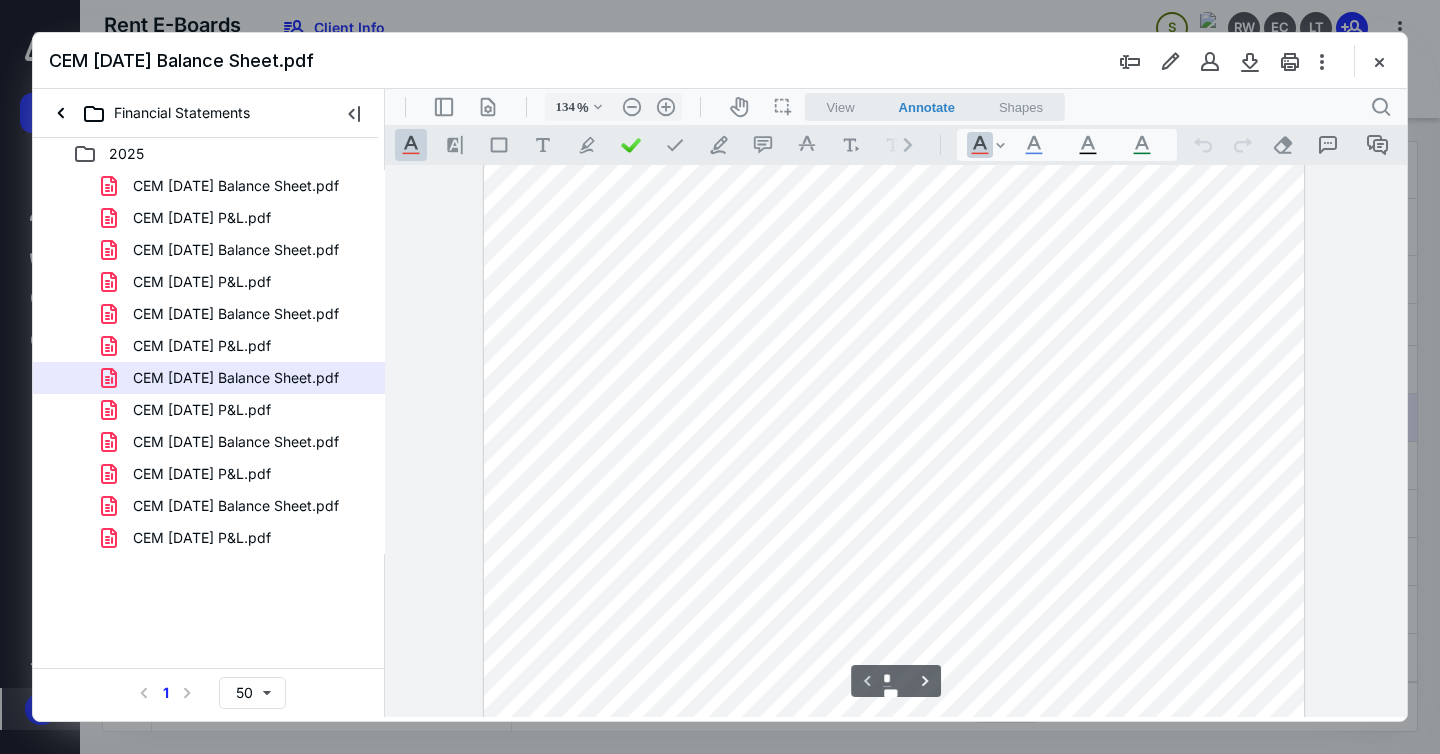 scroll, scrollTop: 279, scrollLeft: 0, axis: vertical 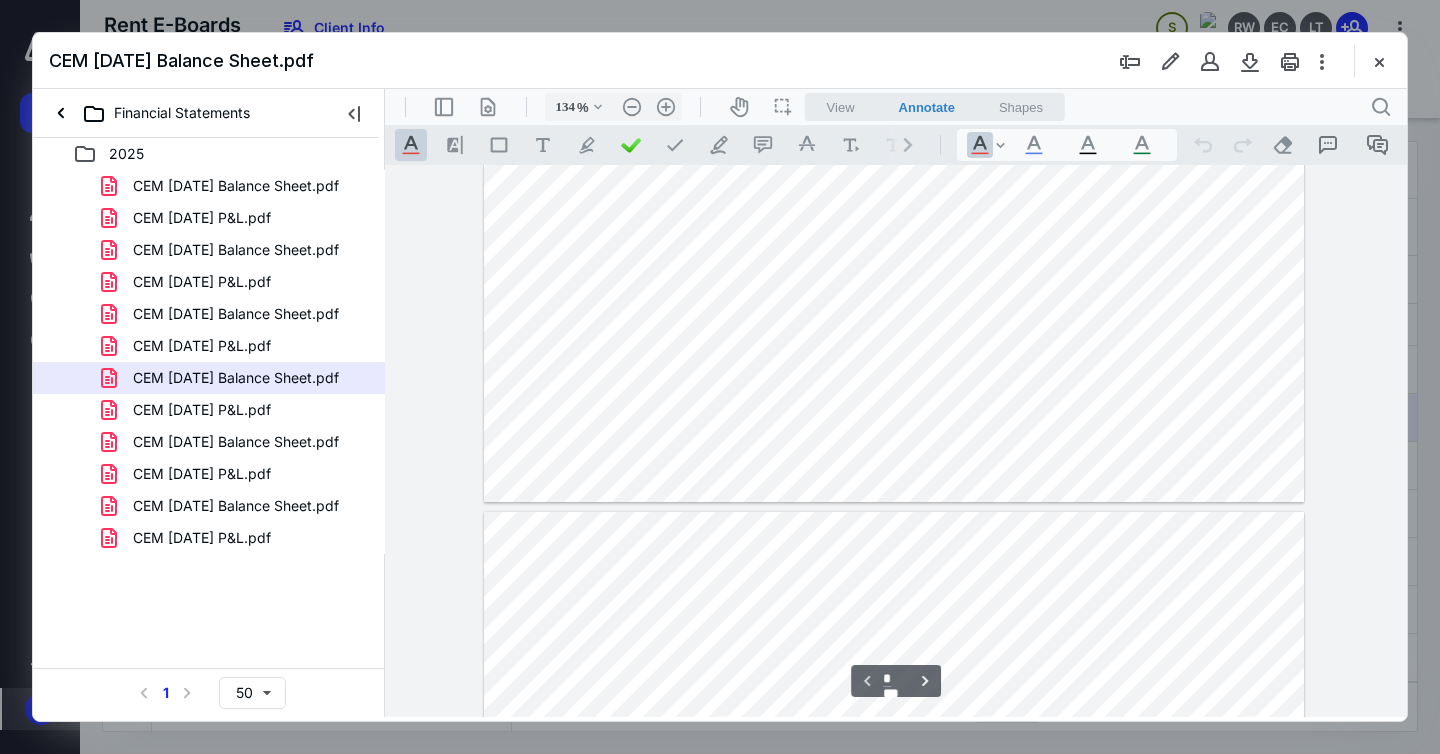 type on "*" 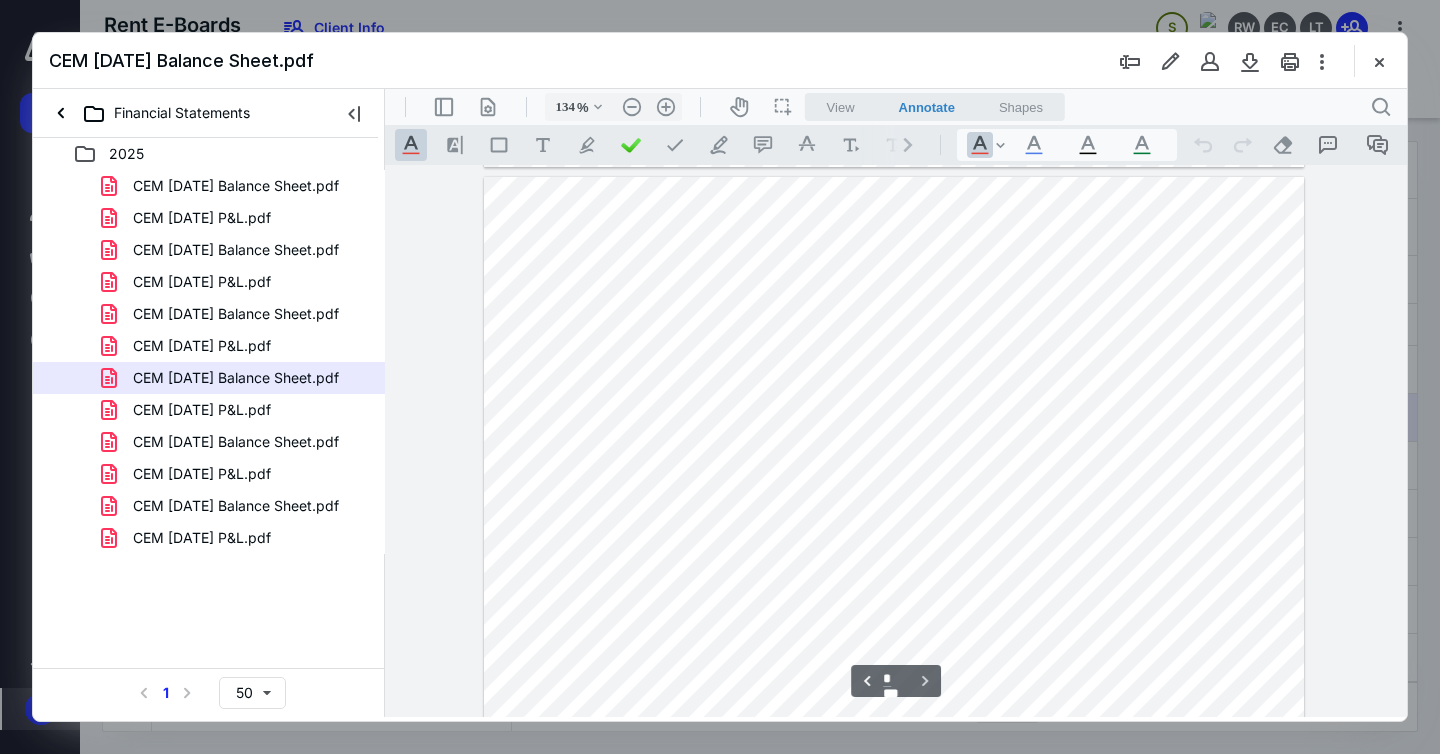 scroll, scrollTop: 1107, scrollLeft: 0, axis: vertical 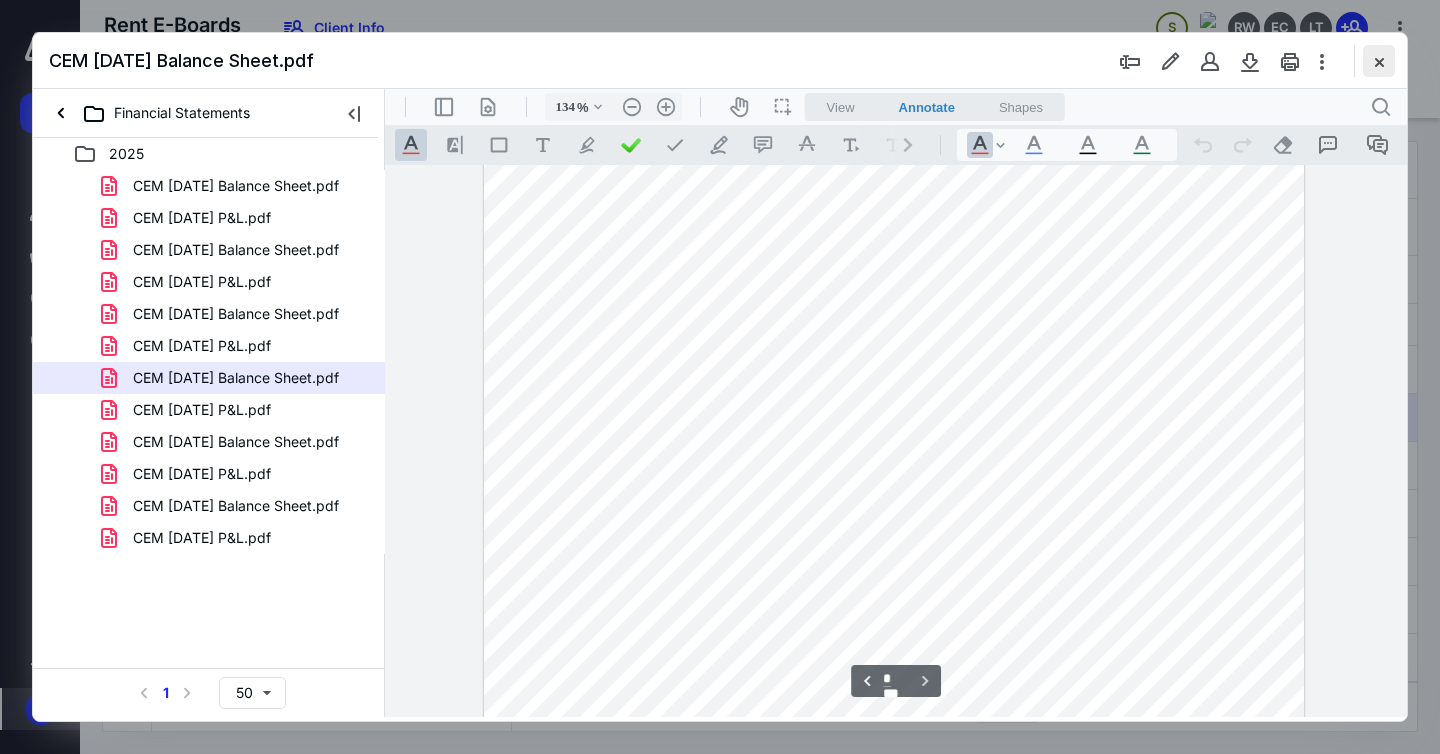 click at bounding box center (1379, 61) 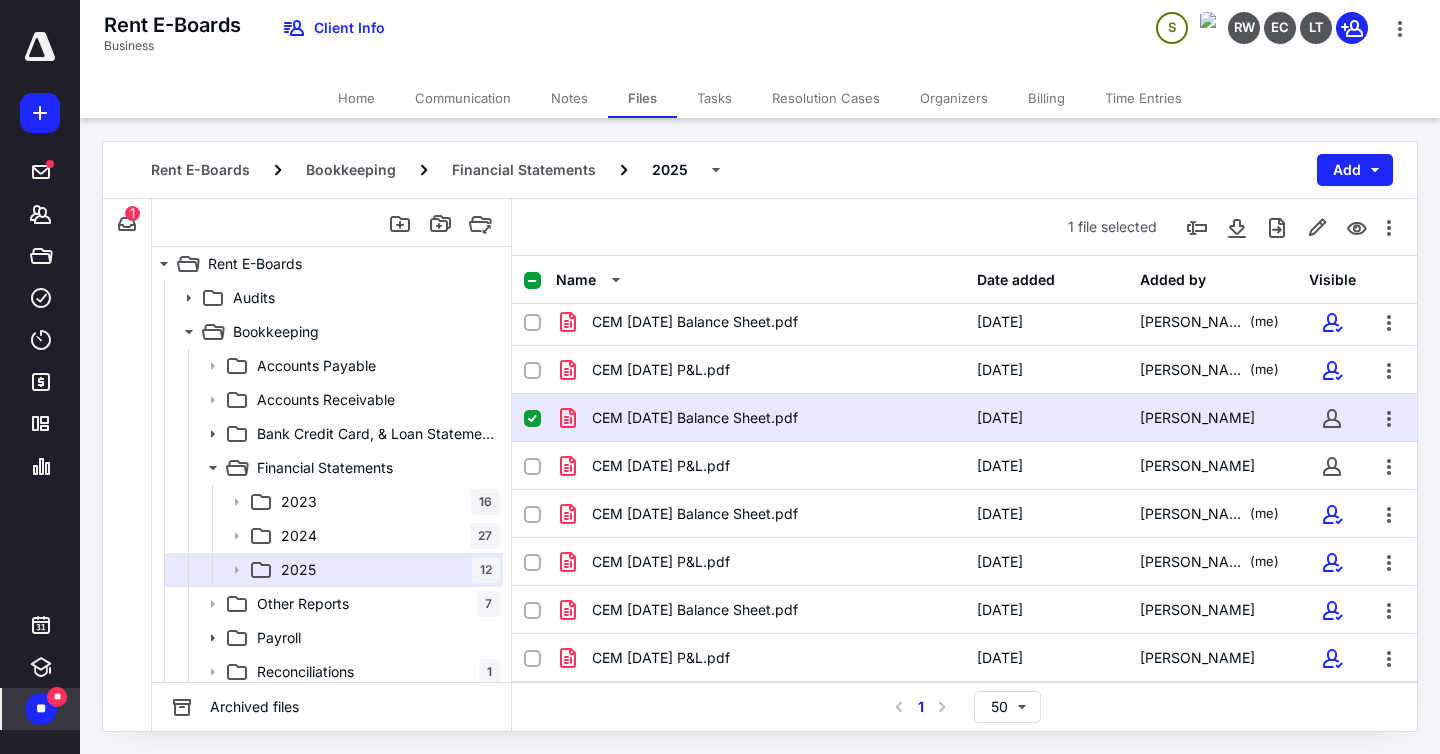click on "1 file selected" at bounding box center (964, 227) 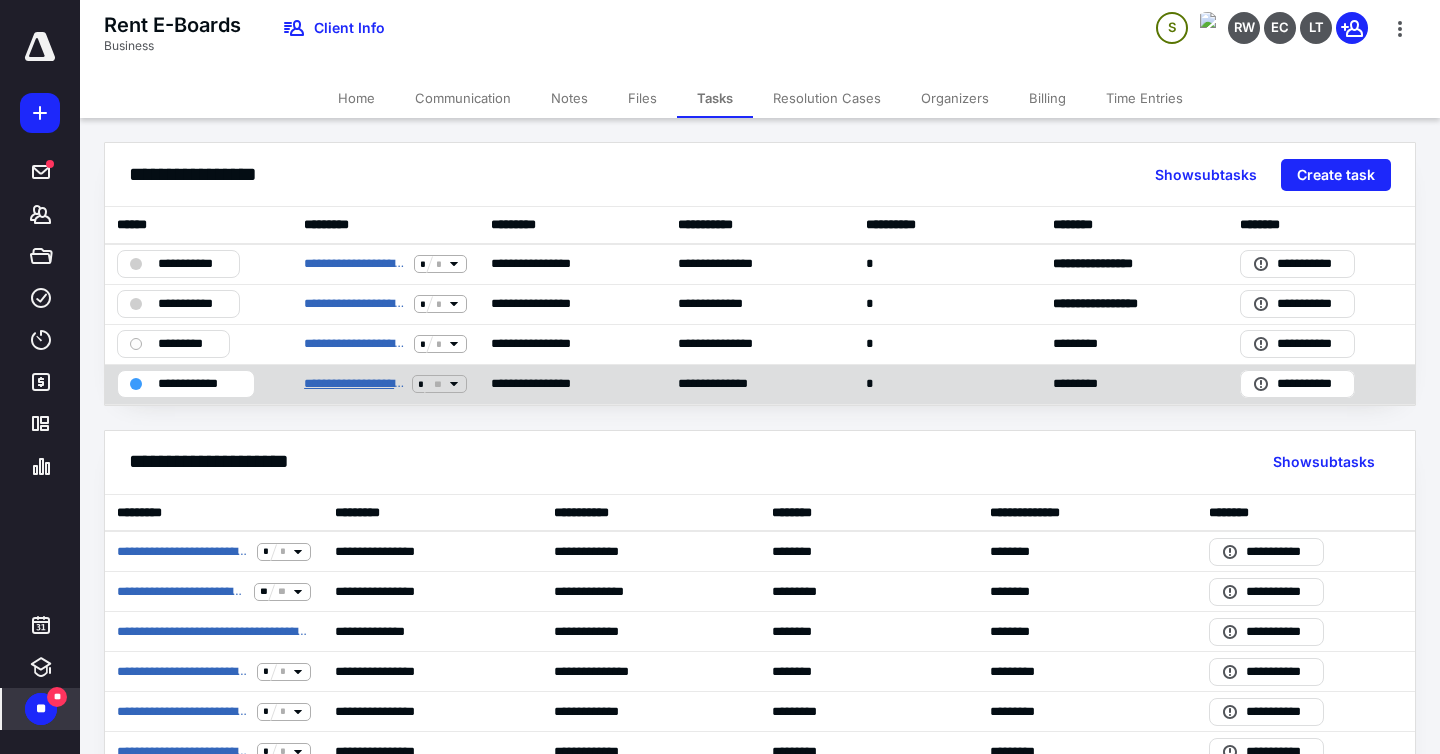 click on "**********" at bounding box center [354, 384] 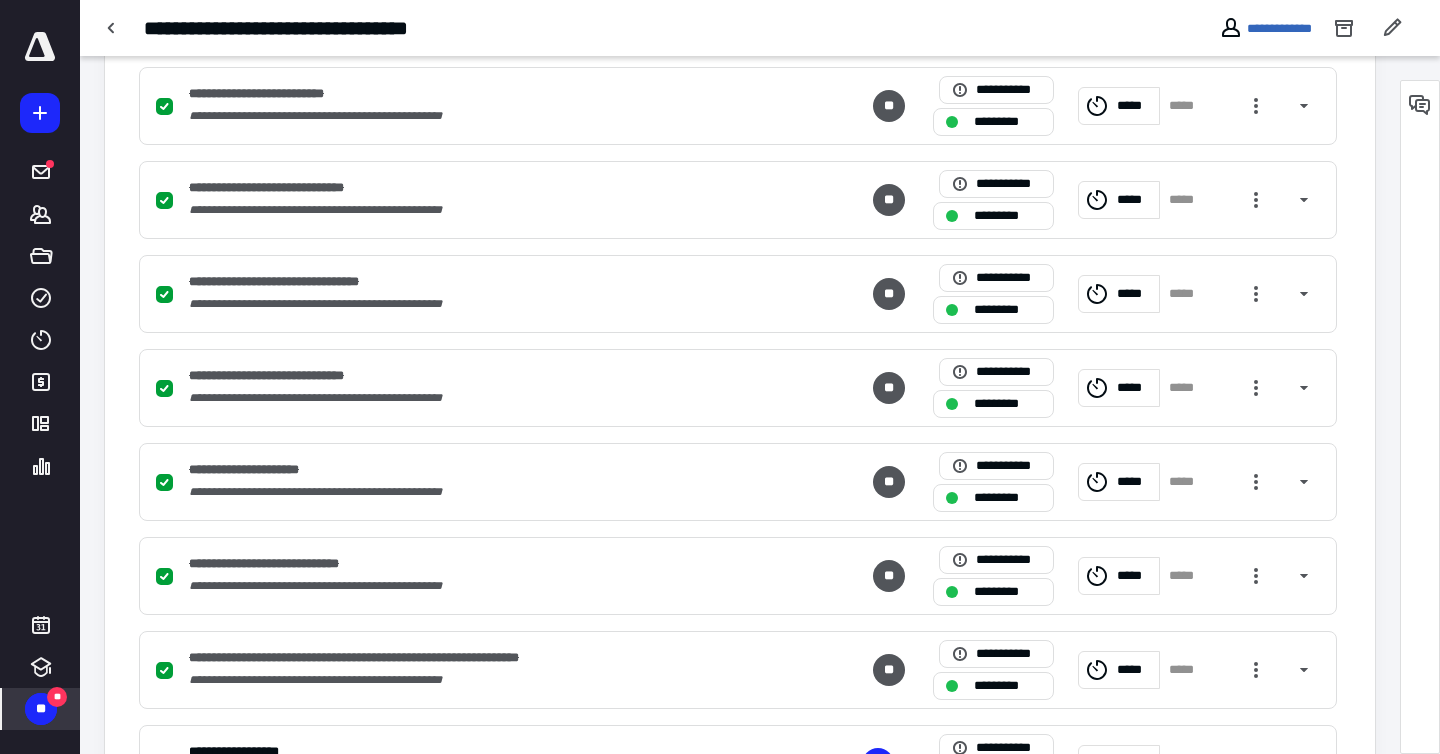 scroll, scrollTop: 891, scrollLeft: 0, axis: vertical 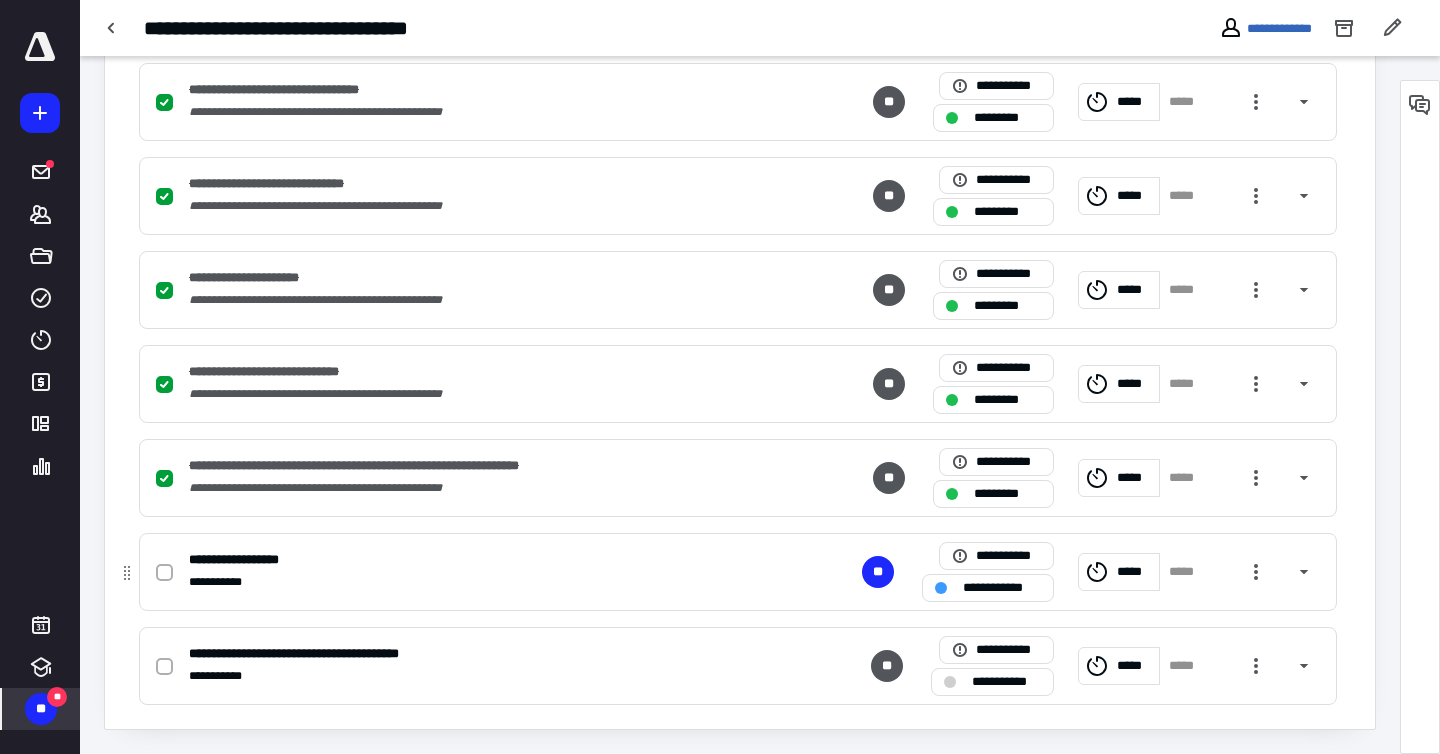 click on "**********" at bounding box center (738, 572) 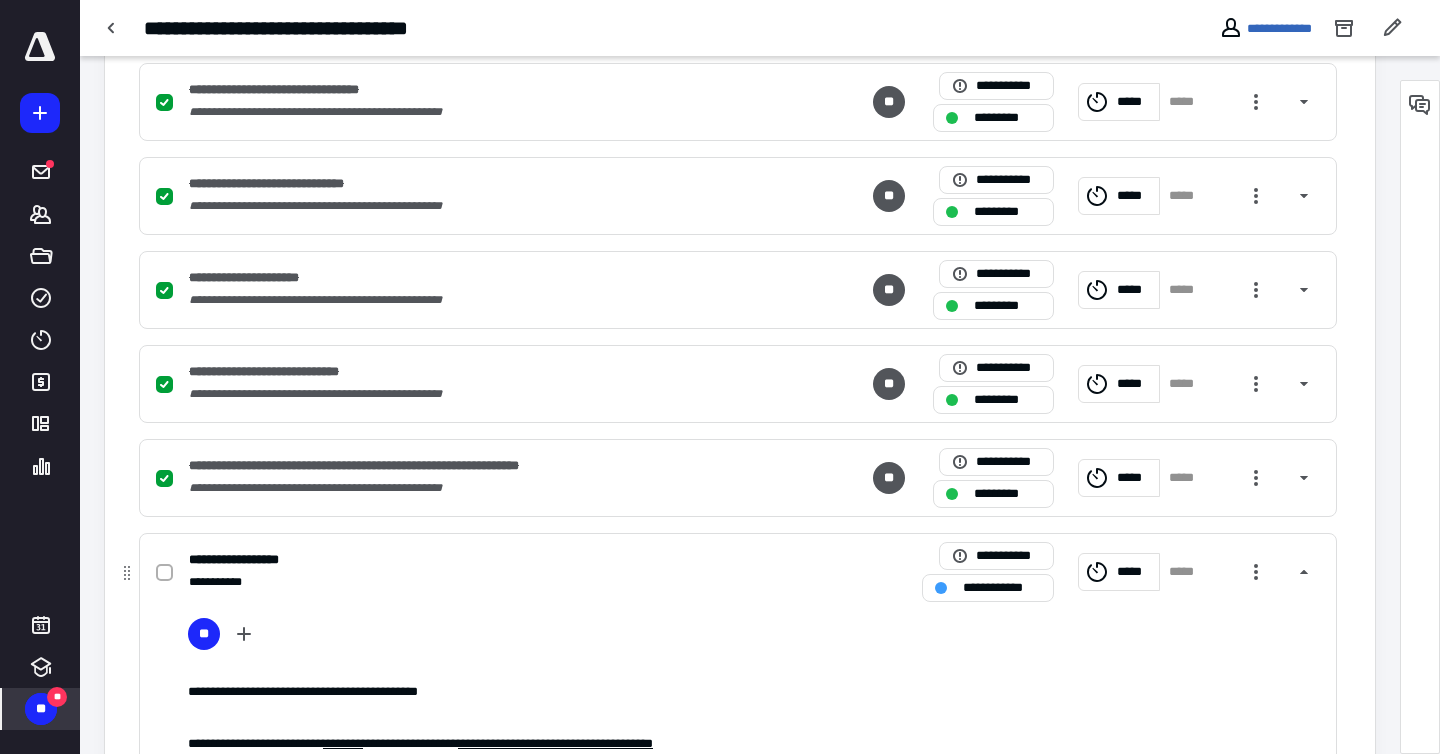 click 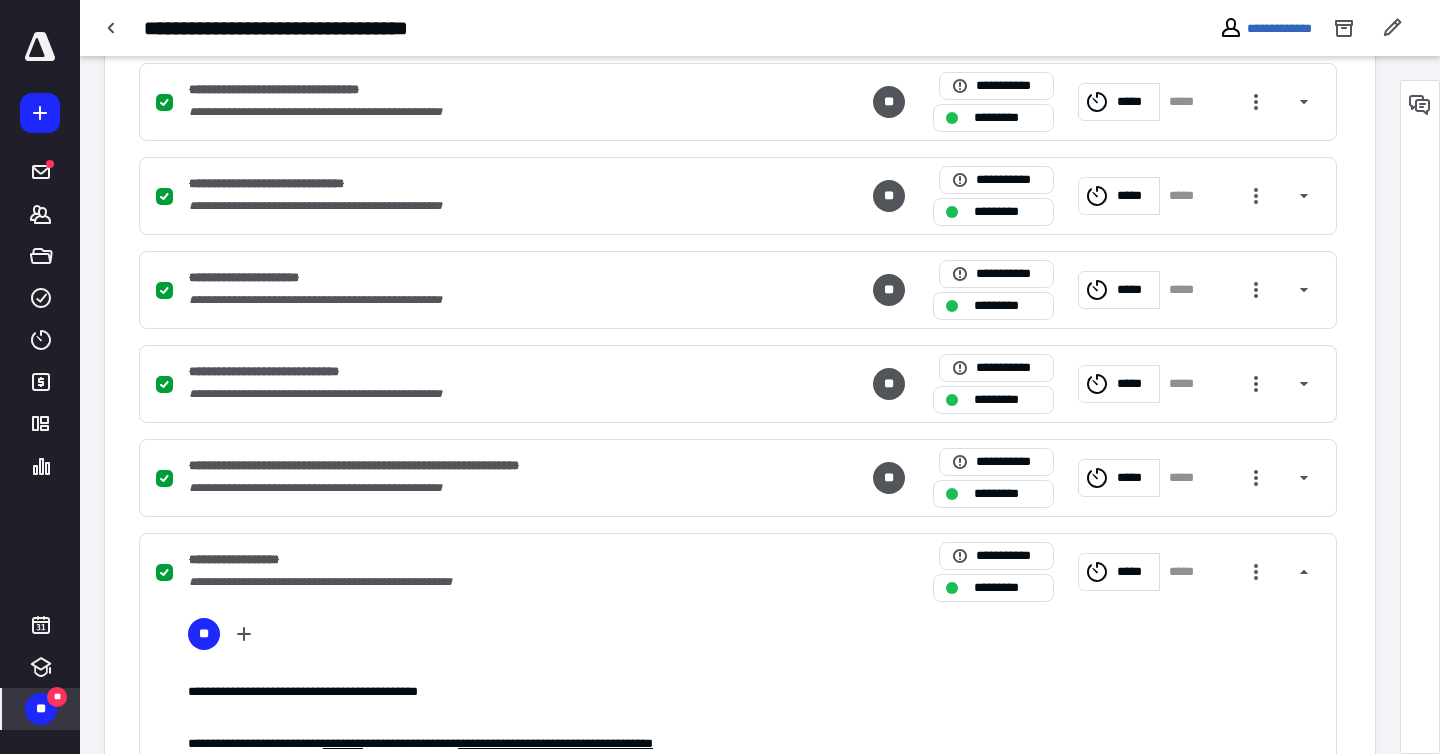 click on "**" at bounding box center (41, 709) 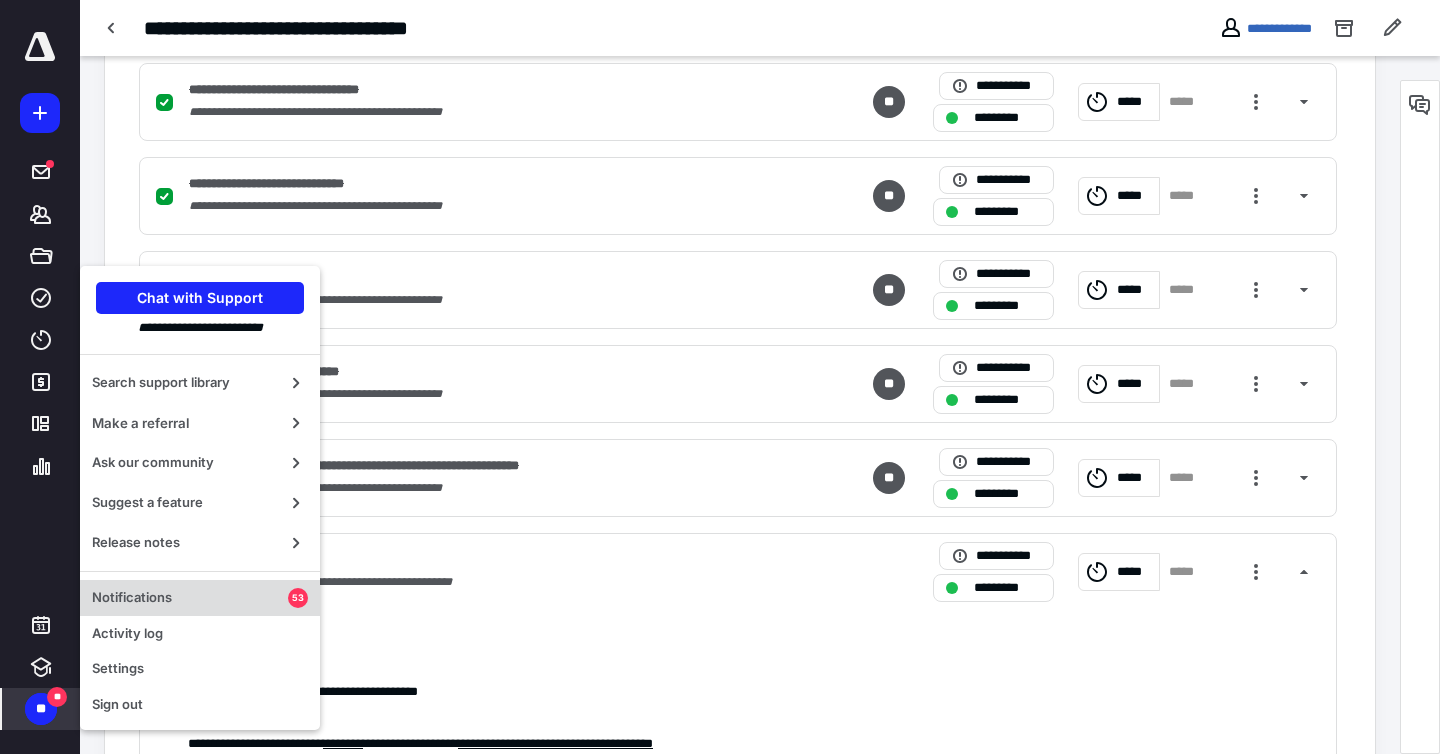 click on "Notifications" at bounding box center (190, 598) 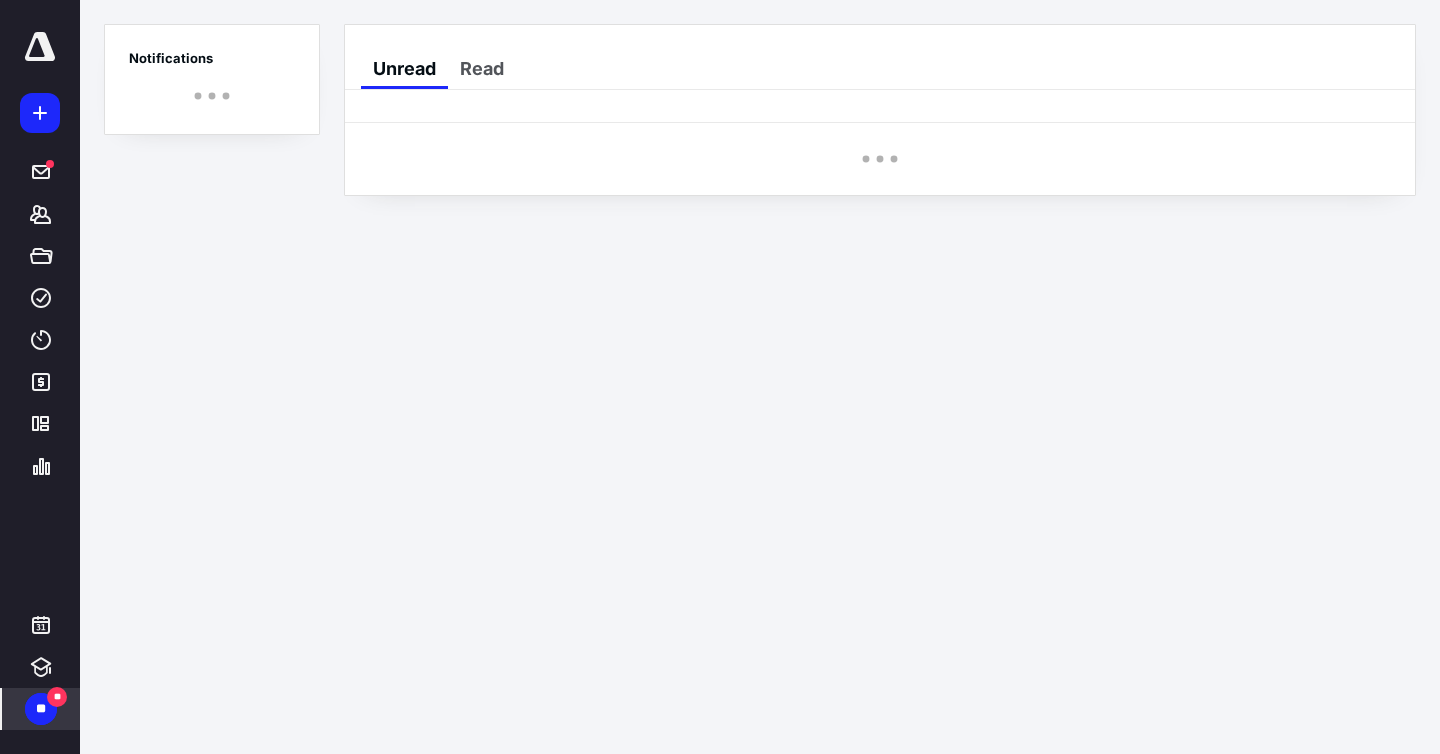 scroll, scrollTop: 0, scrollLeft: 0, axis: both 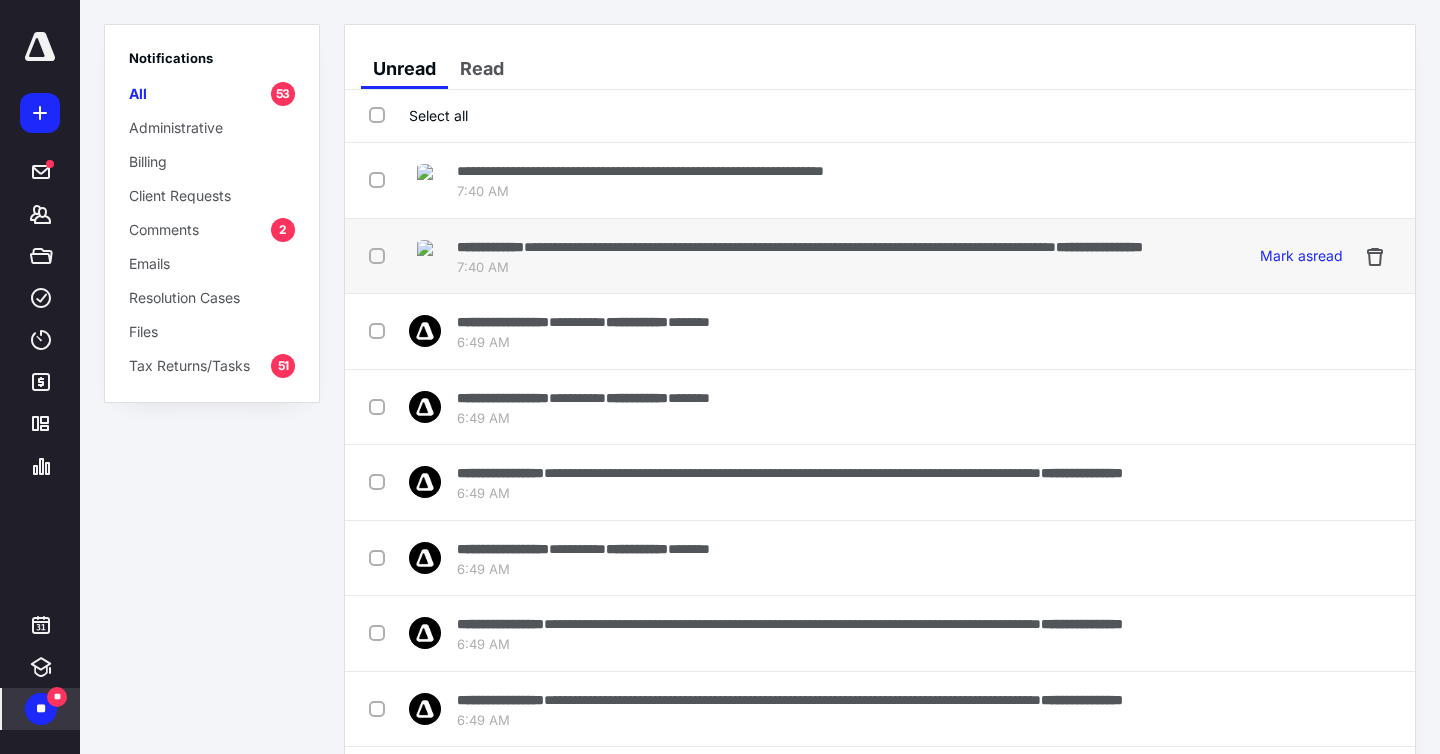 click on "**********" at bounding box center (800, 246) 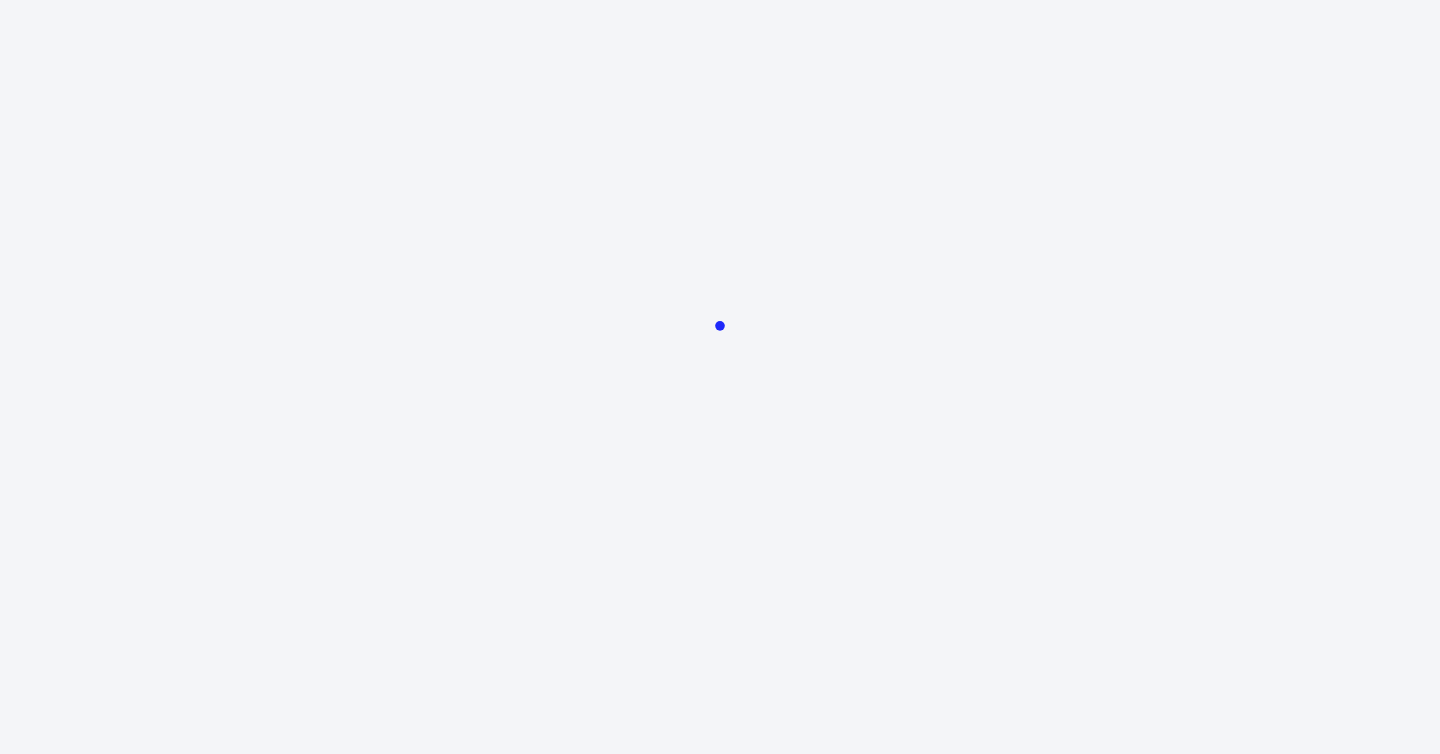 scroll, scrollTop: 0, scrollLeft: 0, axis: both 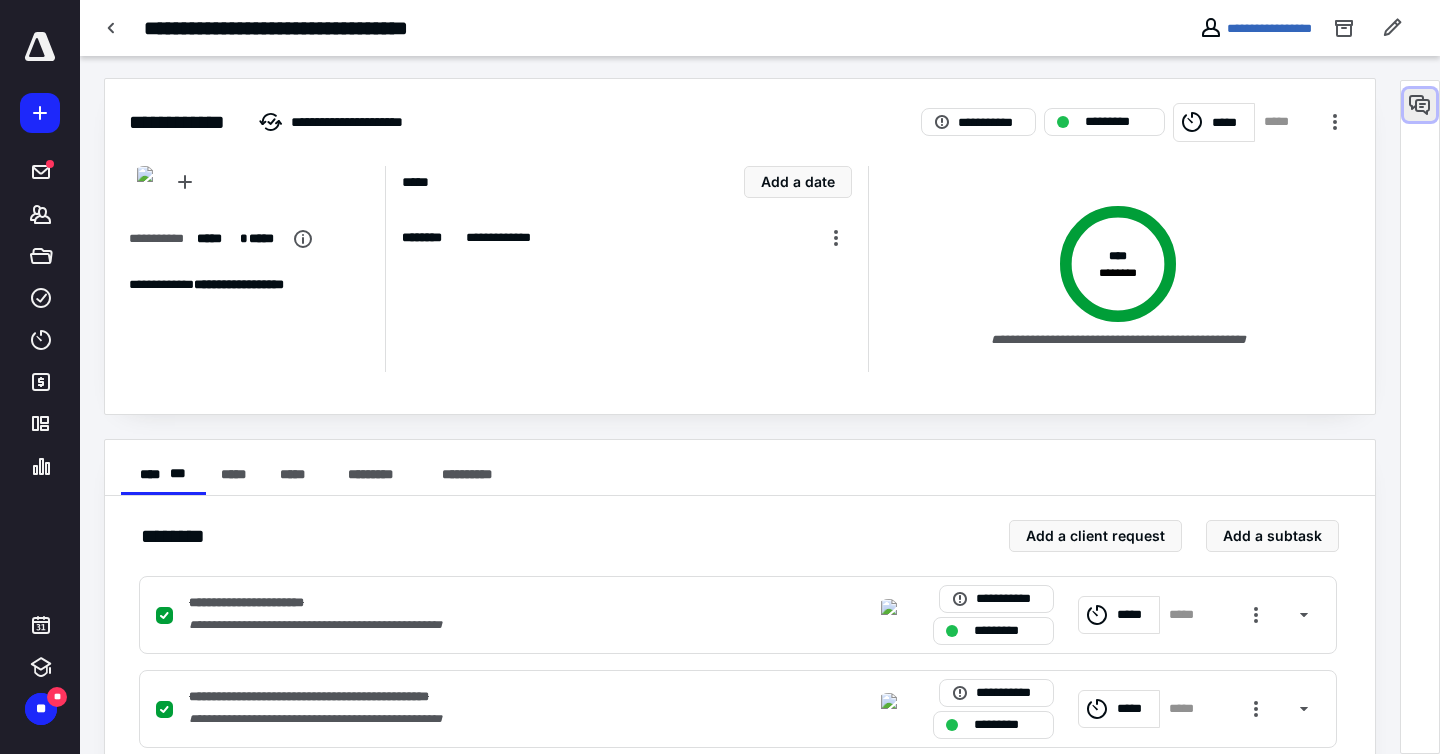 click at bounding box center [1420, 105] 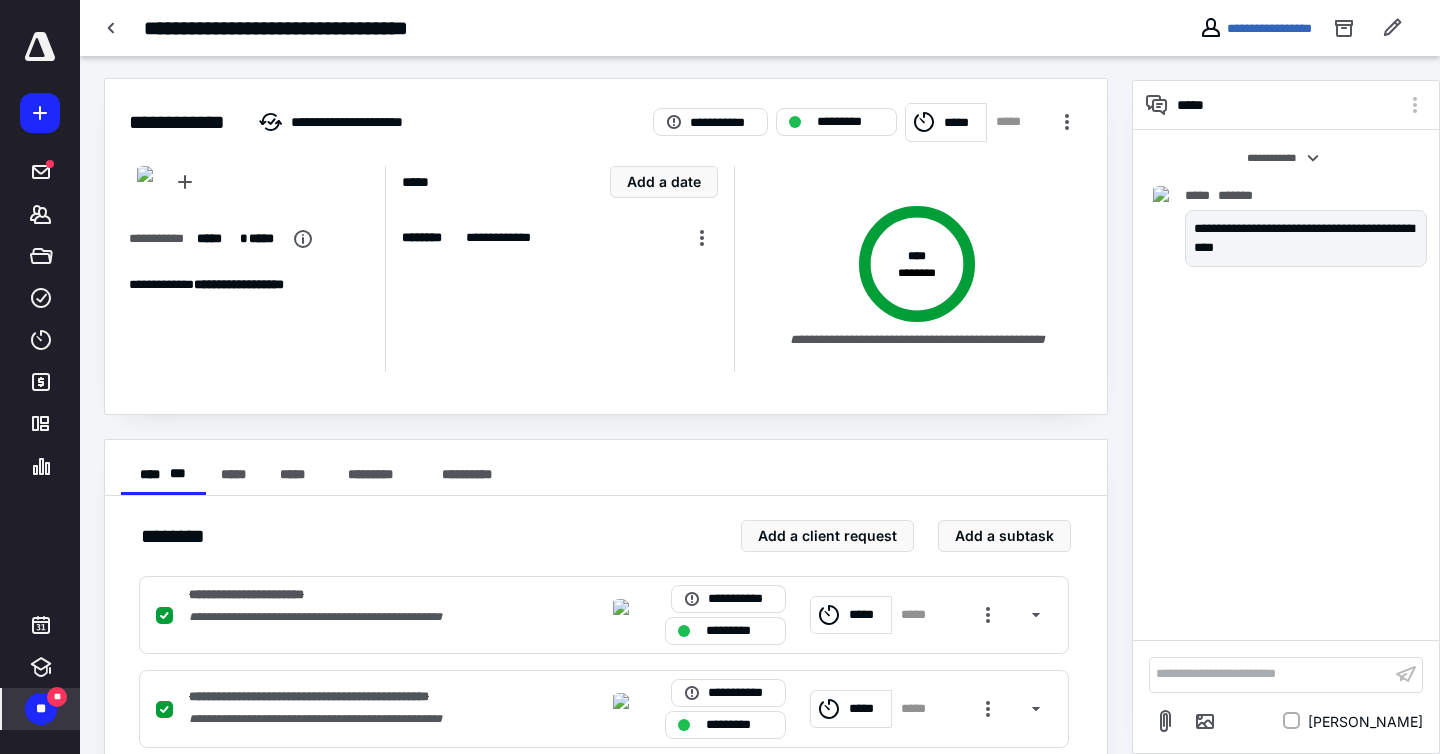 click on "**" at bounding box center (41, 709) 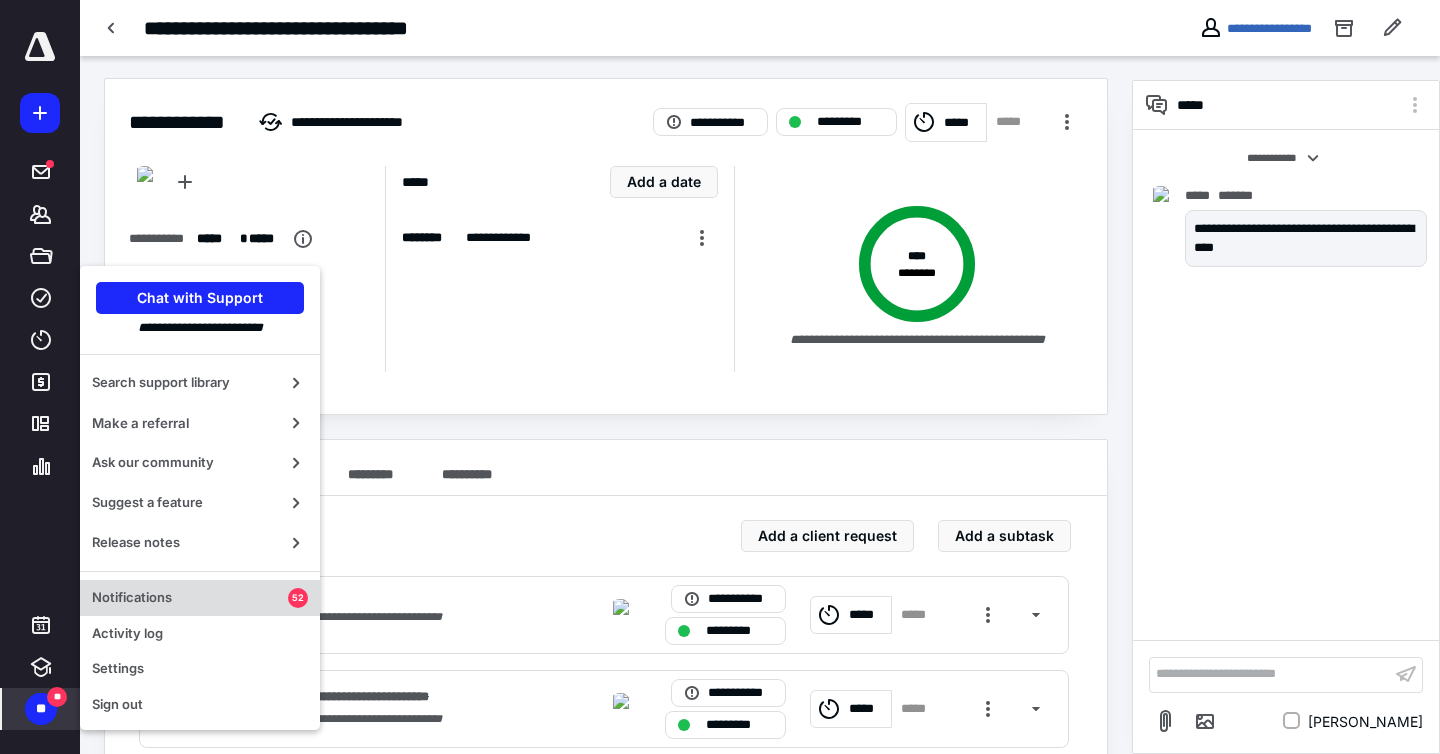 click on "Notifications" at bounding box center (190, 598) 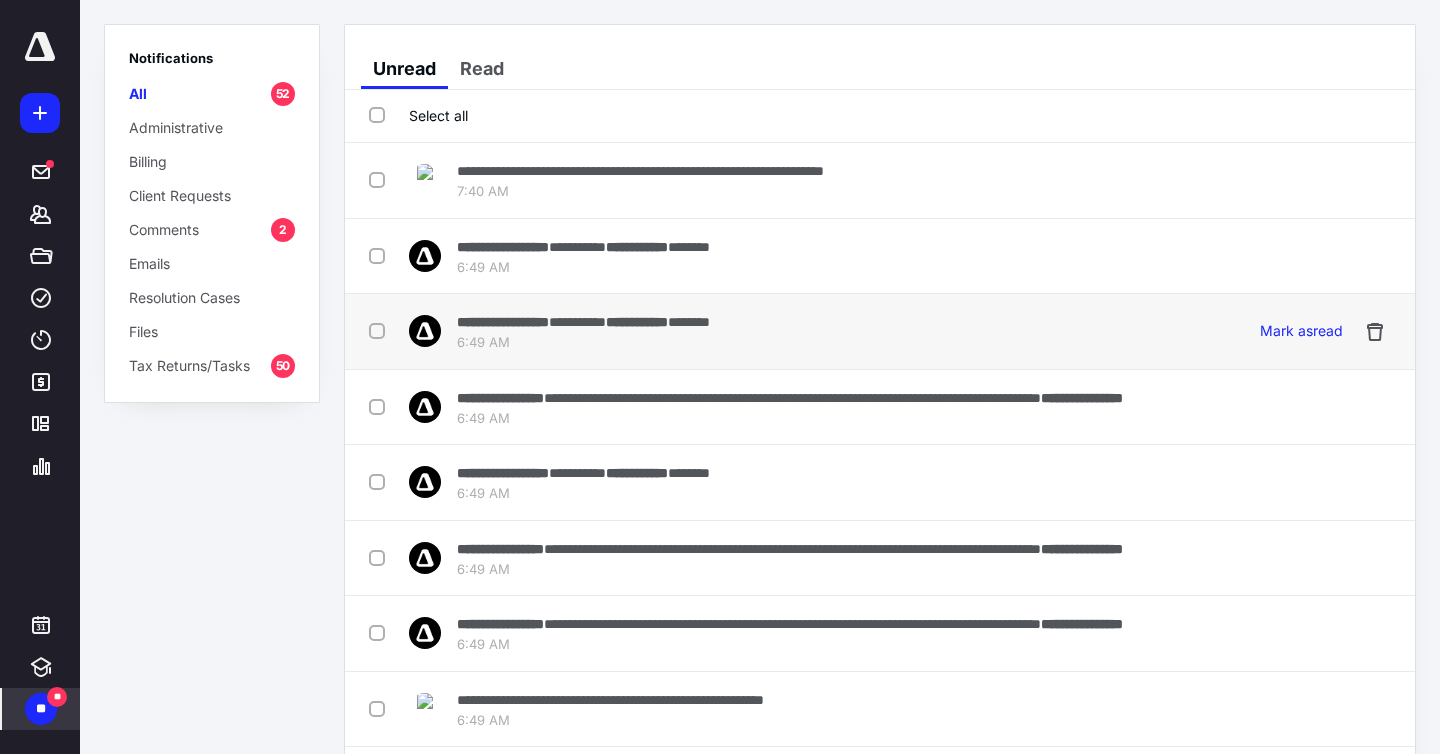 click on "**********" at bounding box center [880, 332] 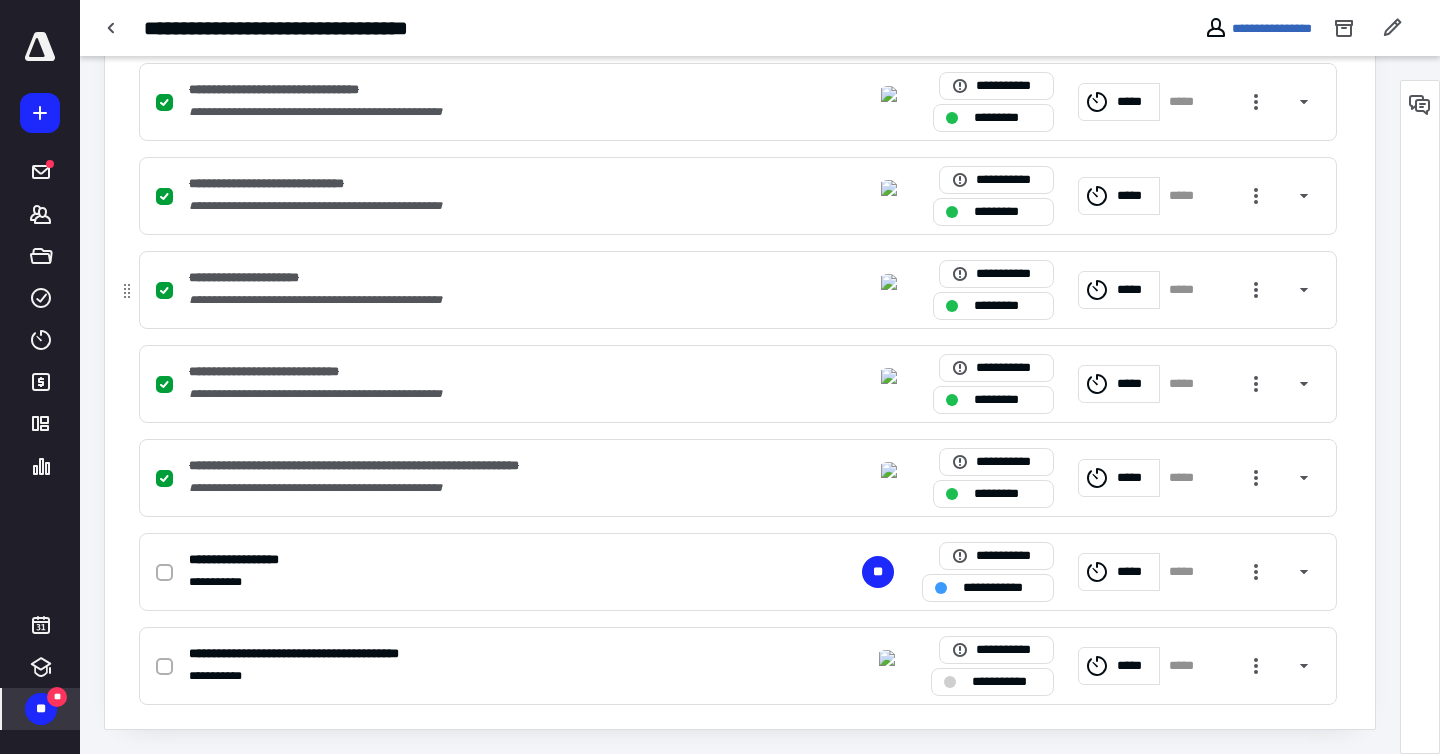 scroll, scrollTop: 0, scrollLeft: 0, axis: both 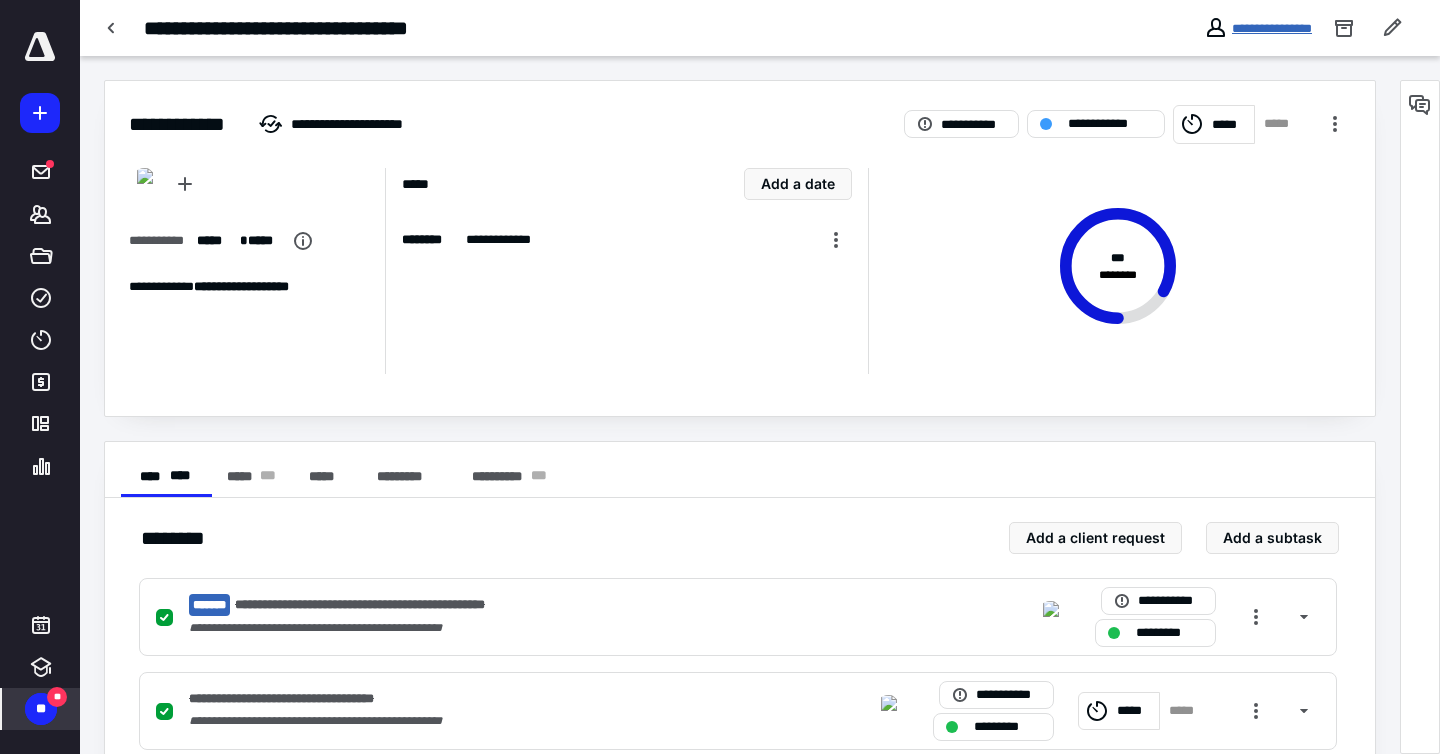 click on "**********" at bounding box center (1272, 28) 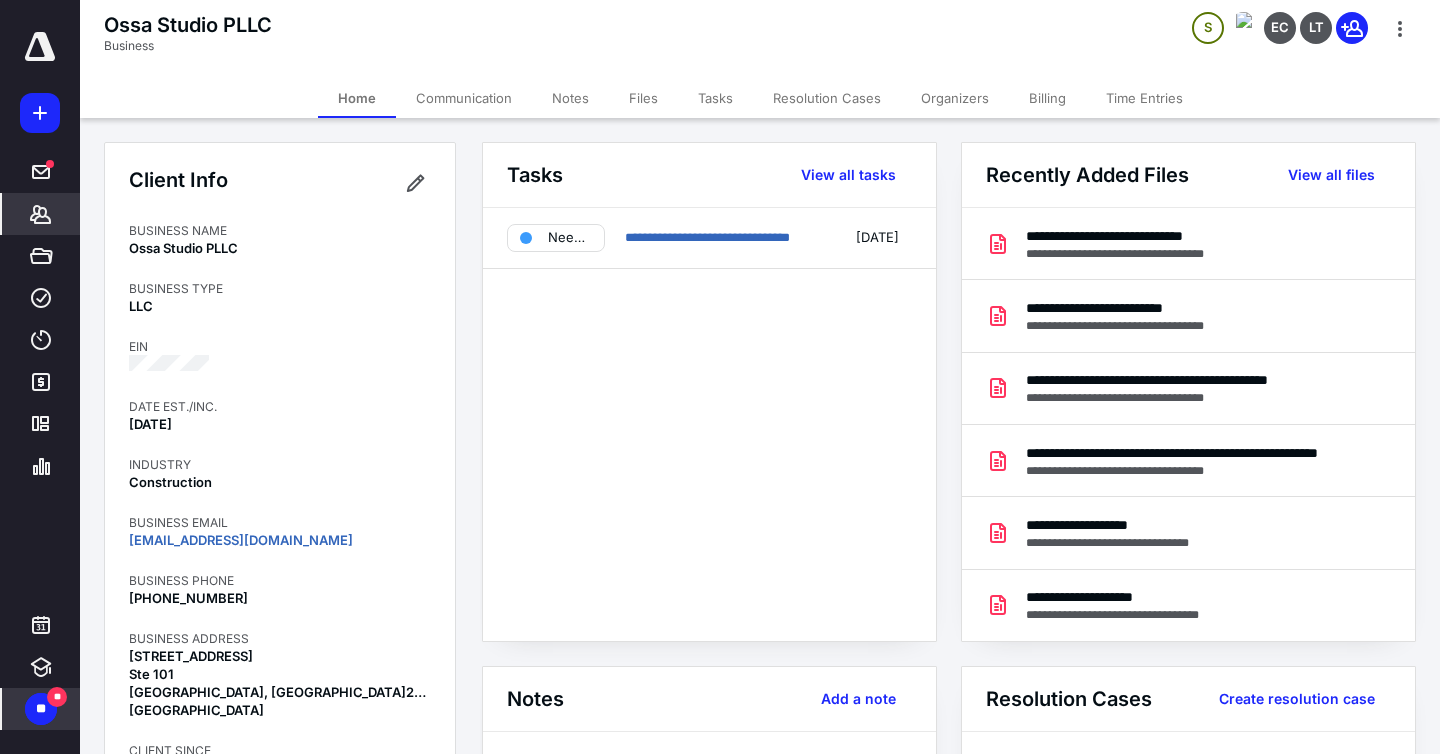 click on "Files" at bounding box center [643, 98] 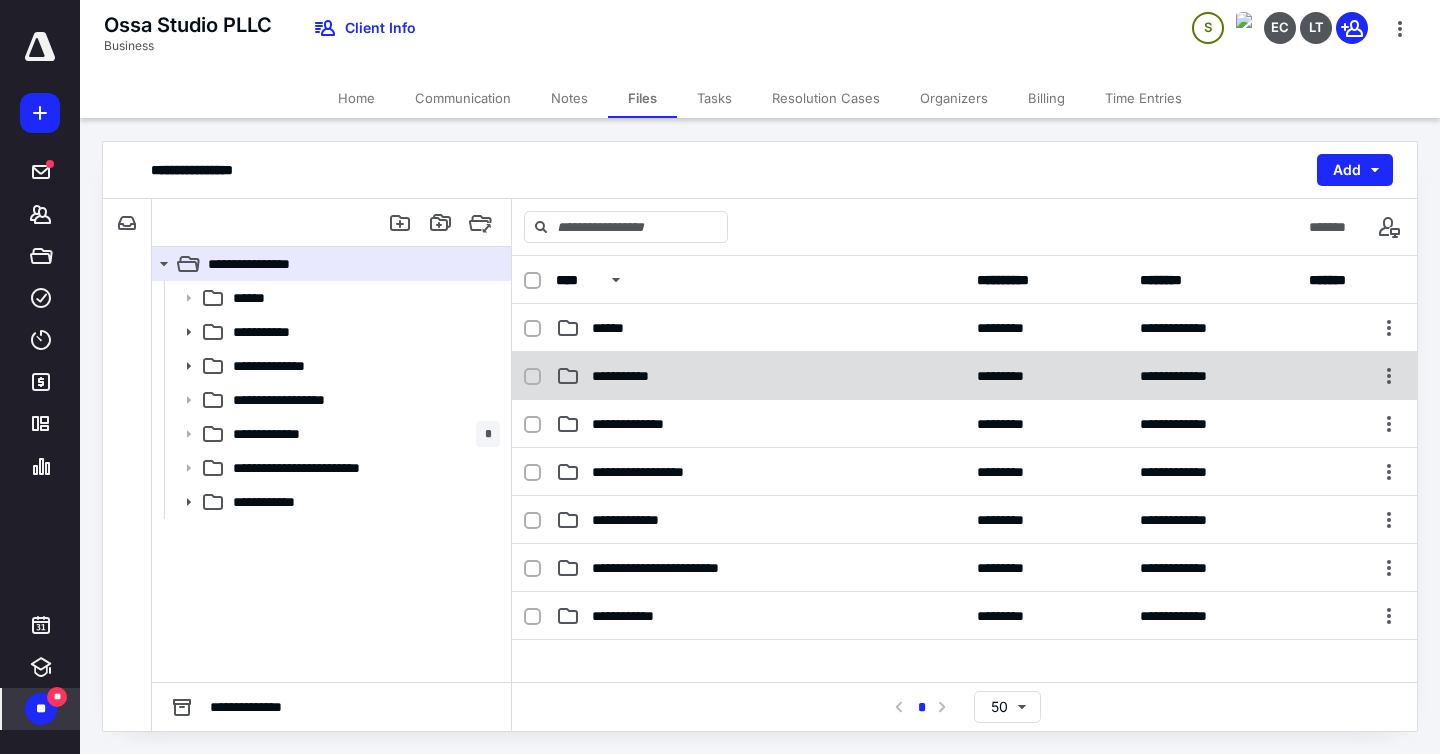 click on "**********" at bounding box center (635, 376) 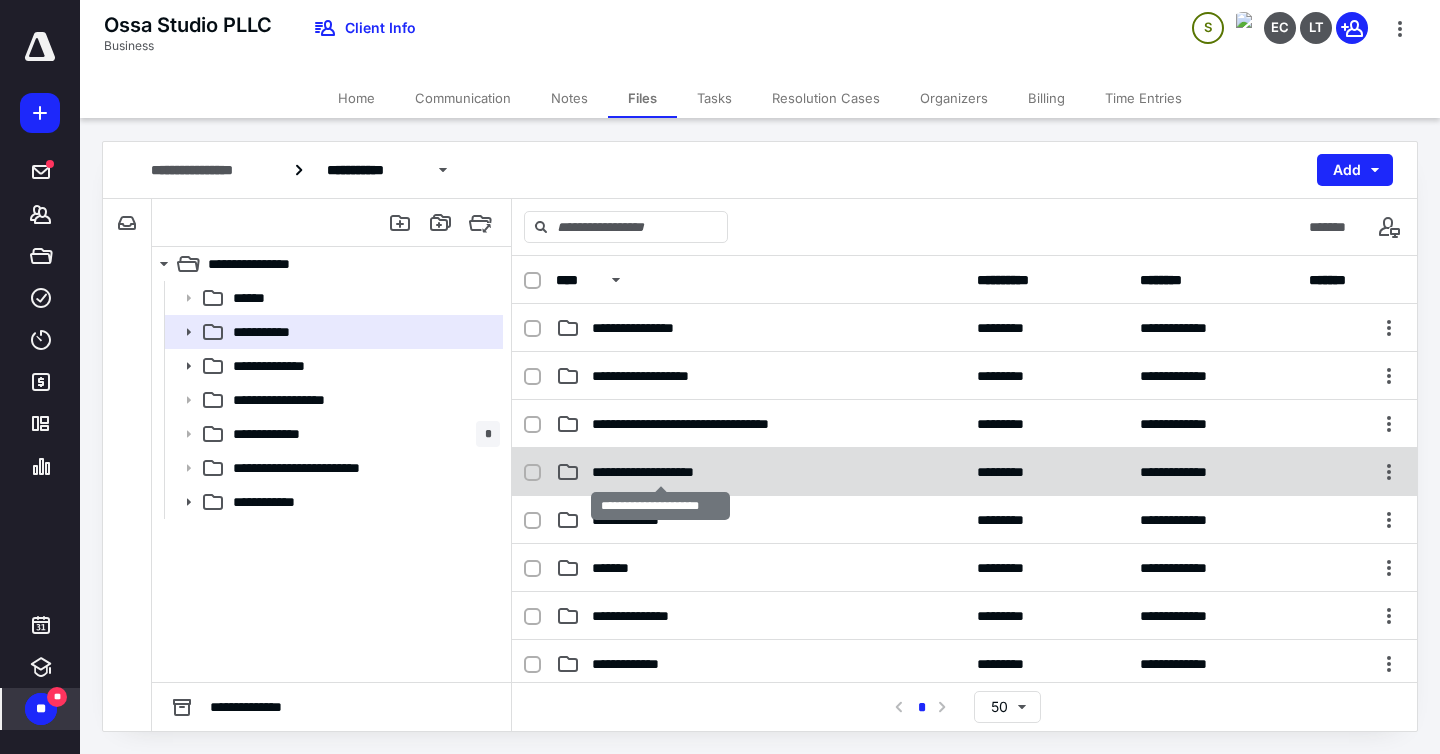 click on "**********" at bounding box center (660, 472) 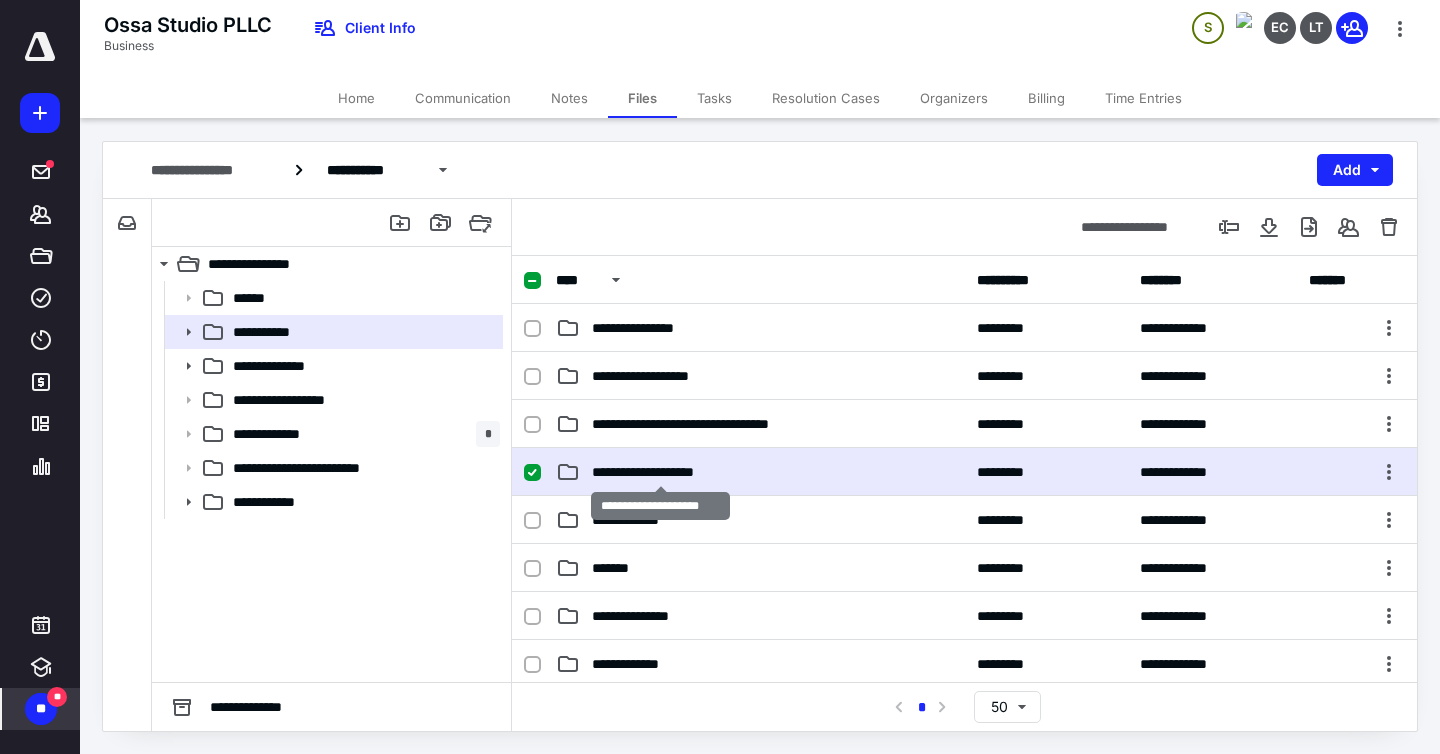 click on "**********" at bounding box center (660, 472) 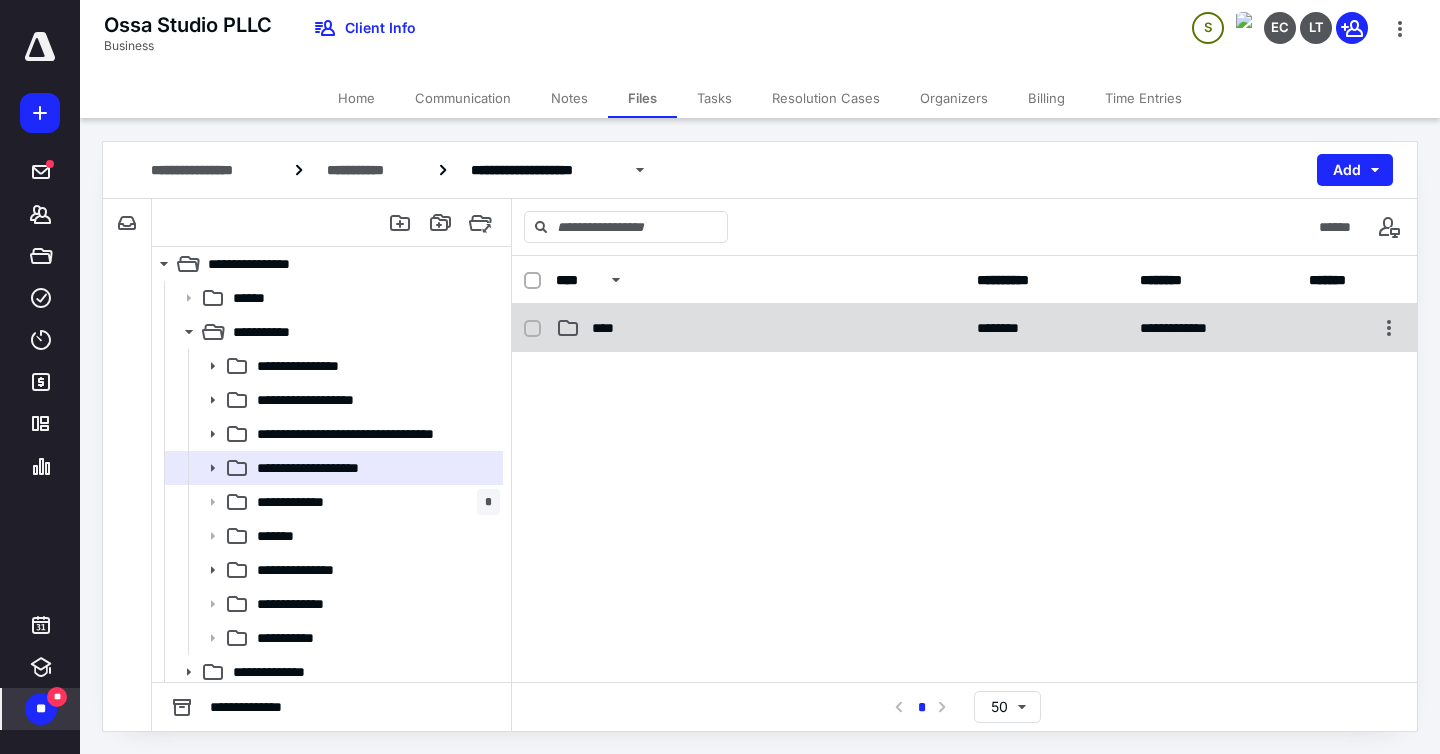click on "****" at bounding box center (609, 328) 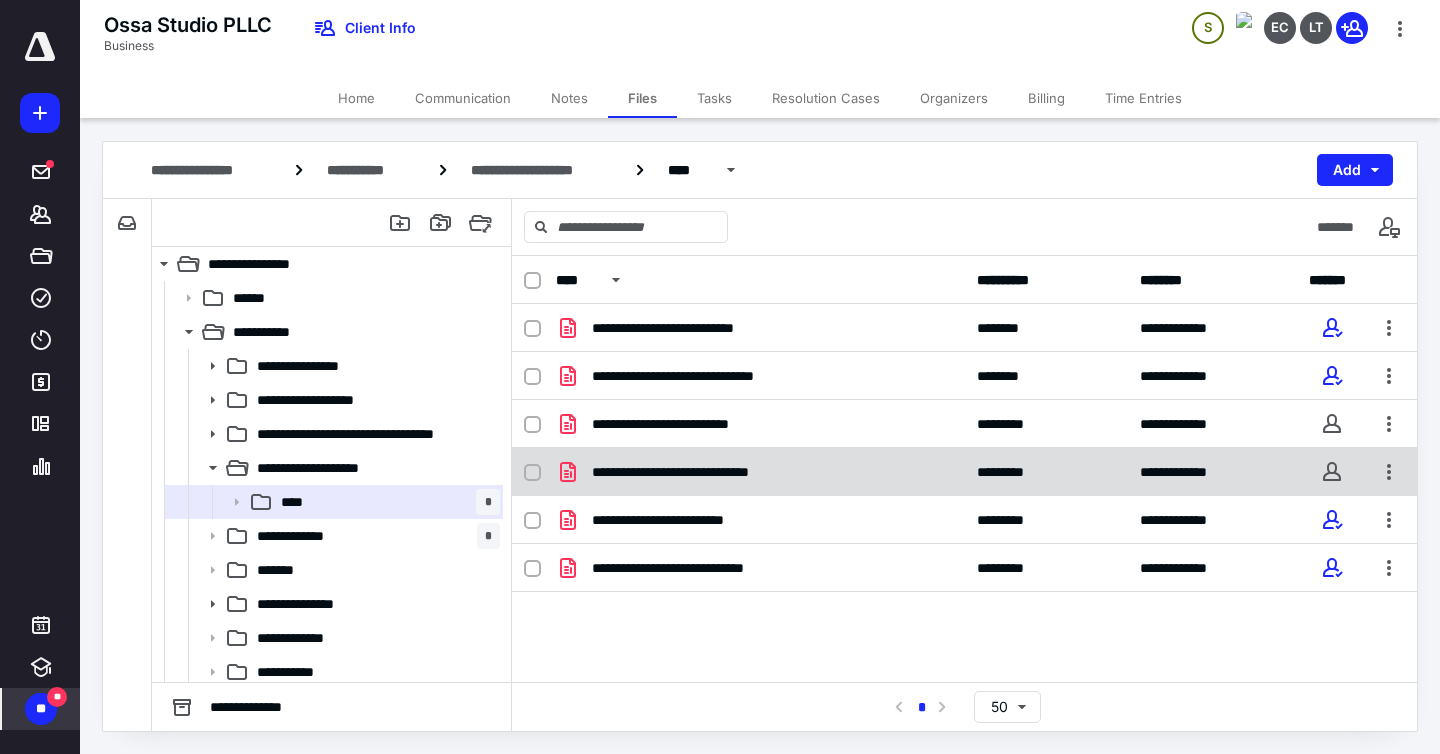 click on "**********" at bounding box center (700, 472) 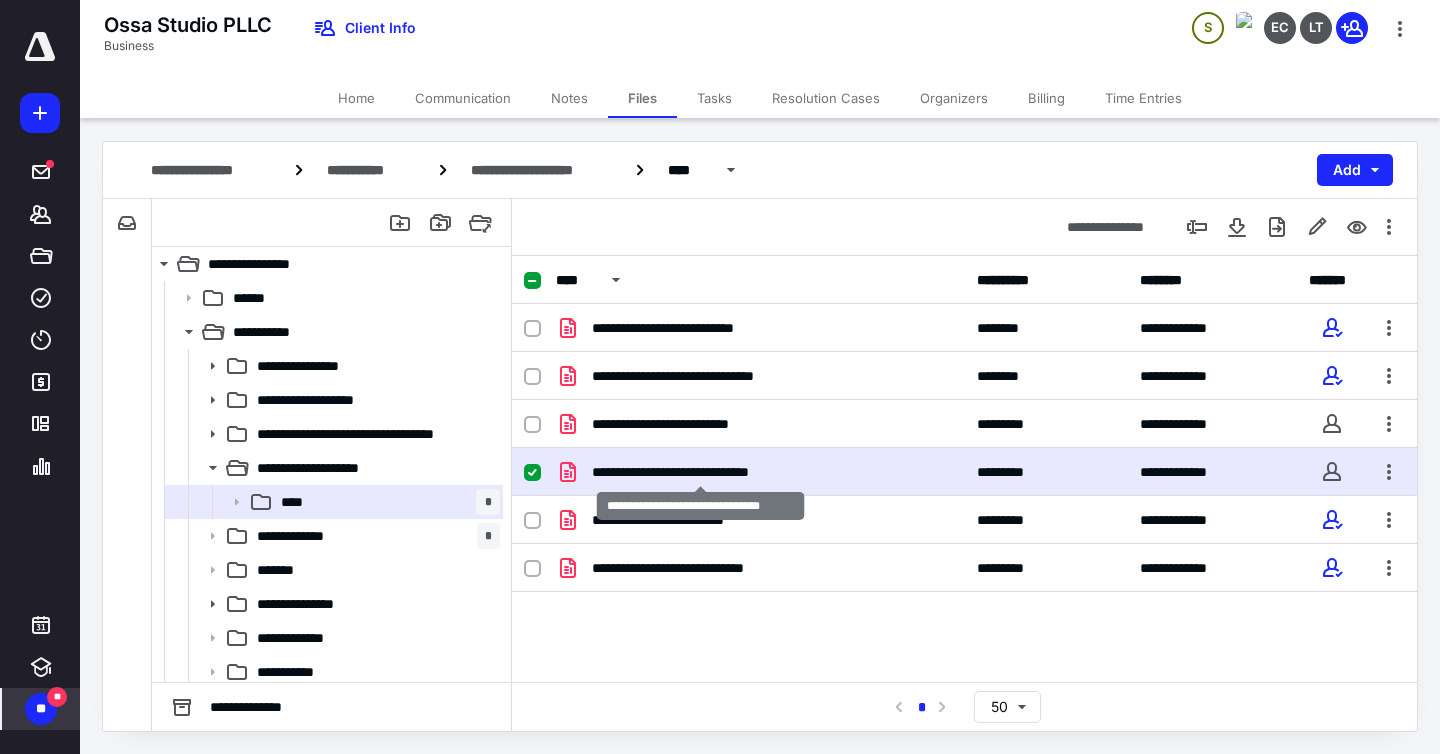 click on "**********" at bounding box center [700, 472] 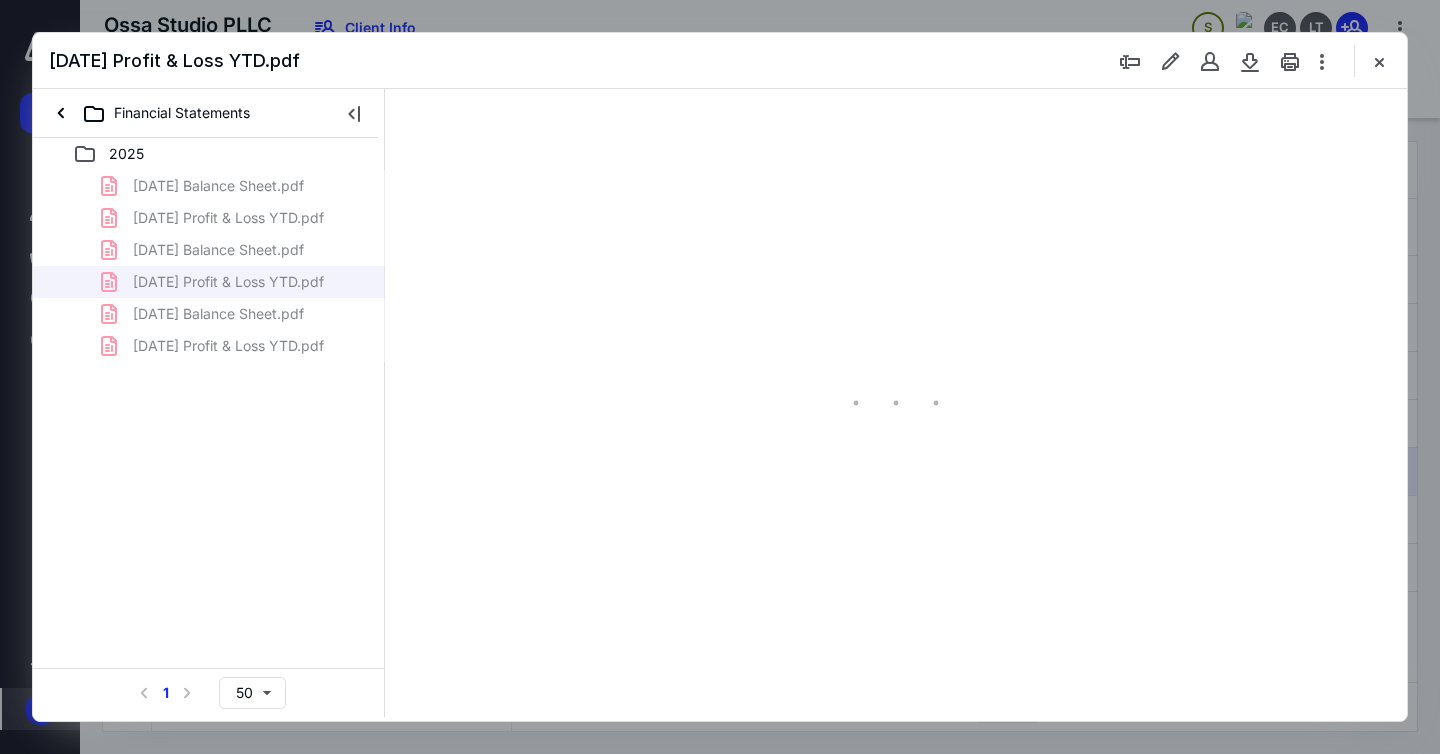 scroll, scrollTop: 0, scrollLeft: 0, axis: both 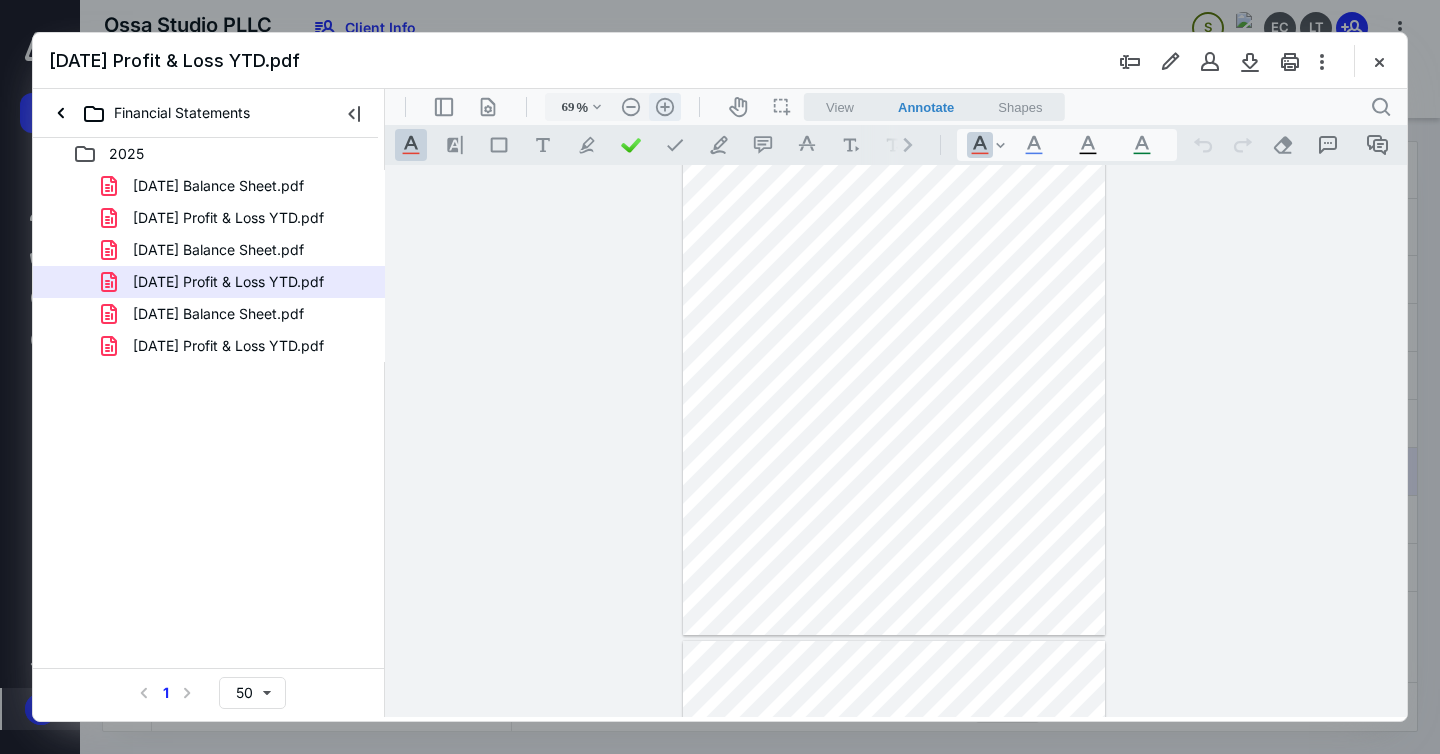click on ".cls-1{fill:#abb0c4;} icon - header - zoom - in - line" at bounding box center [665, 107] 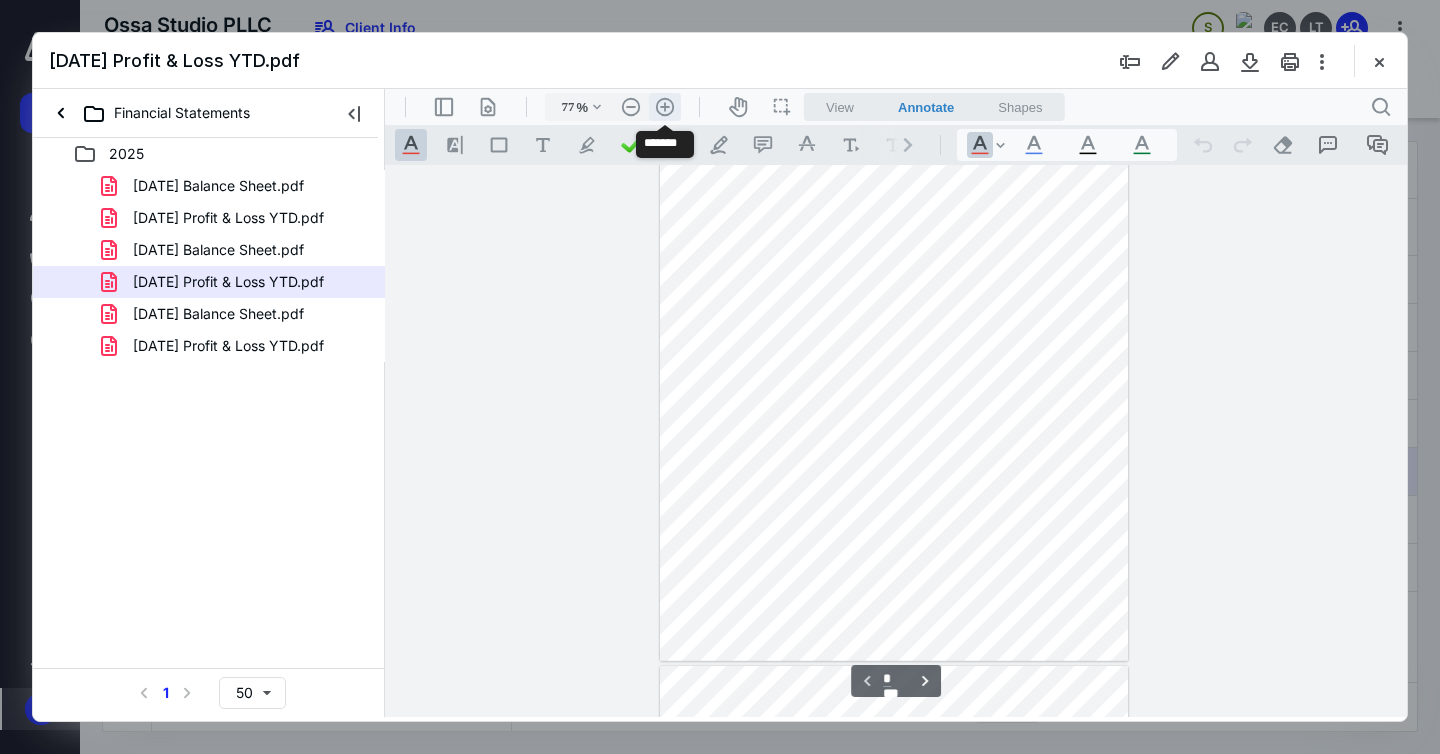 click on ".cls-1{fill:#abb0c4;} icon - header - zoom - in - line" at bounding box center [665, 107] 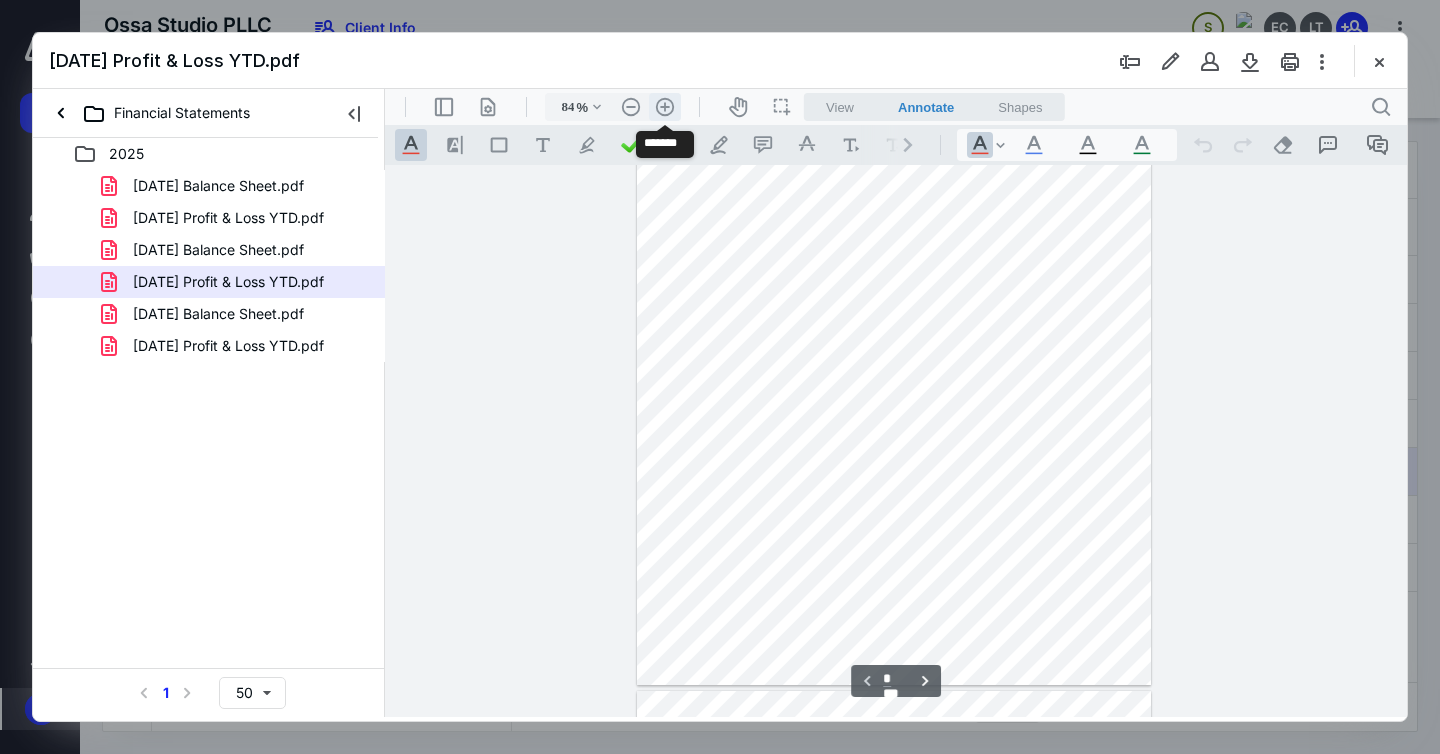 click on ".cls-1{fill:#abb0c4;} icon - header - zoom - in - line" at bounding box center [665, 107] 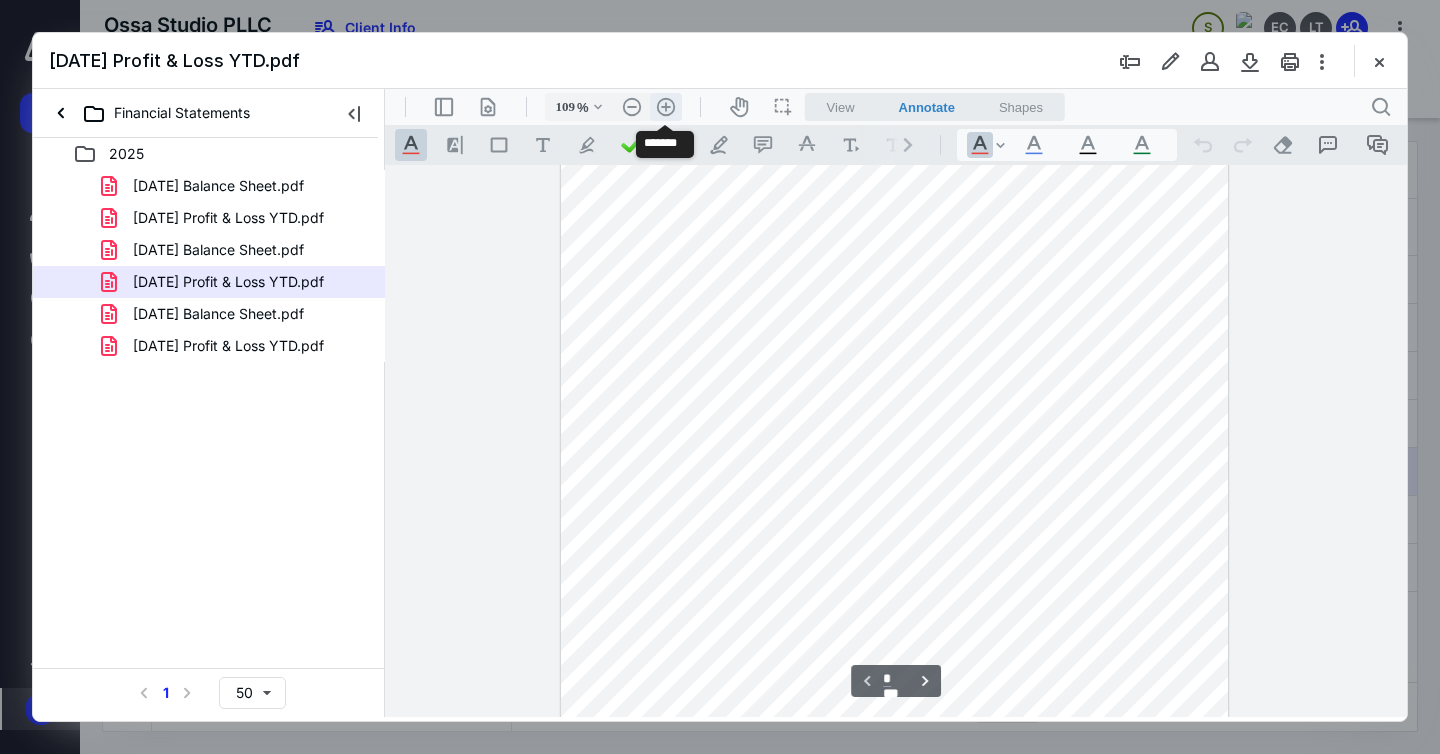 click on ".cls-1{fill:#abb0c4;} icon - header - zoom - in - line" at bounding box center [666, 107] 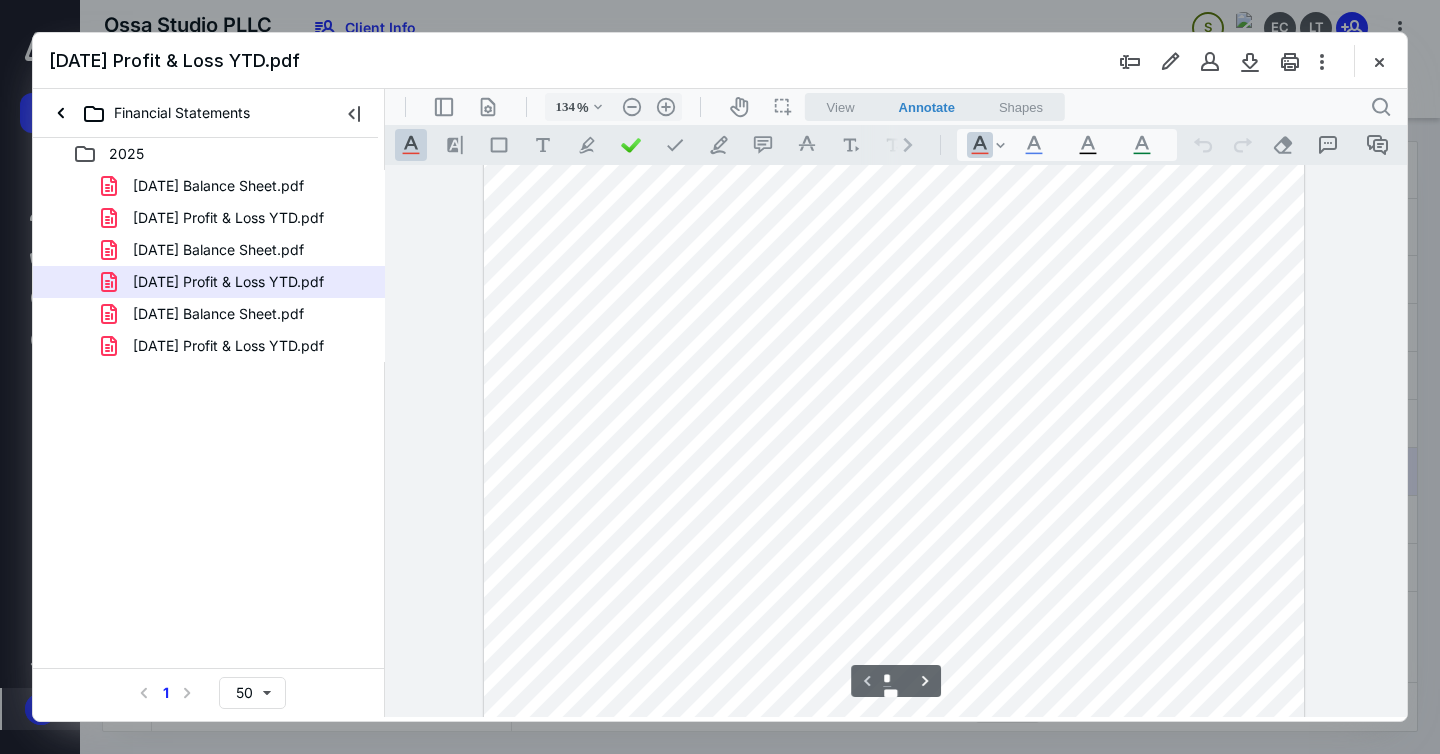 scroll, scrollTop: 271, scrollLeft: 0, axis: vertical 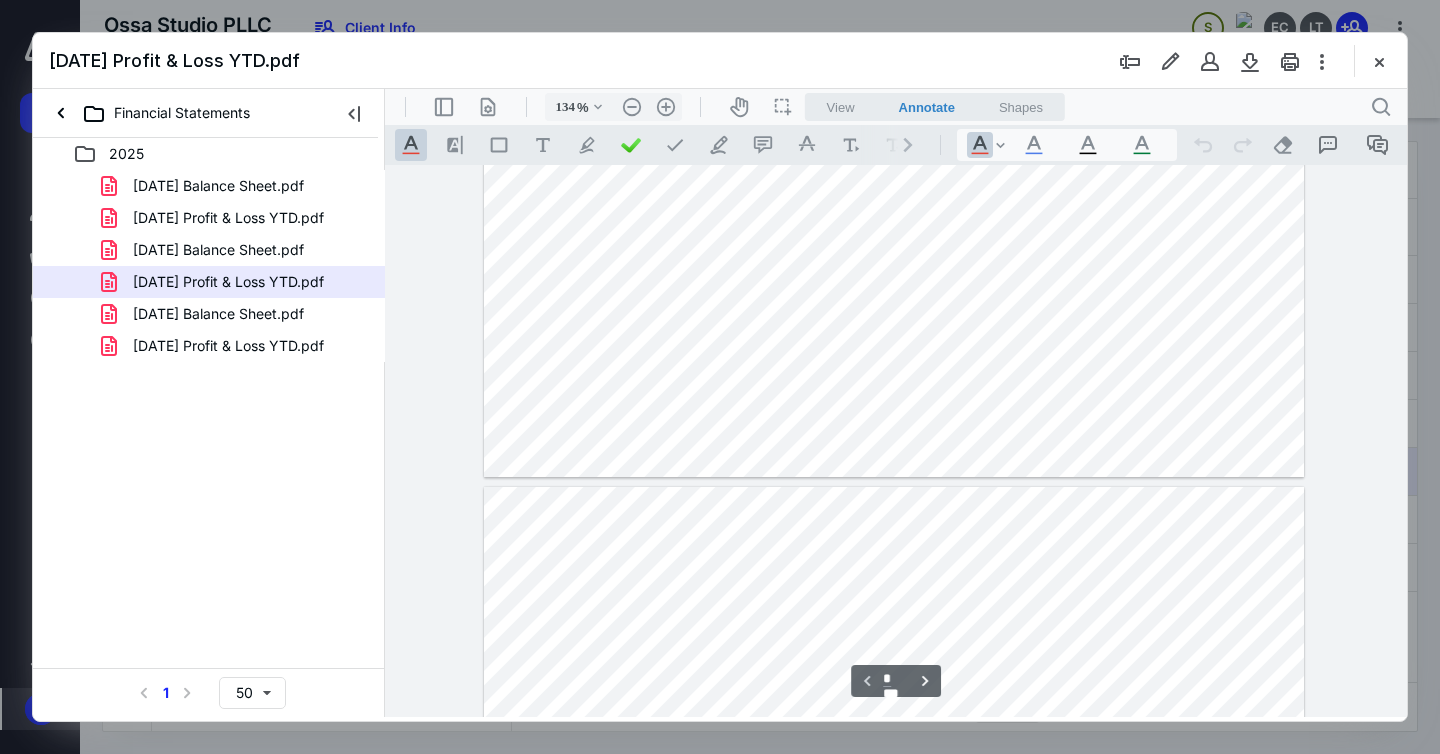 type on "*" 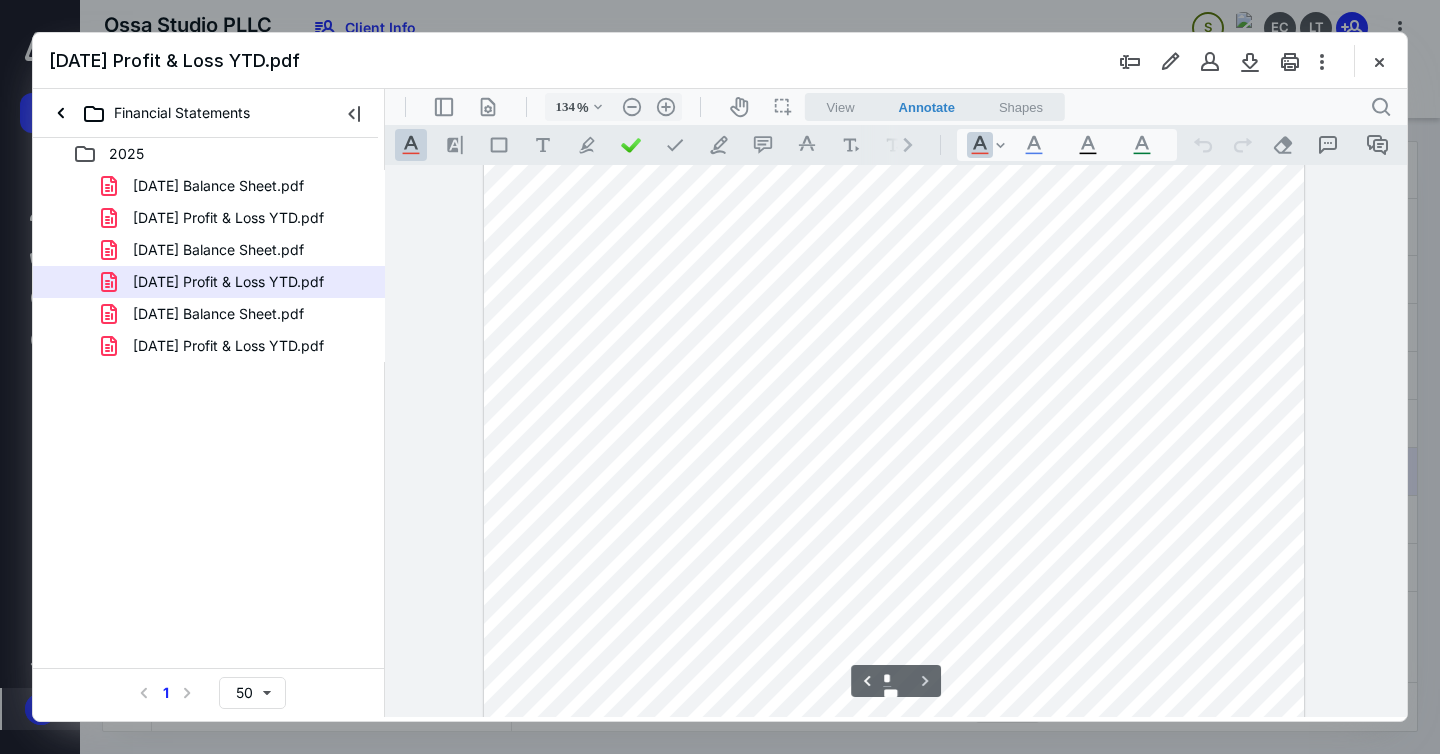 scroll, scrollTop: 1231, scrollLeft: 0, axis: vertical 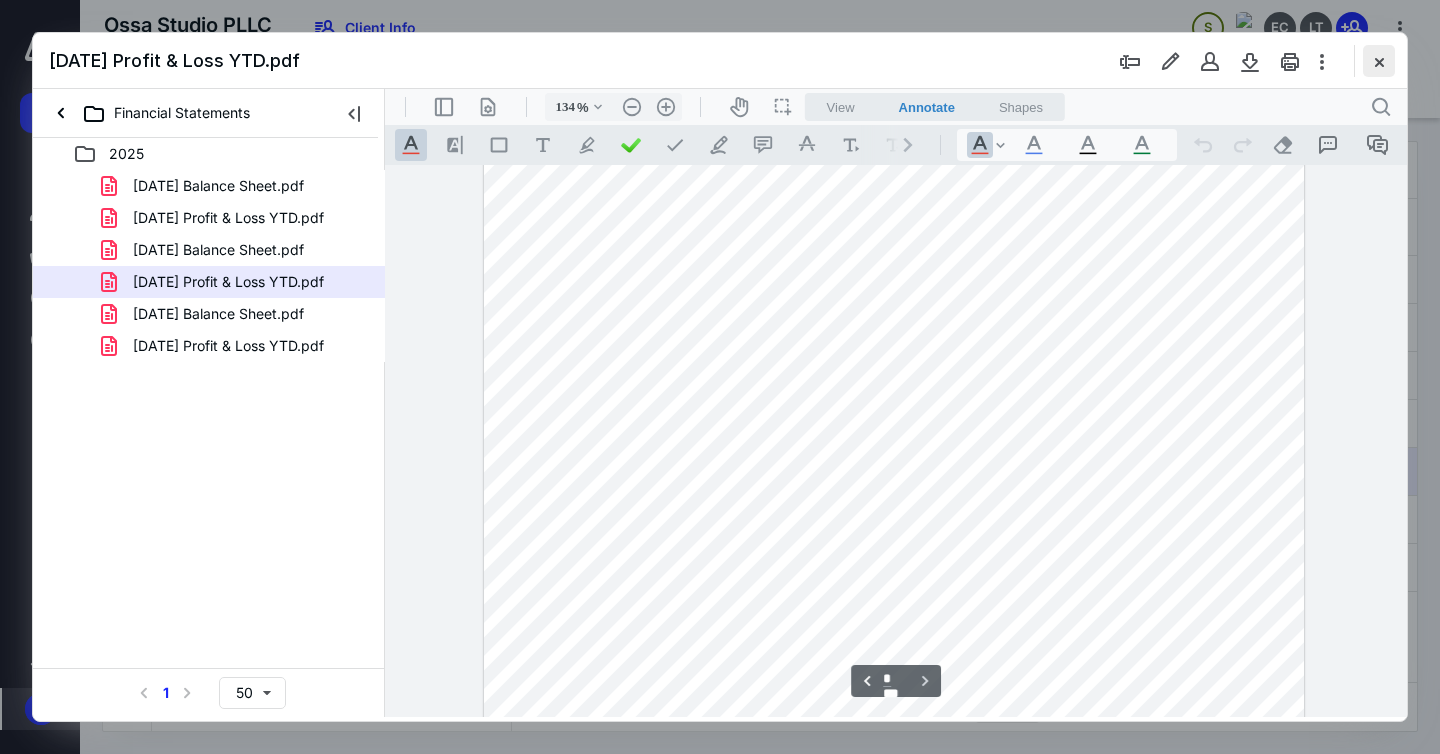 click at bounding box center (1379, 61) 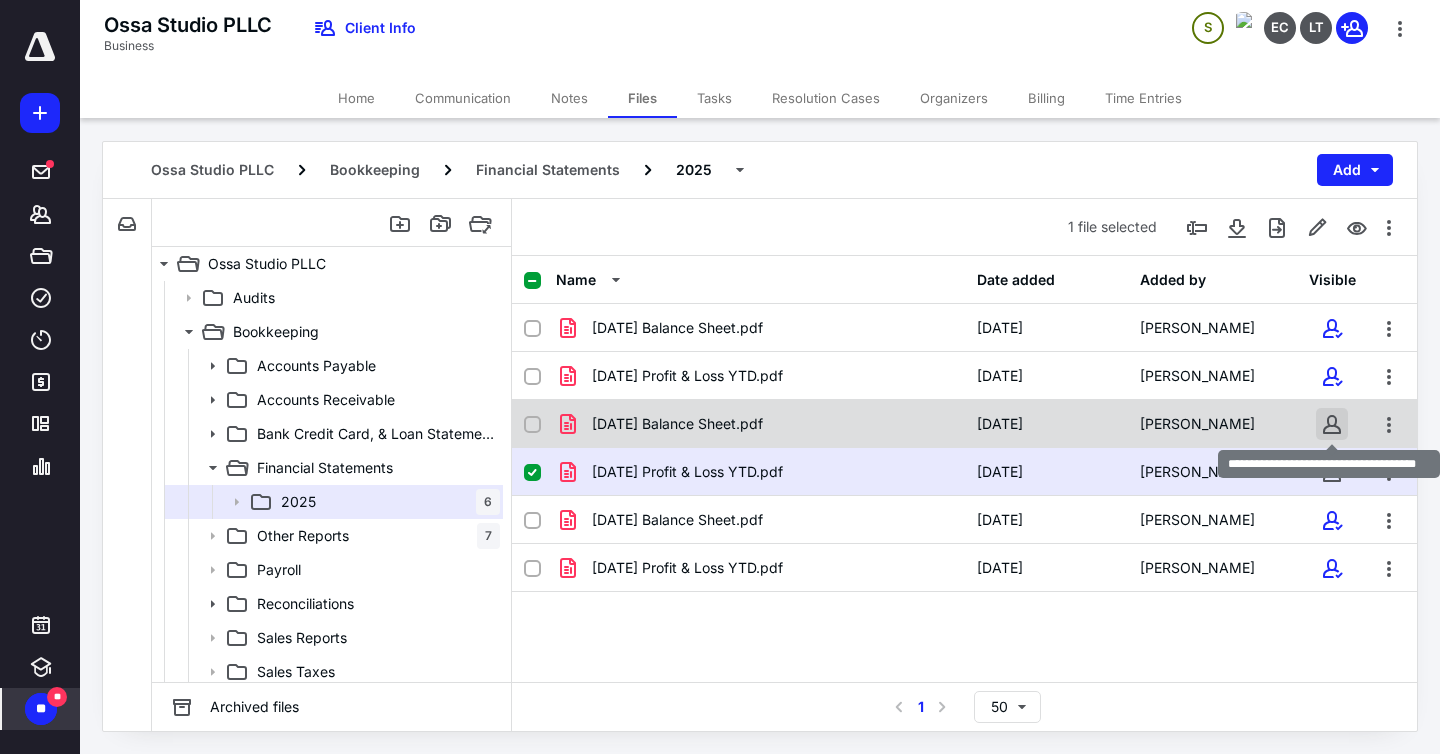 click at bounding box center [1332, 424] 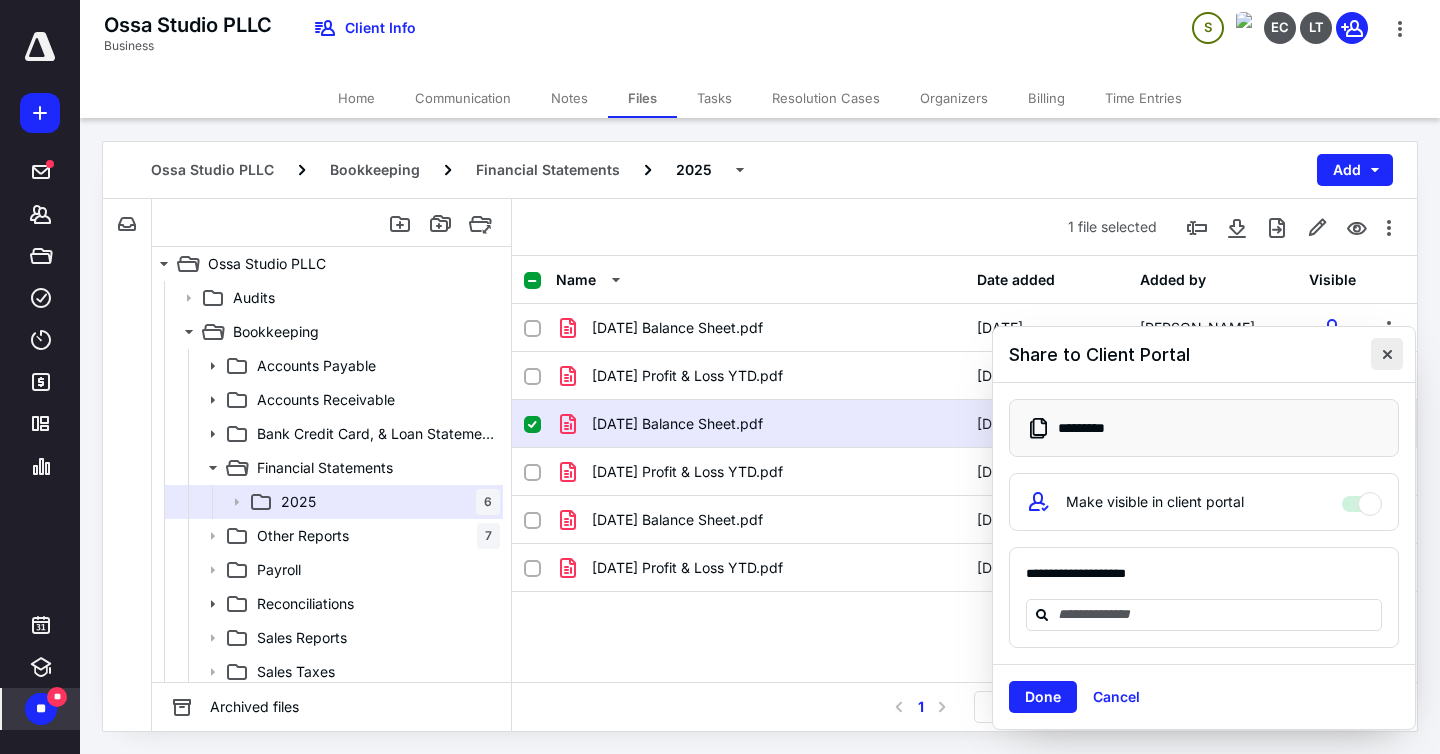 click at bounding box center [1387, 354] 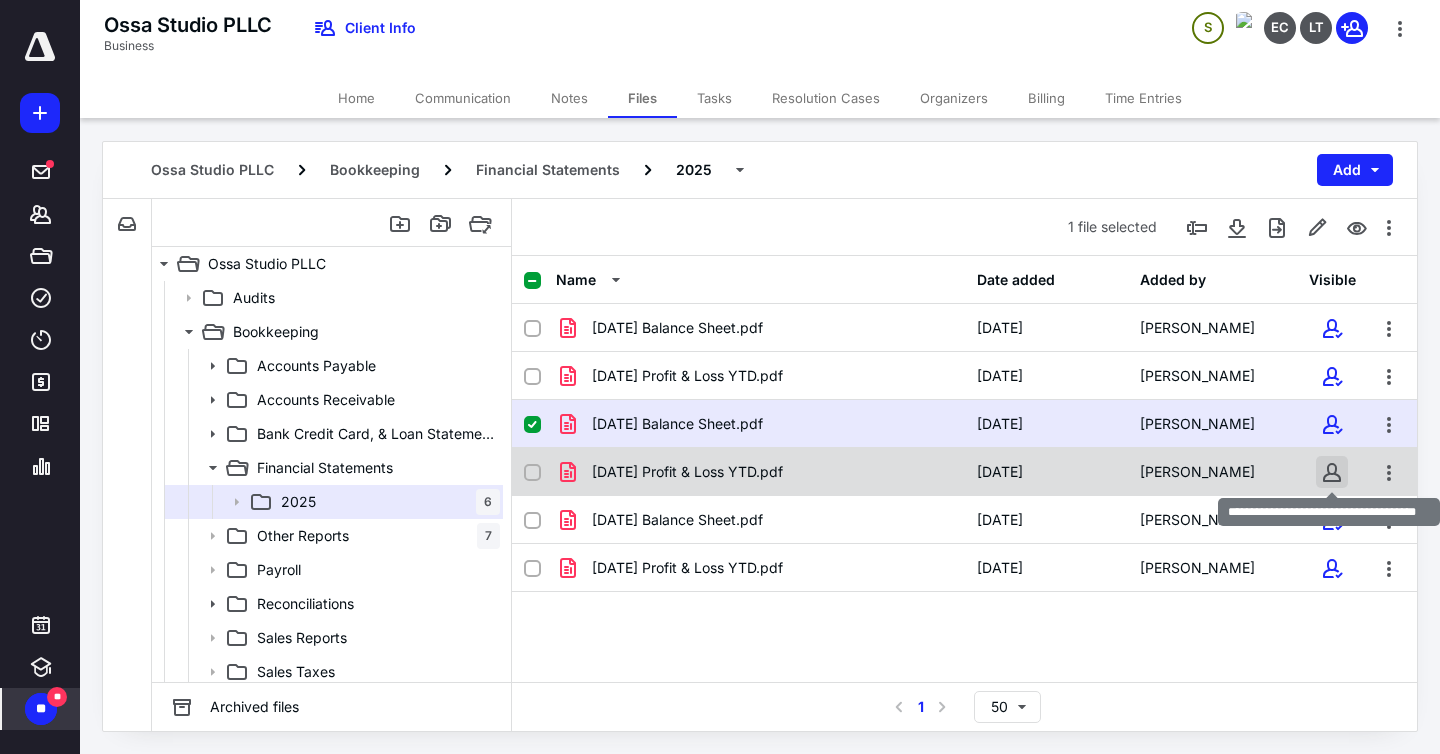 click at bounding box center [1332, 472] 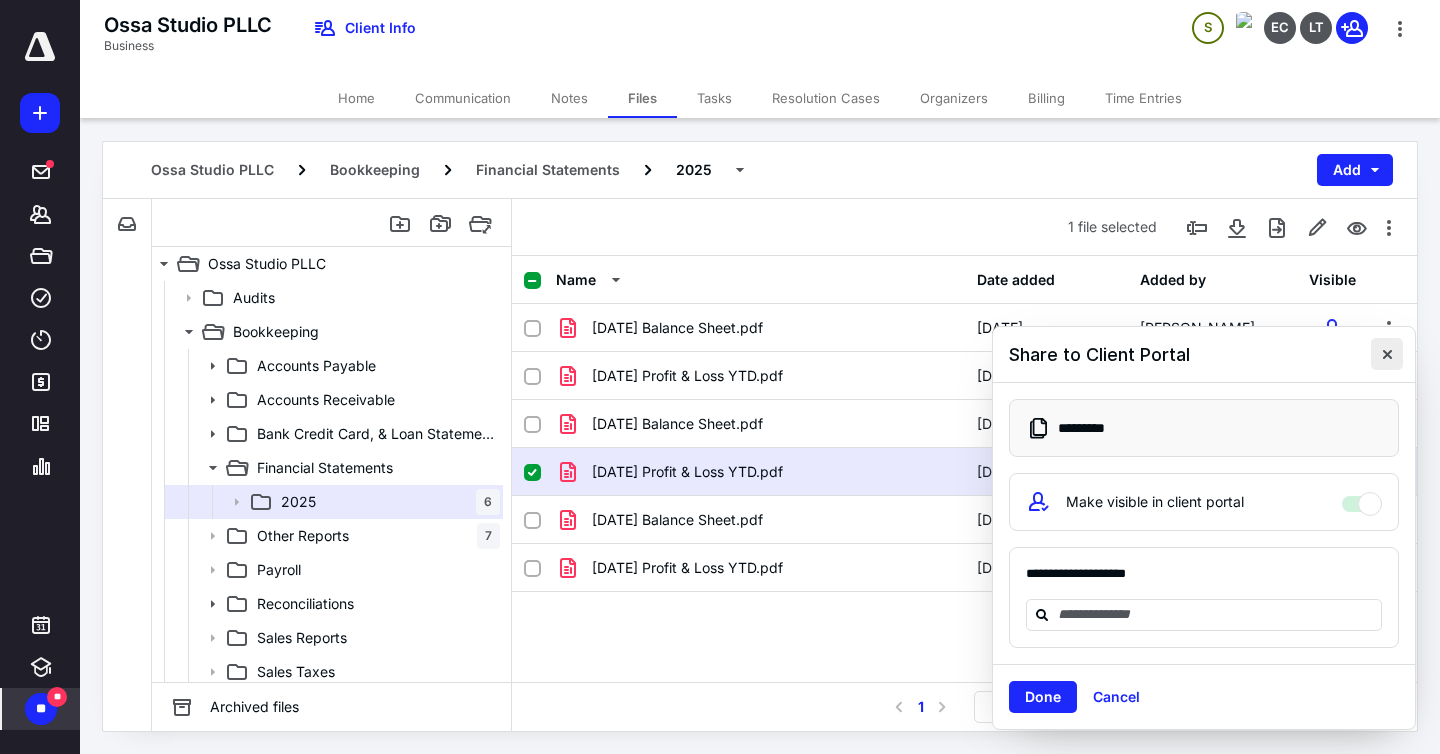 click at bounding box center (1387, 354) 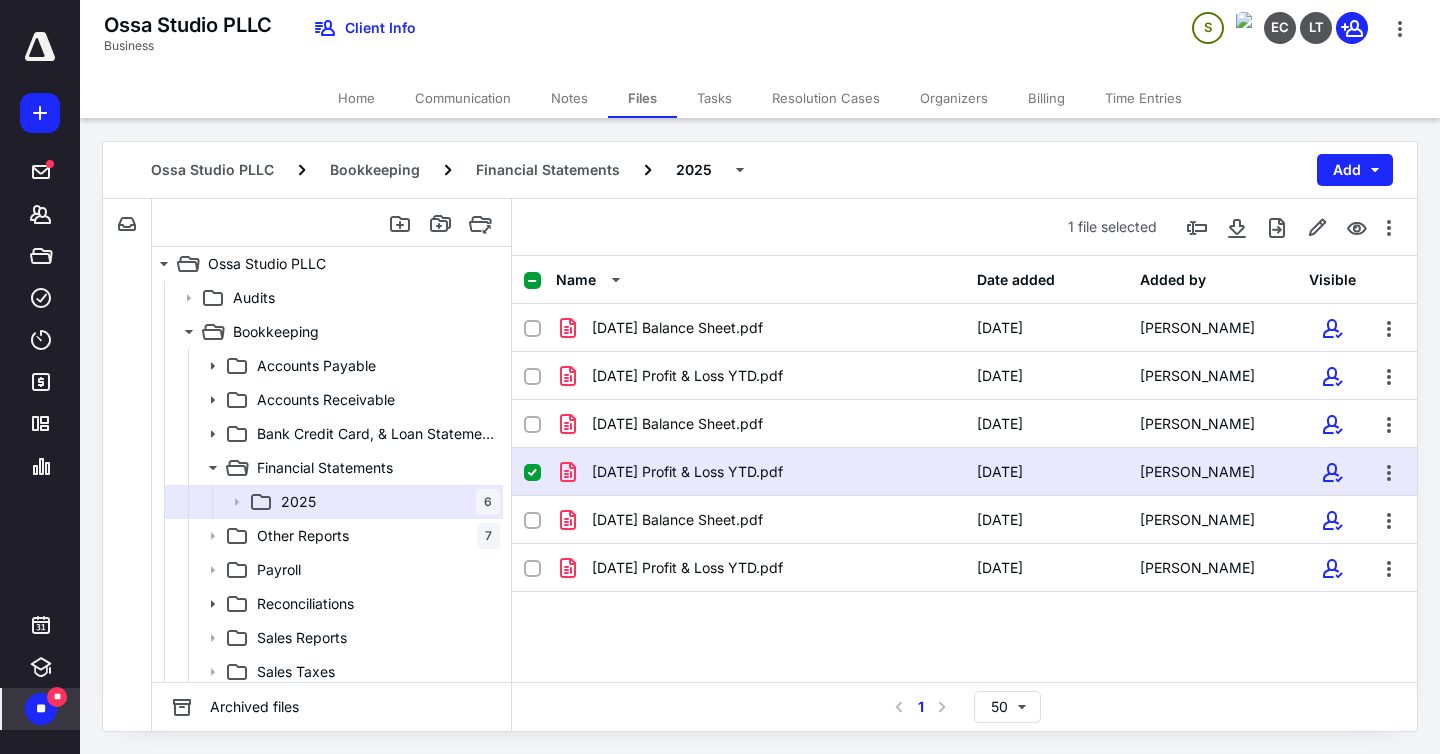 click on "Tasks" at bounding box center (714, 98) 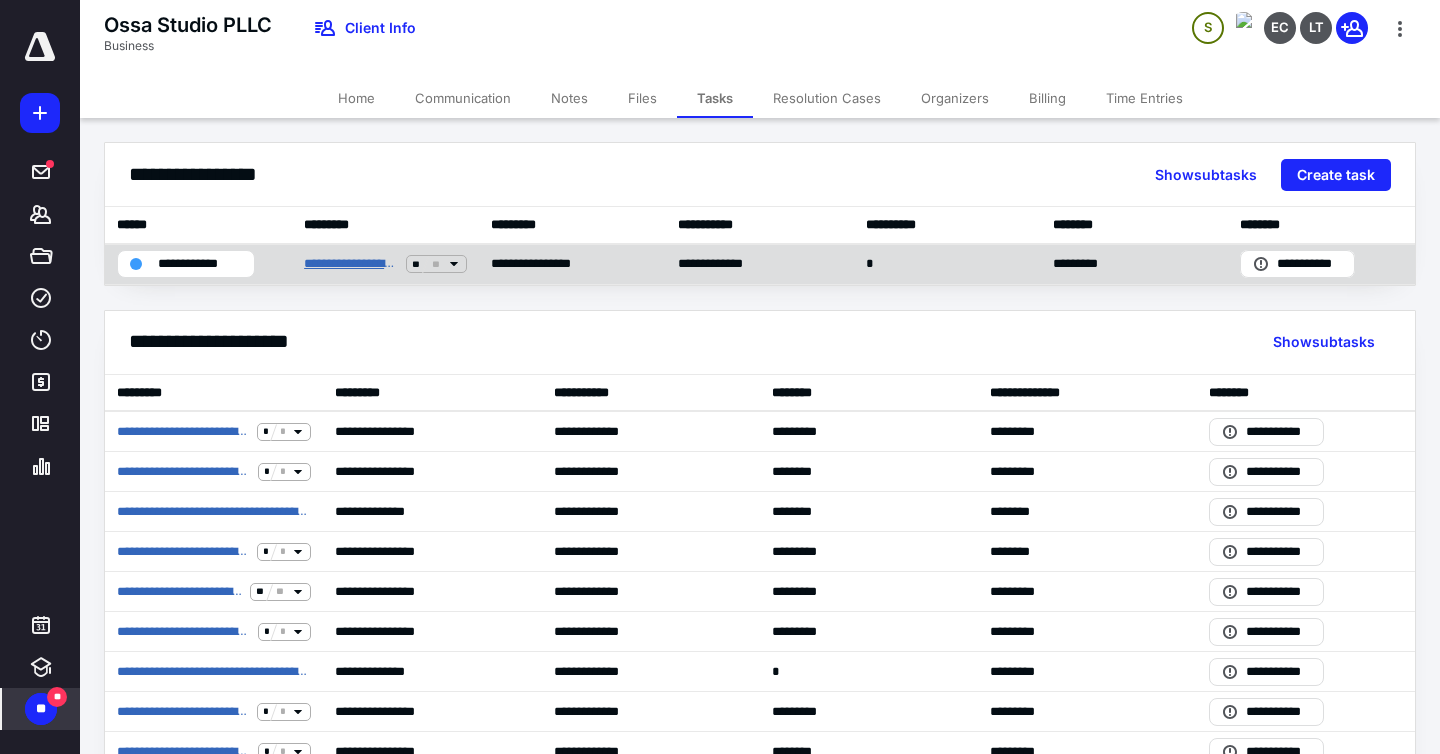 click on "**********" at bounding box center (351, 264) 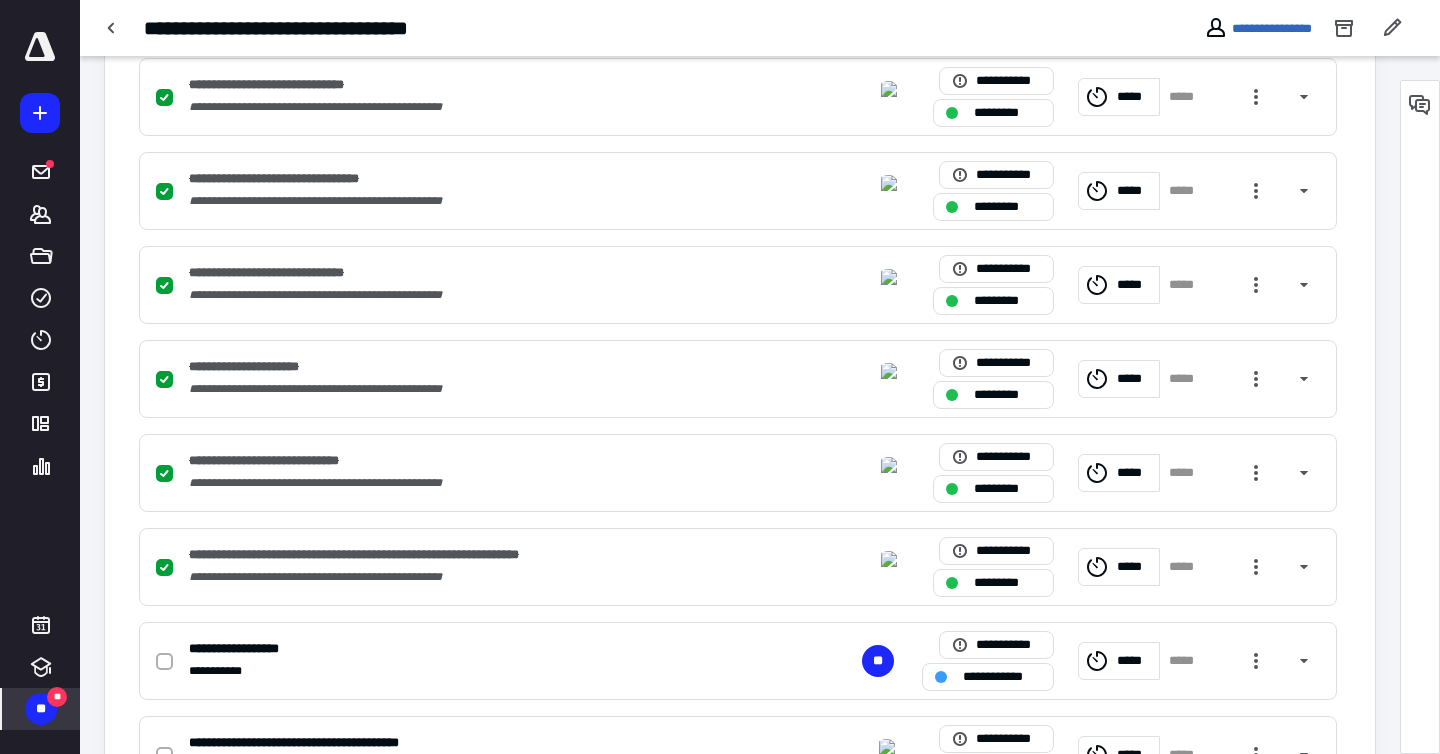 scroll, scrollTop: 985, scrollLeft: 0, axis: vertical 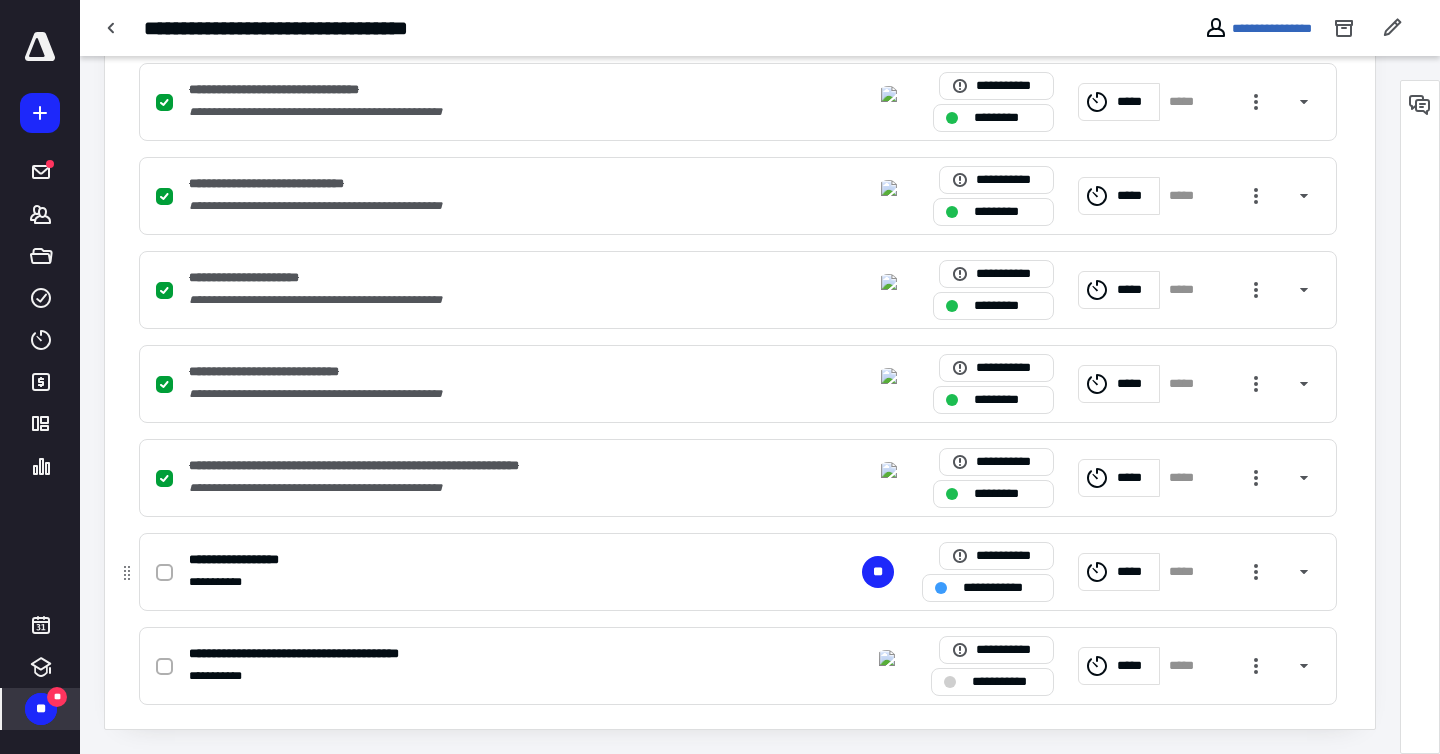 click 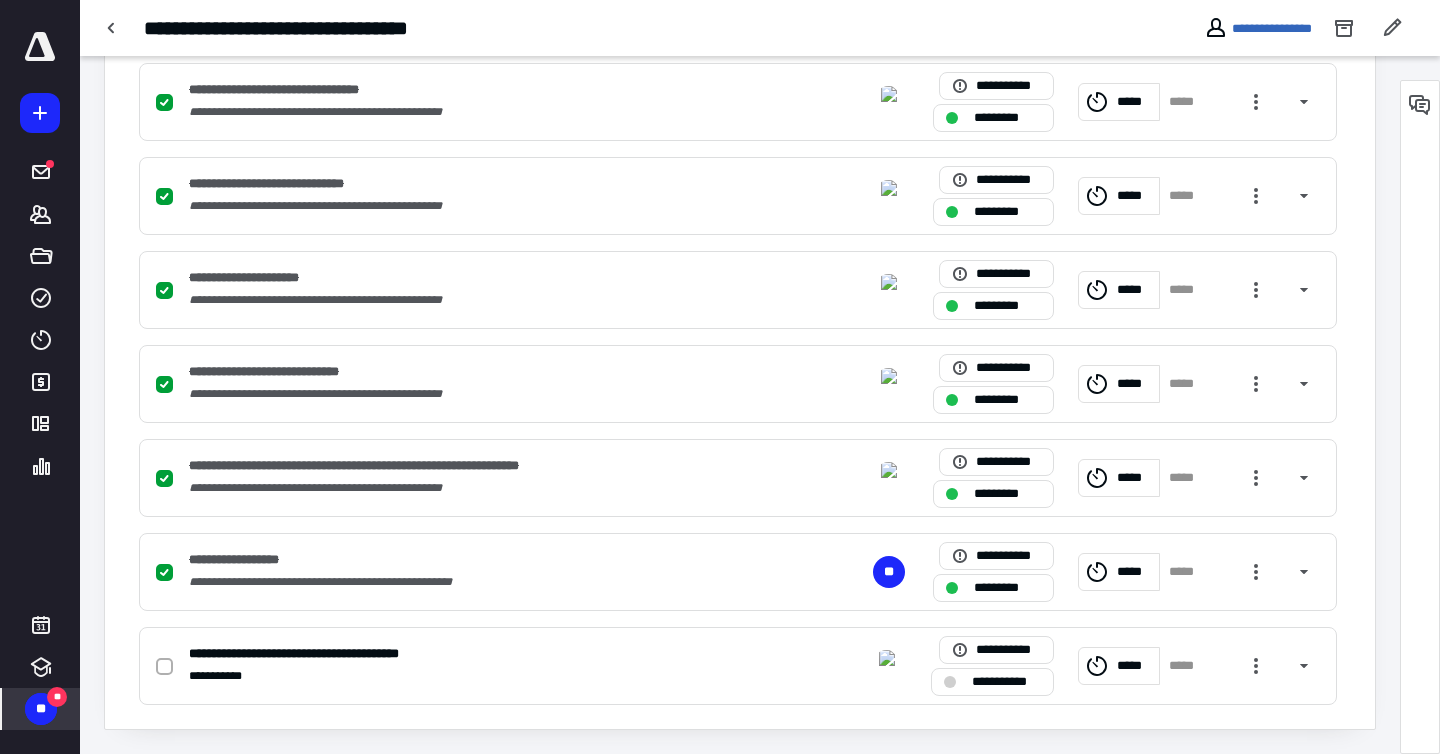 click on "**" at bounding box center (41, 709) 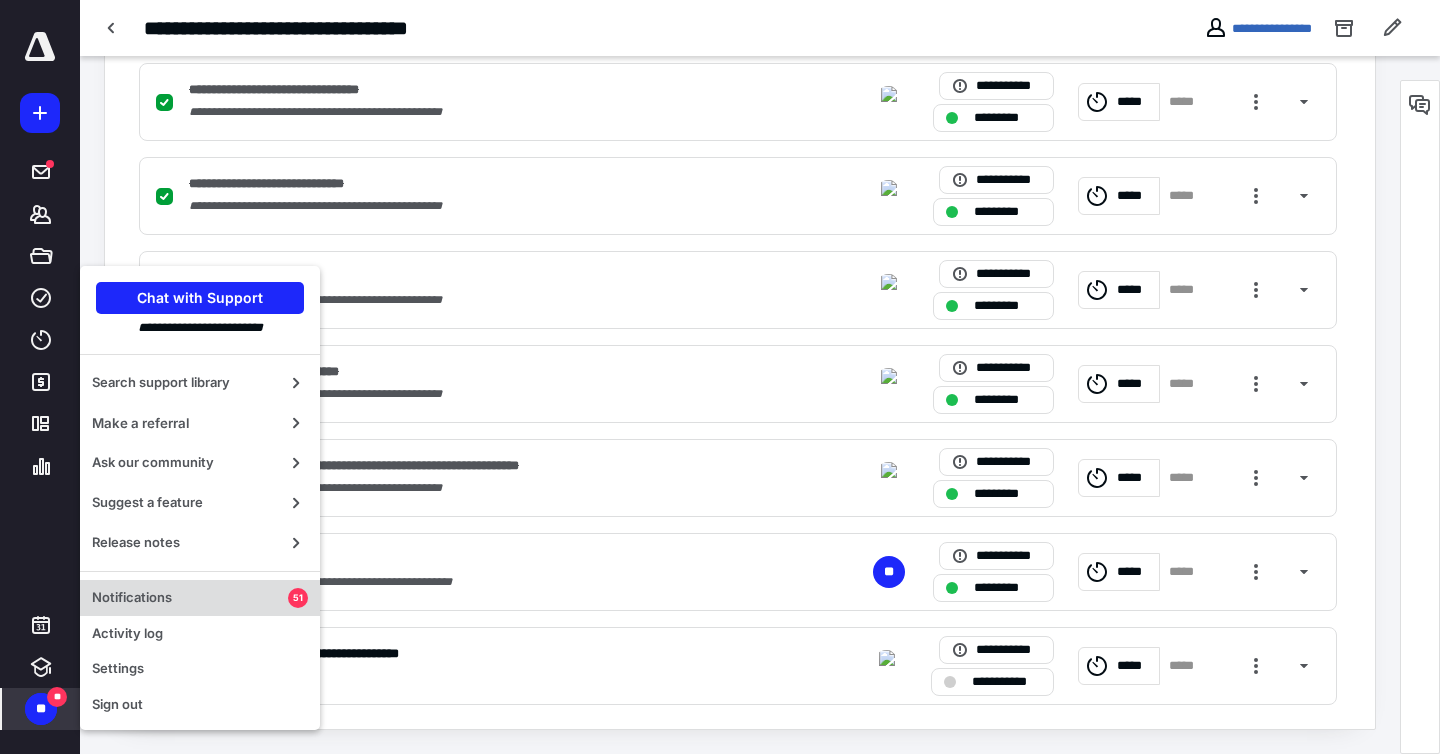 click on "Notifications" at bounding box center [190, 598] 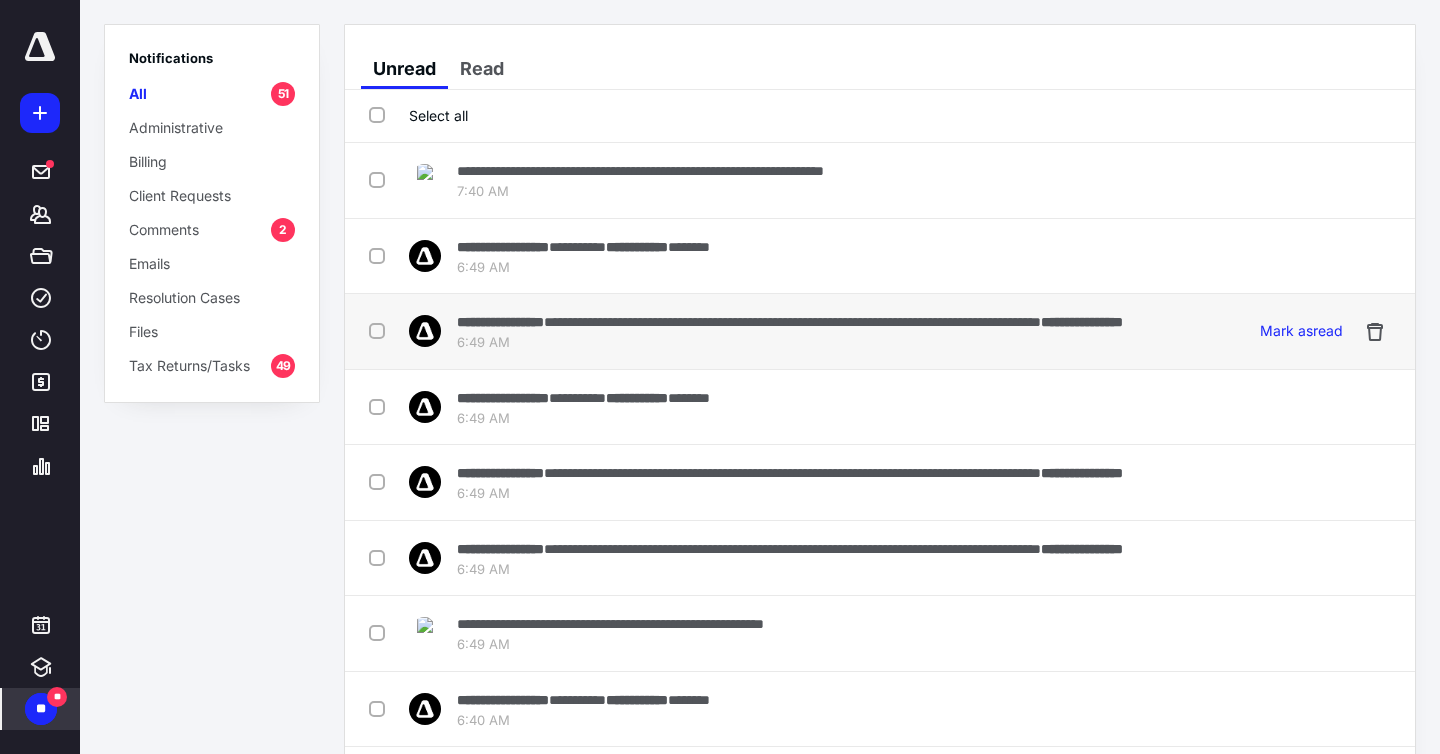 click at bounding box center (381, 330) 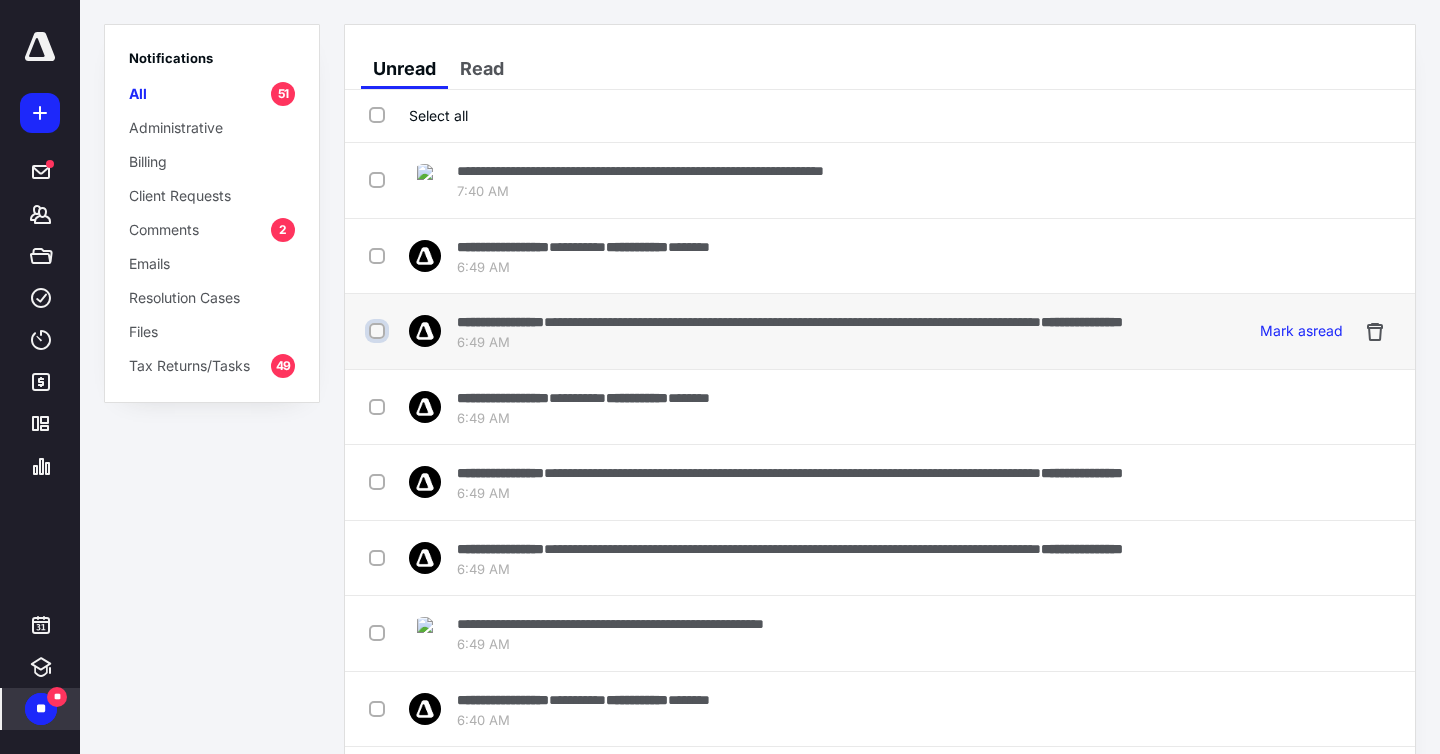click at bounding box center [379, 331] 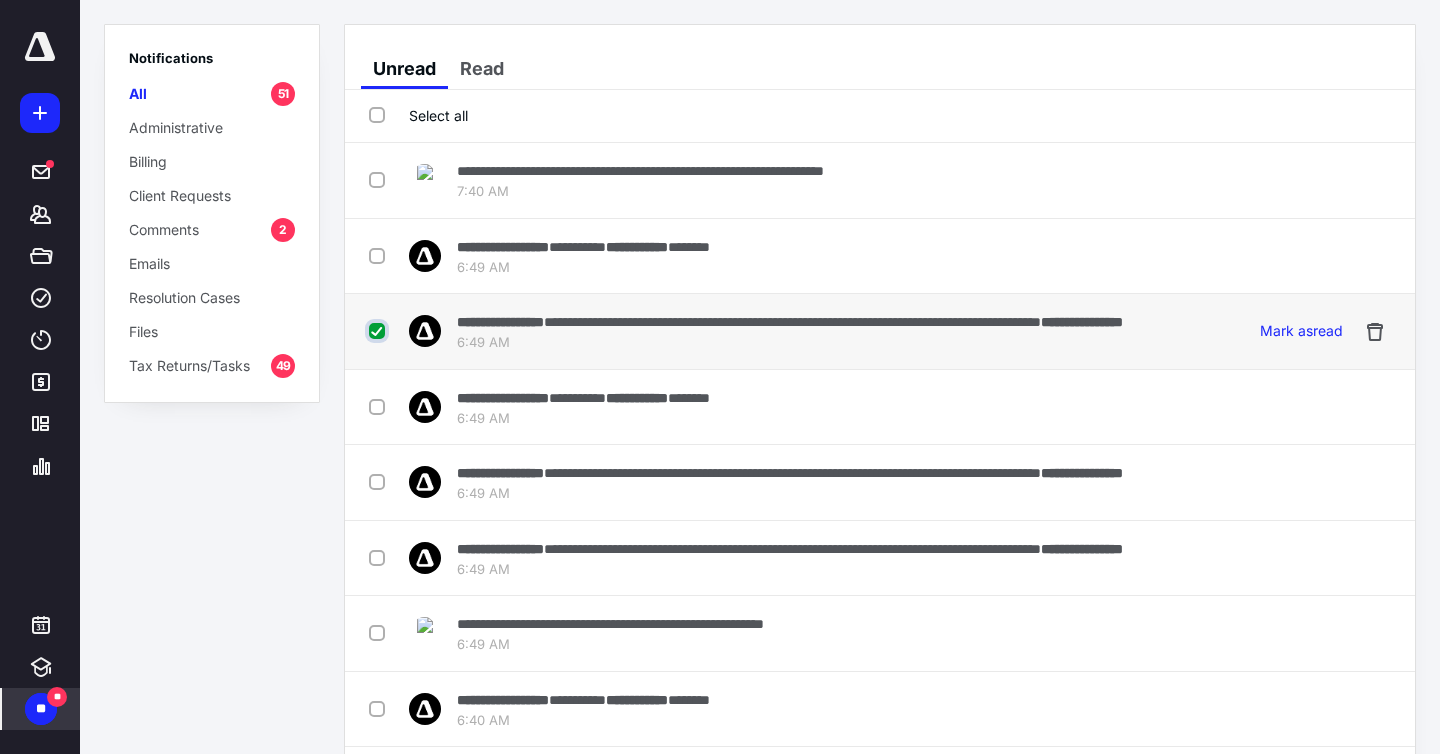 checkbox on "true" 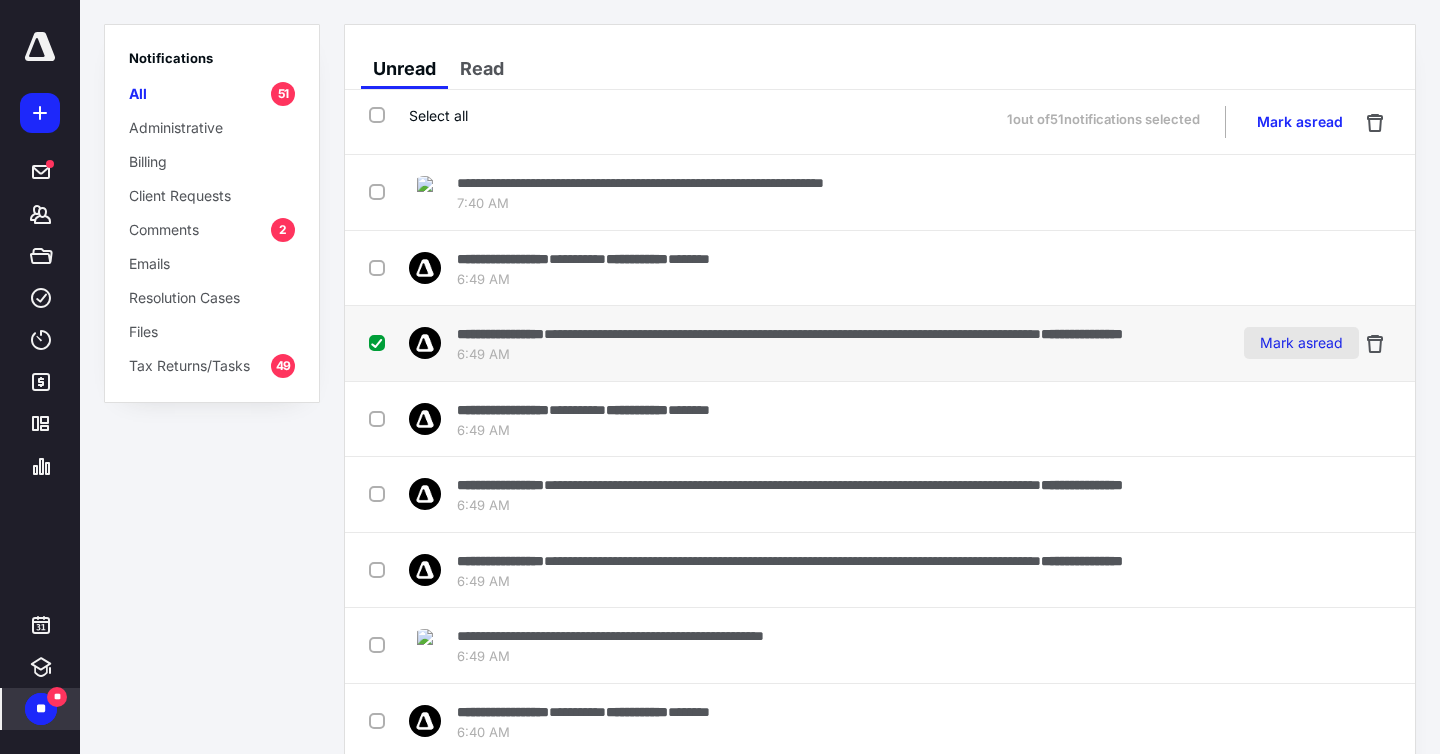 click on "Mark as  read" at bounding box center (1301, 343) 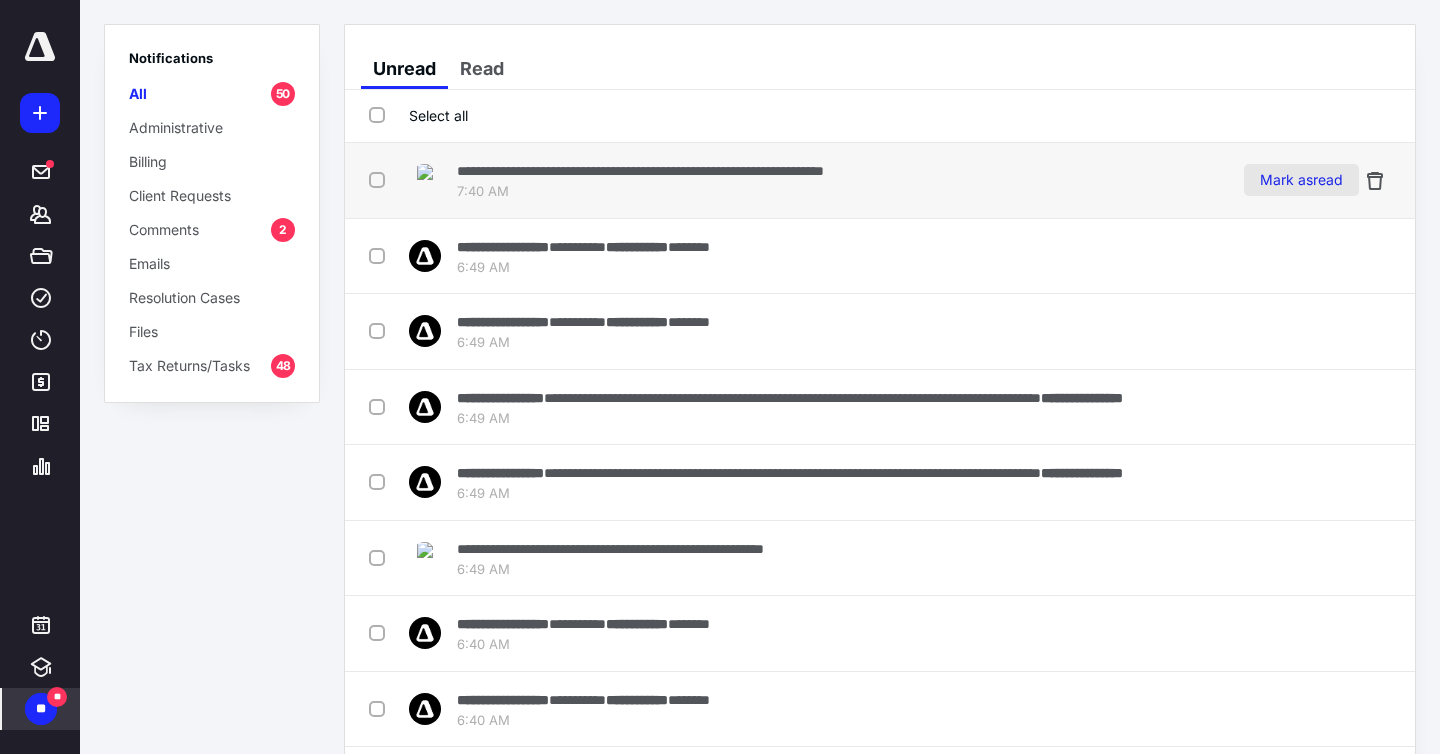 click on "Mark as  read" at bounding box center [1301, 180] 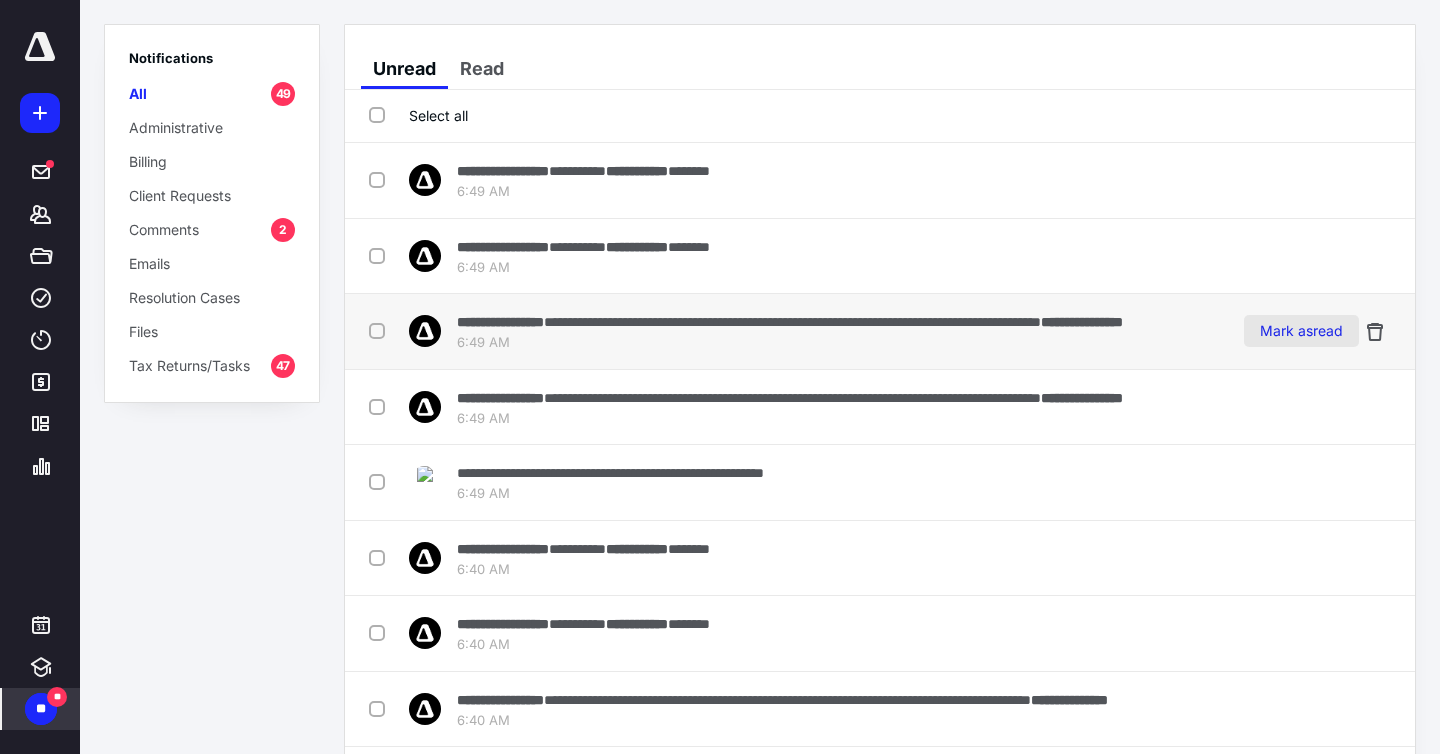 click on "Mark as  read" at bounding box center (1301, 331) 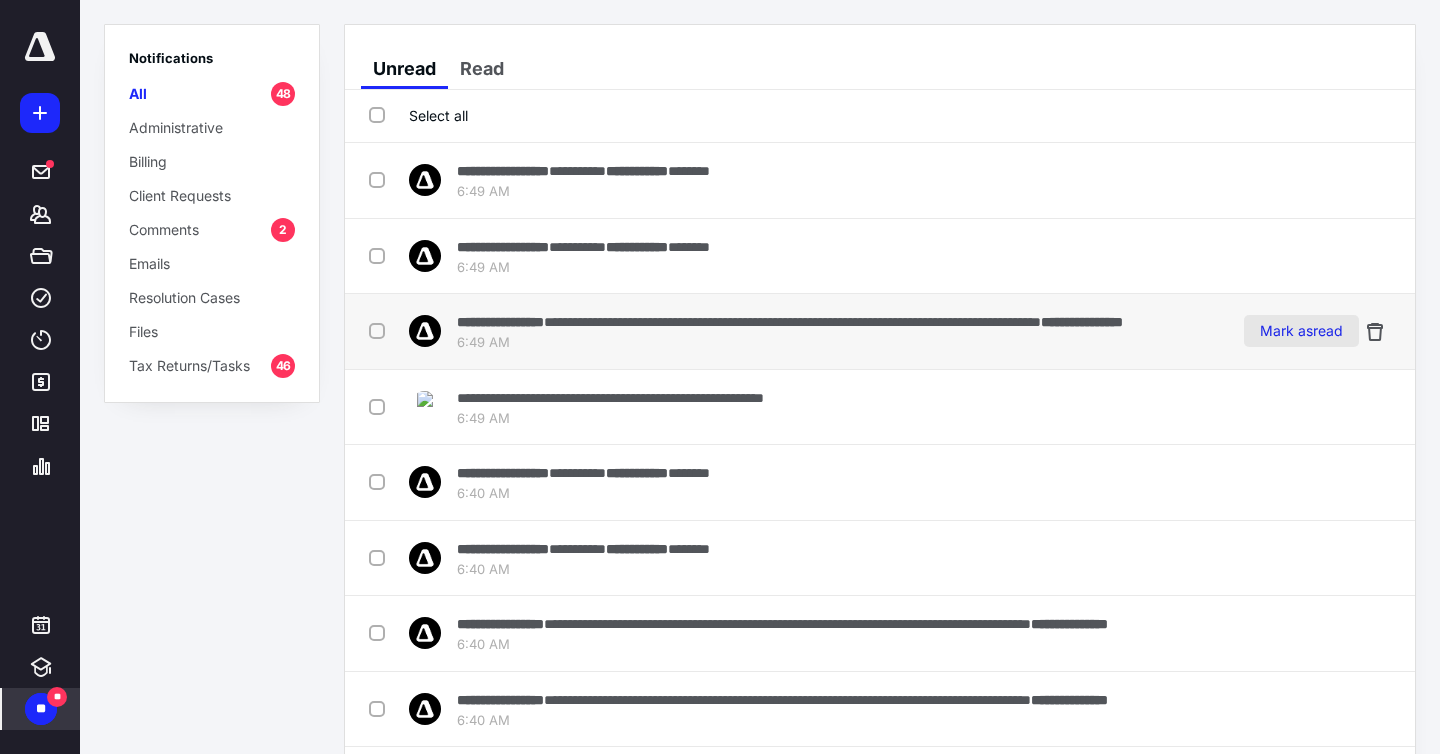 click on "Mark as  read" at bounding box center (1301, 331) 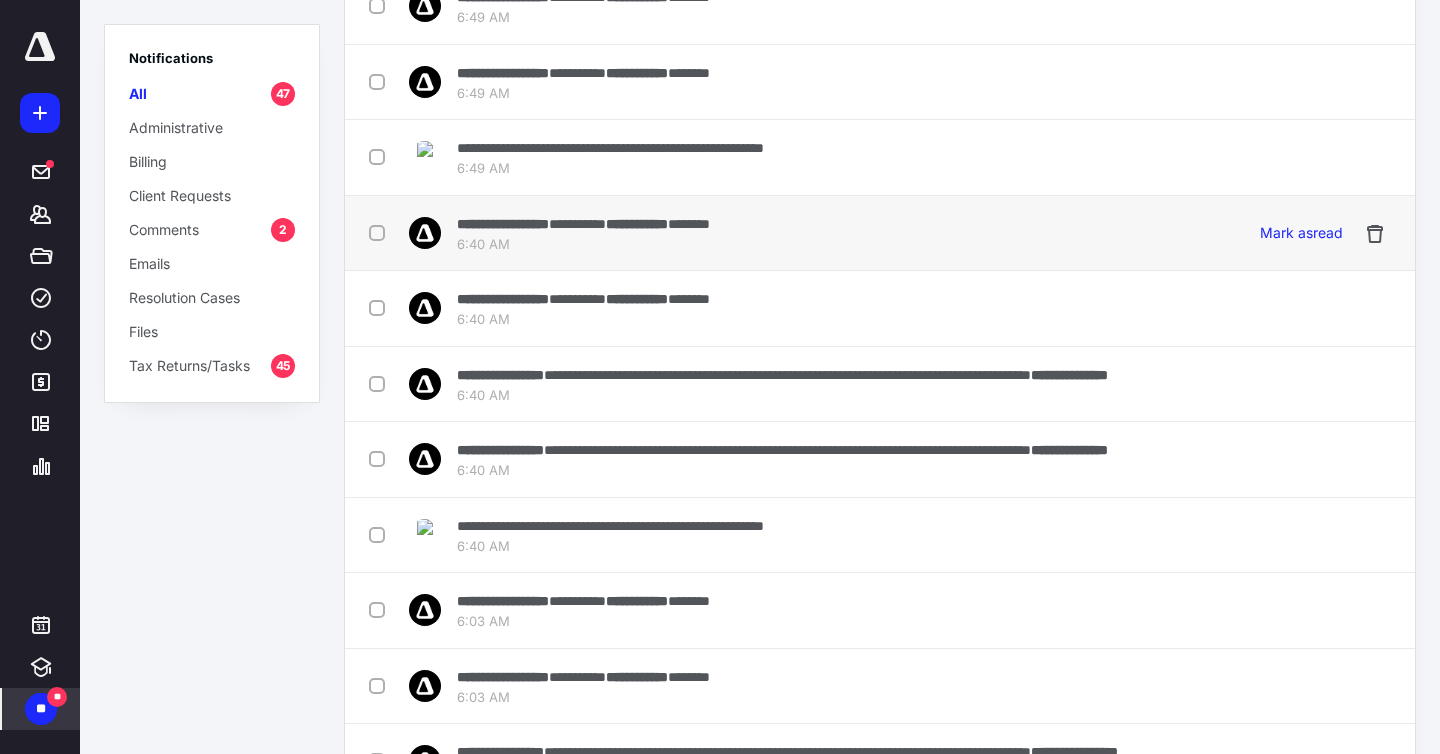 scroll, scrollTop: 182, scrollLeft: 0, axis: vertical 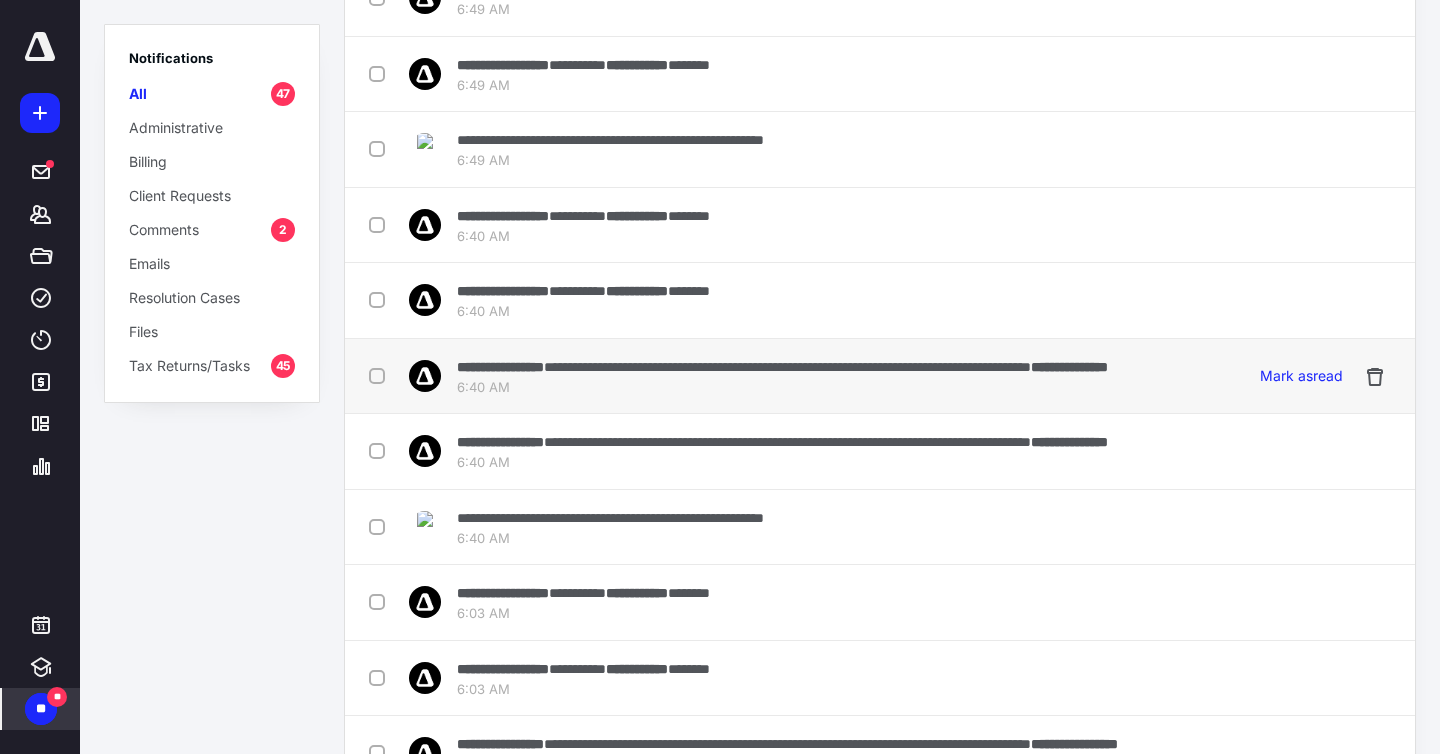 click on "6:40 AM" at bounding box center (782, 388) 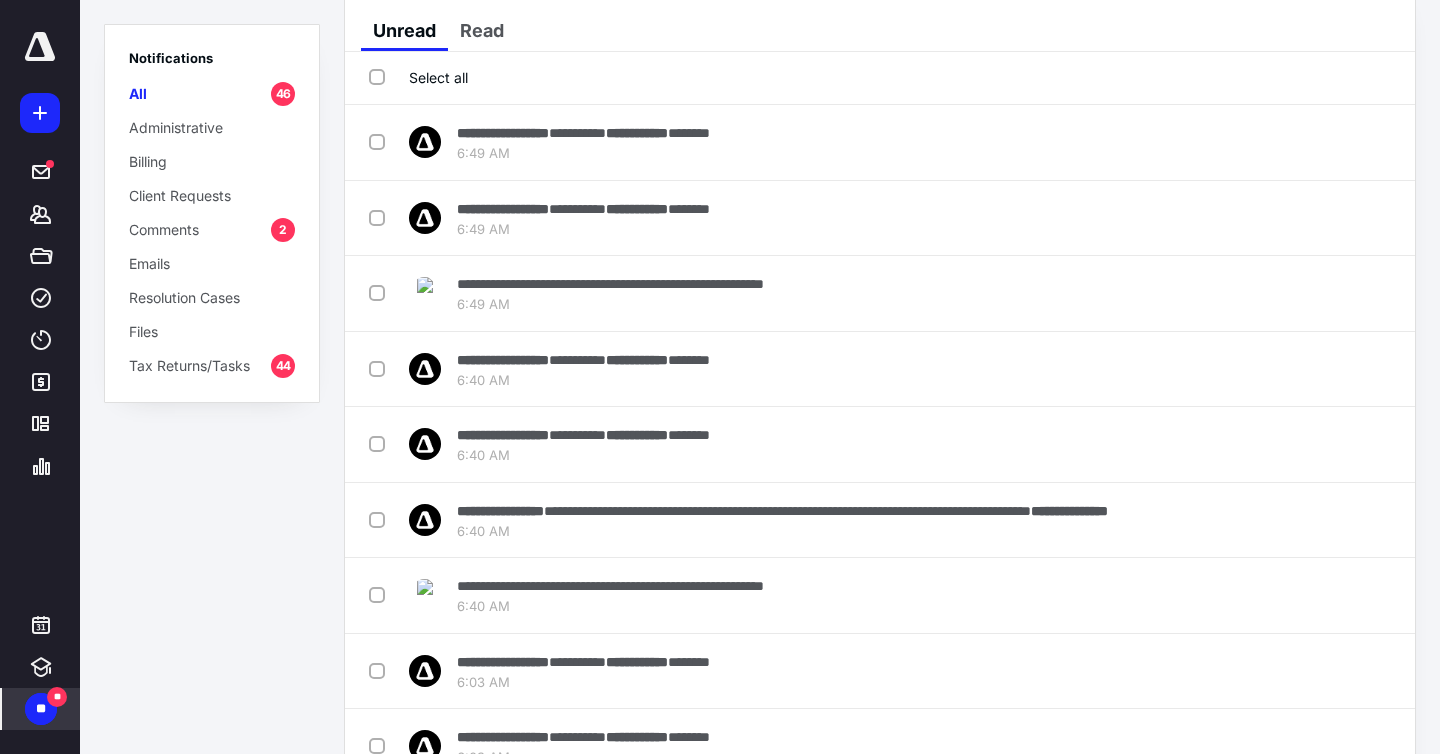 scroll, scrollTop: 0, scrollLeft: 0, axis: both 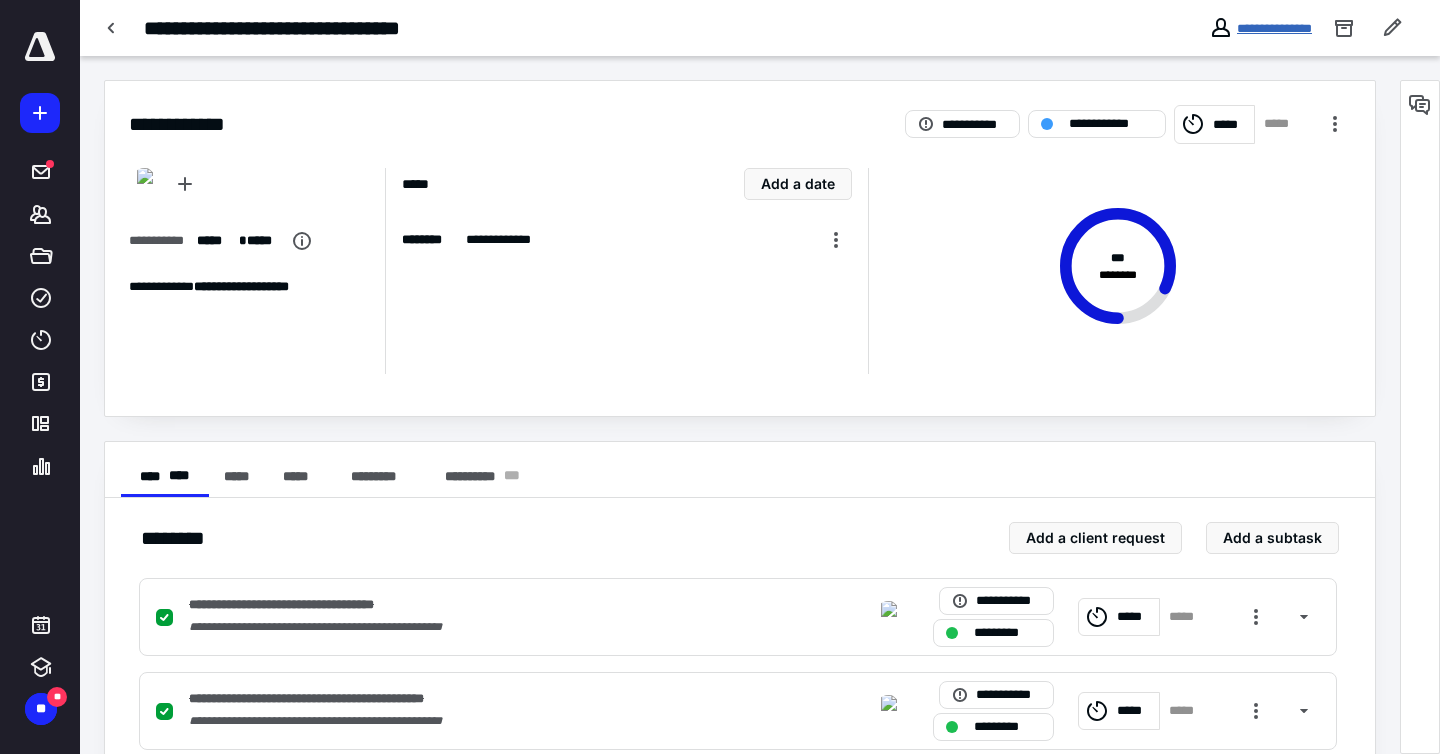 click on "**********" at bounding box center [1274, 28] 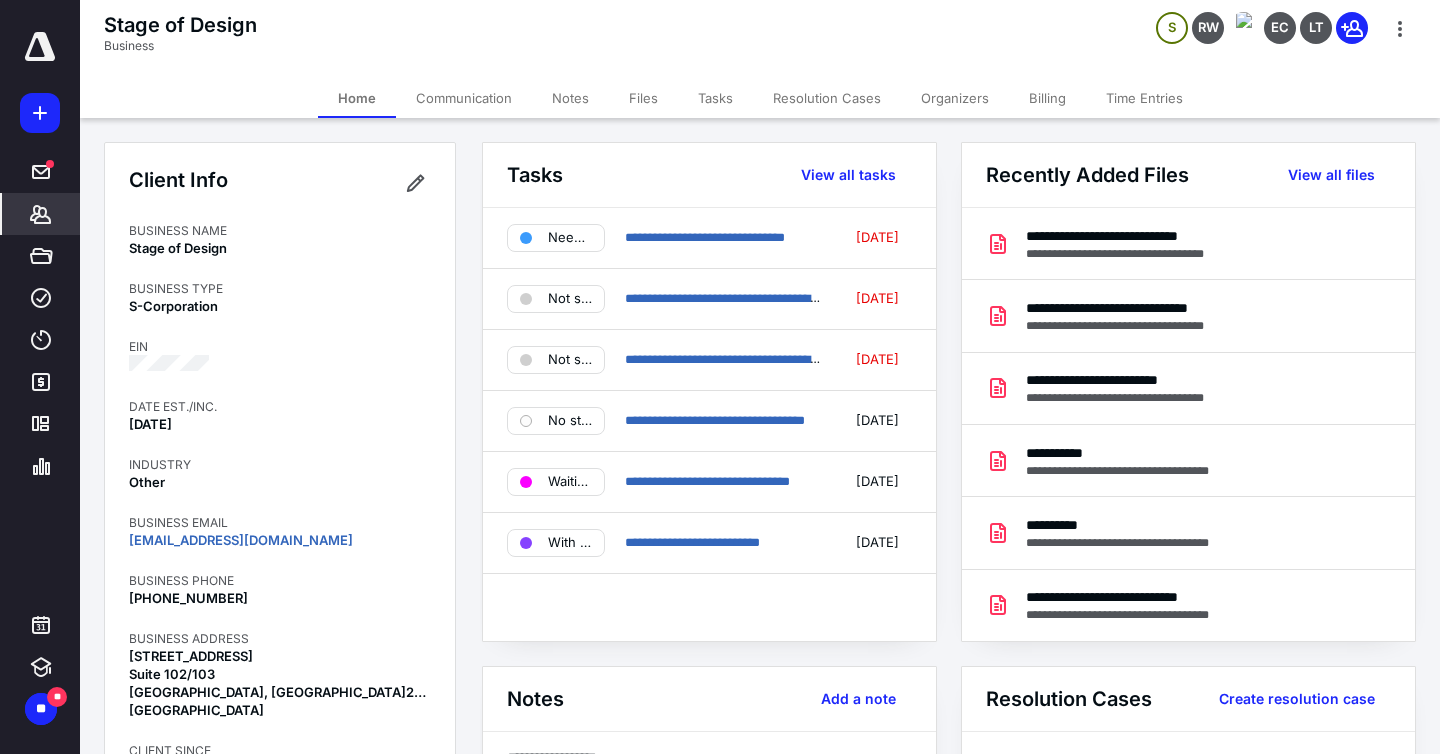 click on "Files" at bounding box center (643, 98) 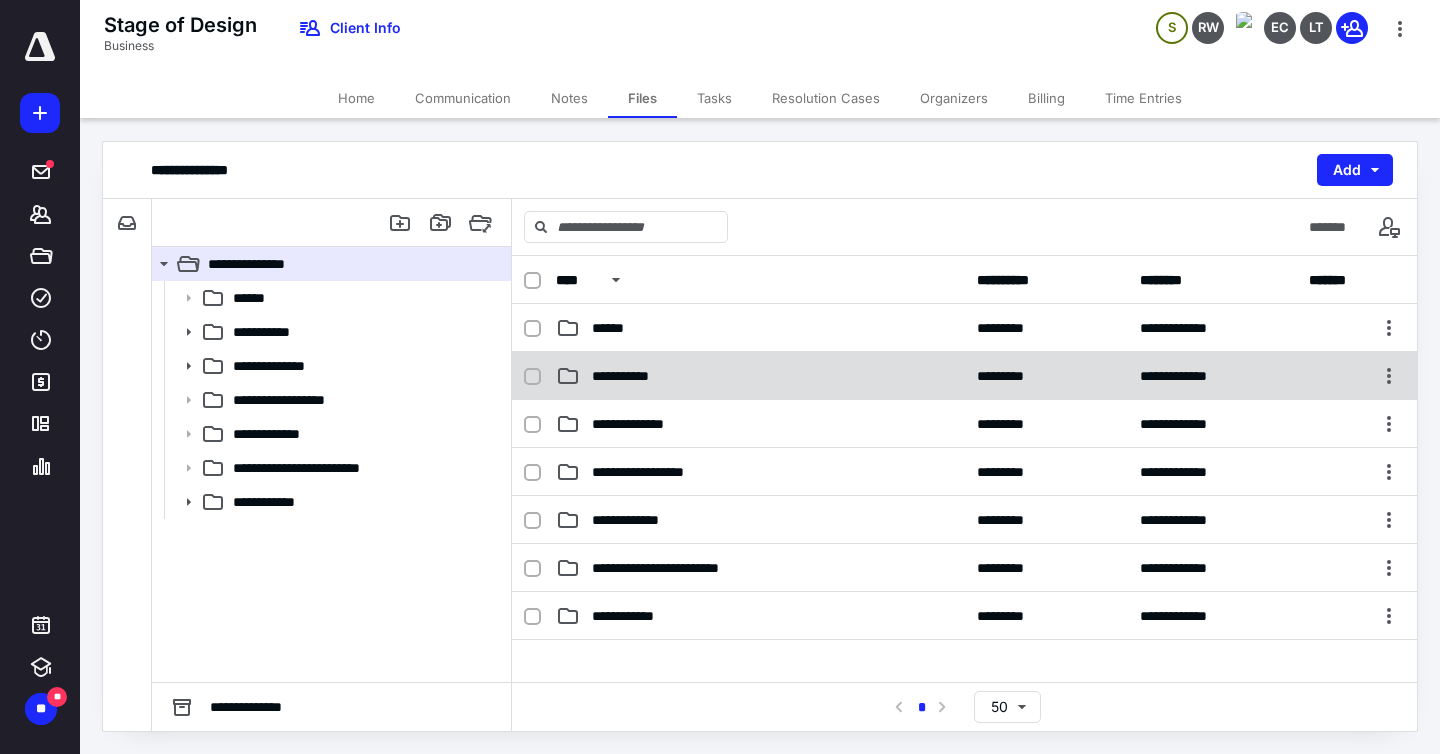 click on "**********" at bounding box center [635, 376] 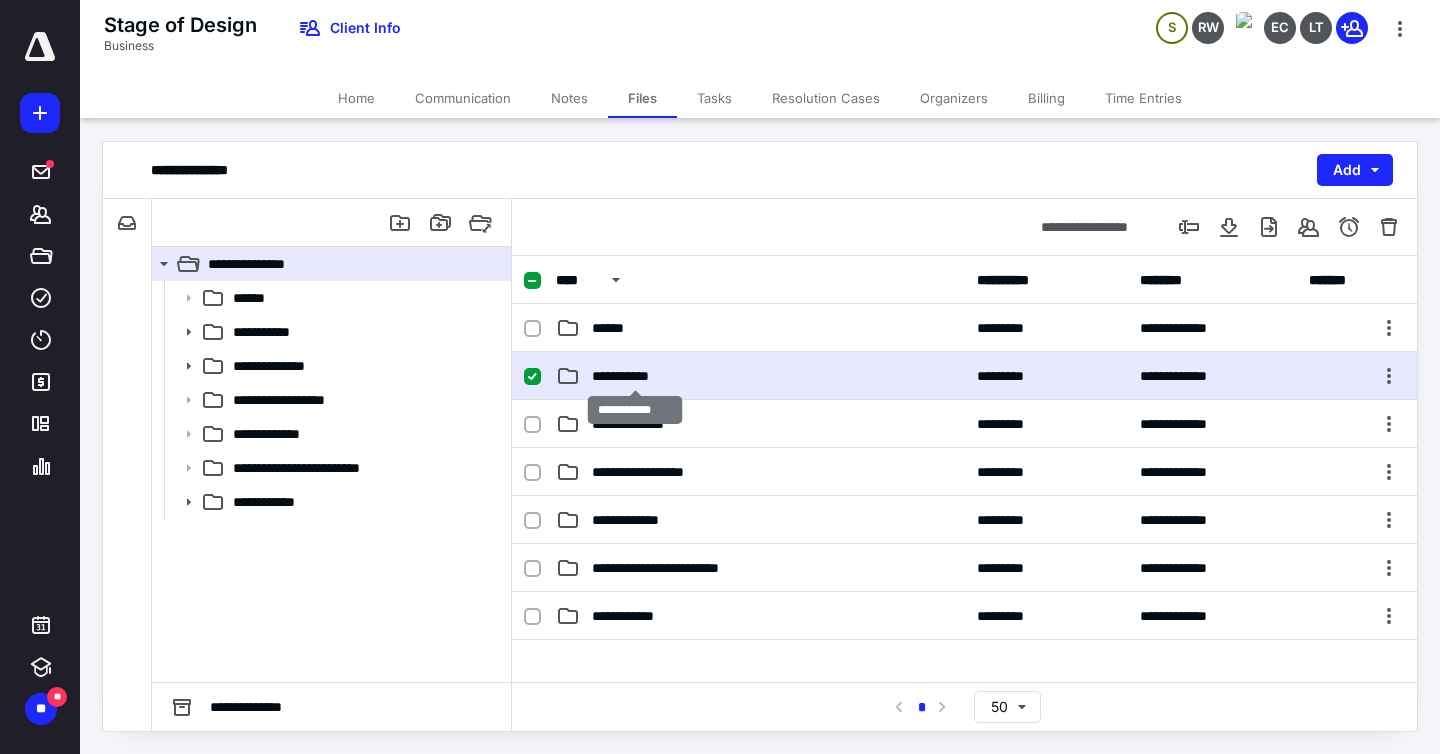 click on "**********" at bounding box center (635, 376) 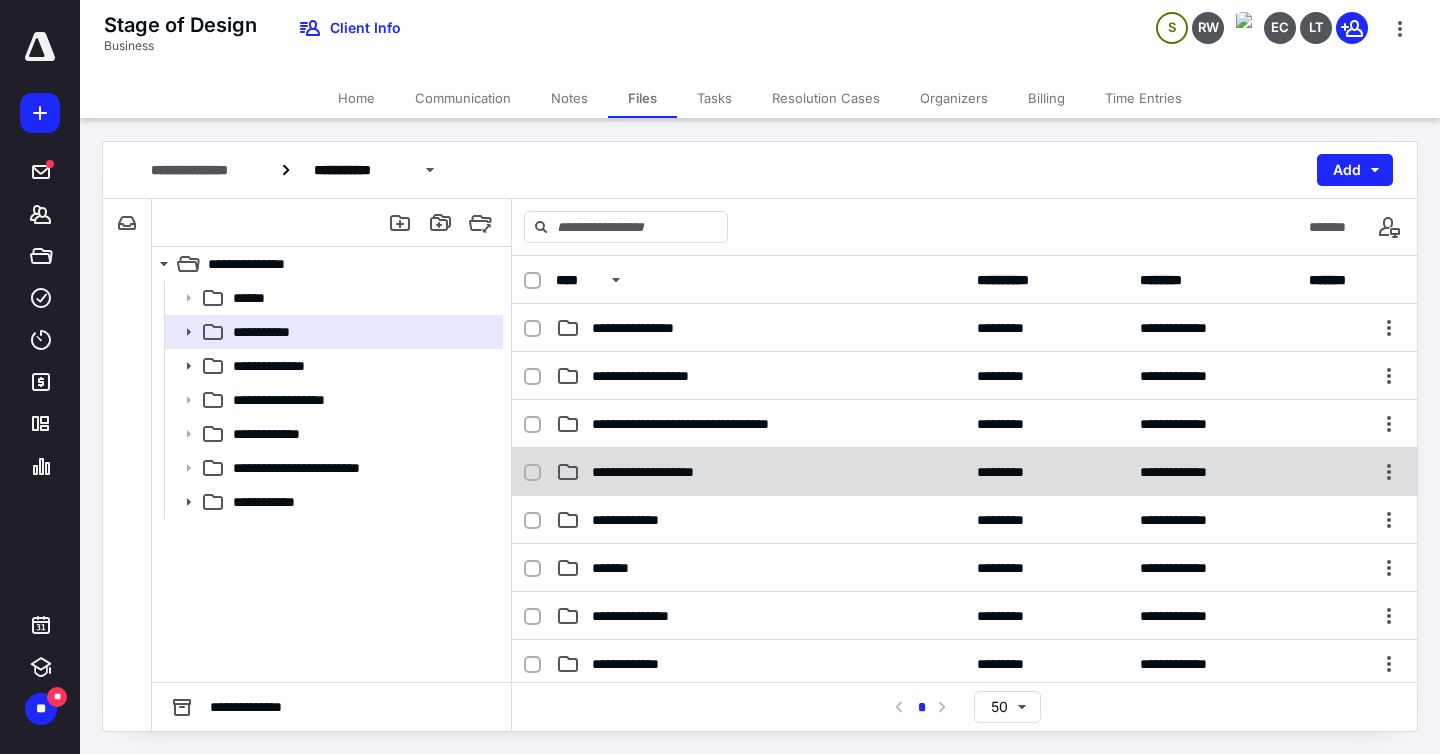 click on "**********" at bounding box center (660, 472) 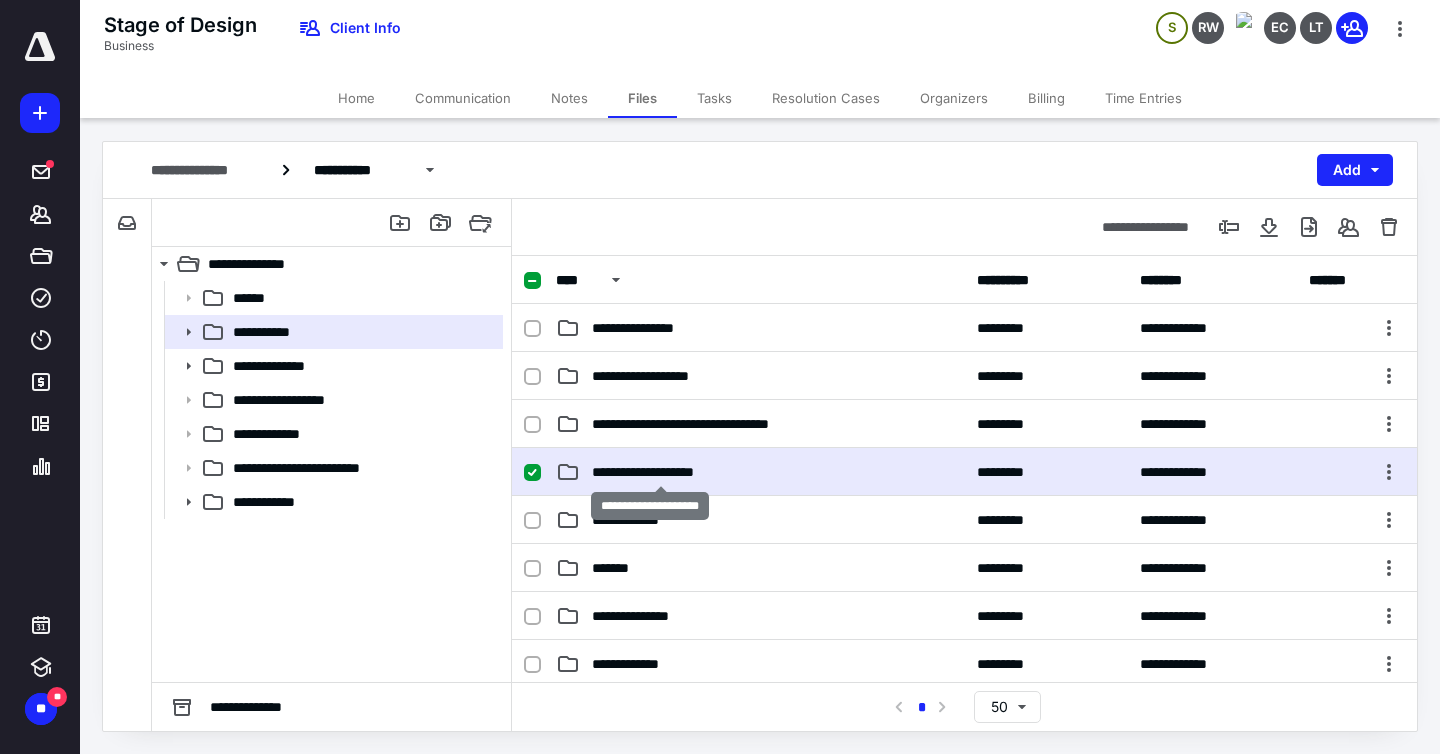 click on "**********" at bounding box center (660, 472) 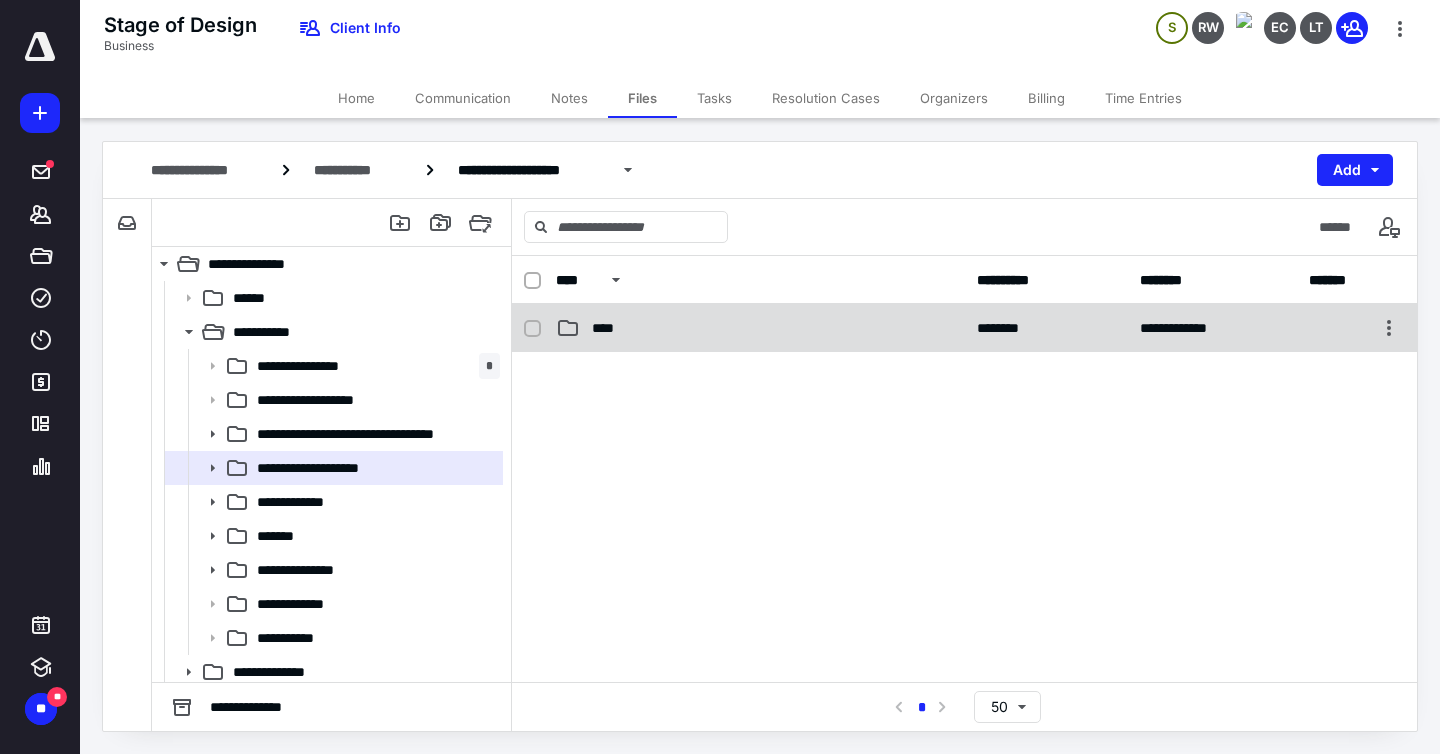 click on "****" at bounding box center (609, 328) 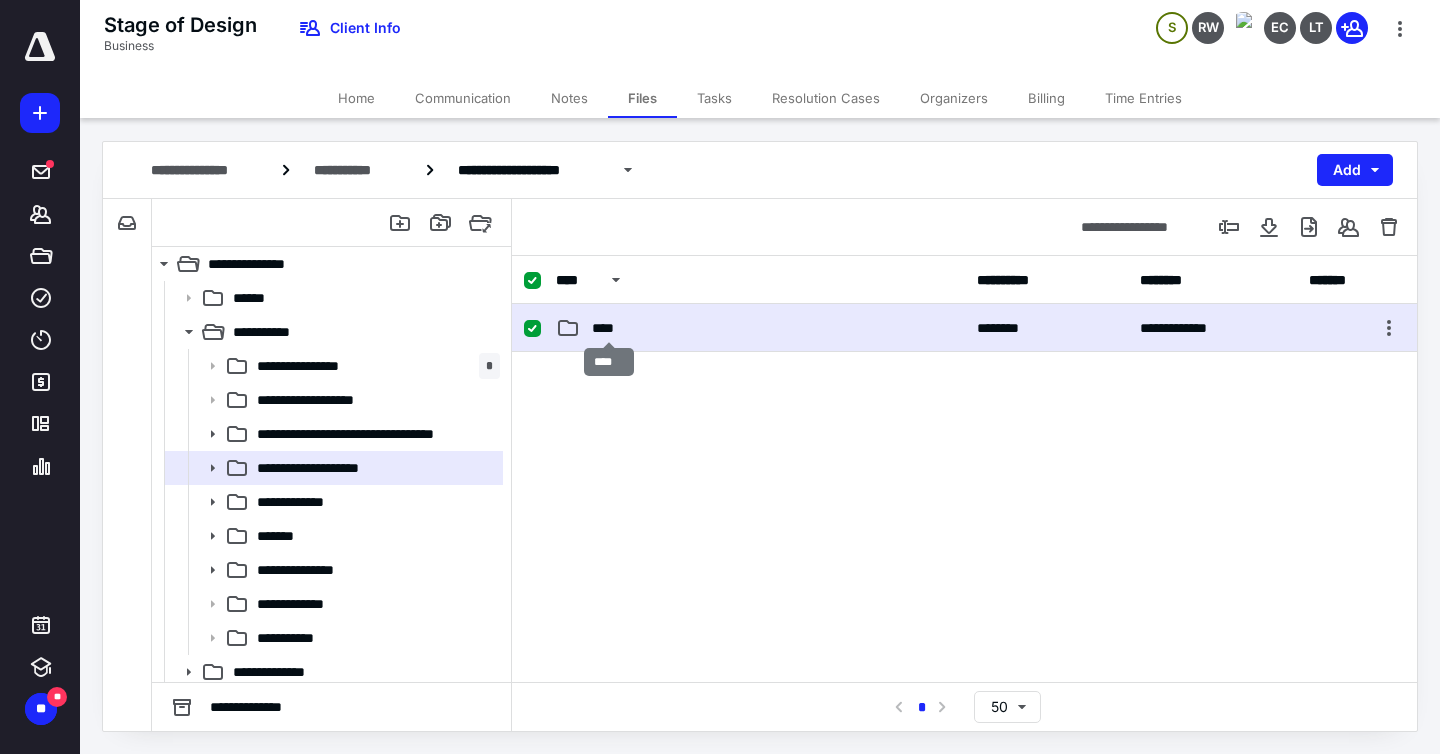 click on "****" at bounding box center [609, 328] 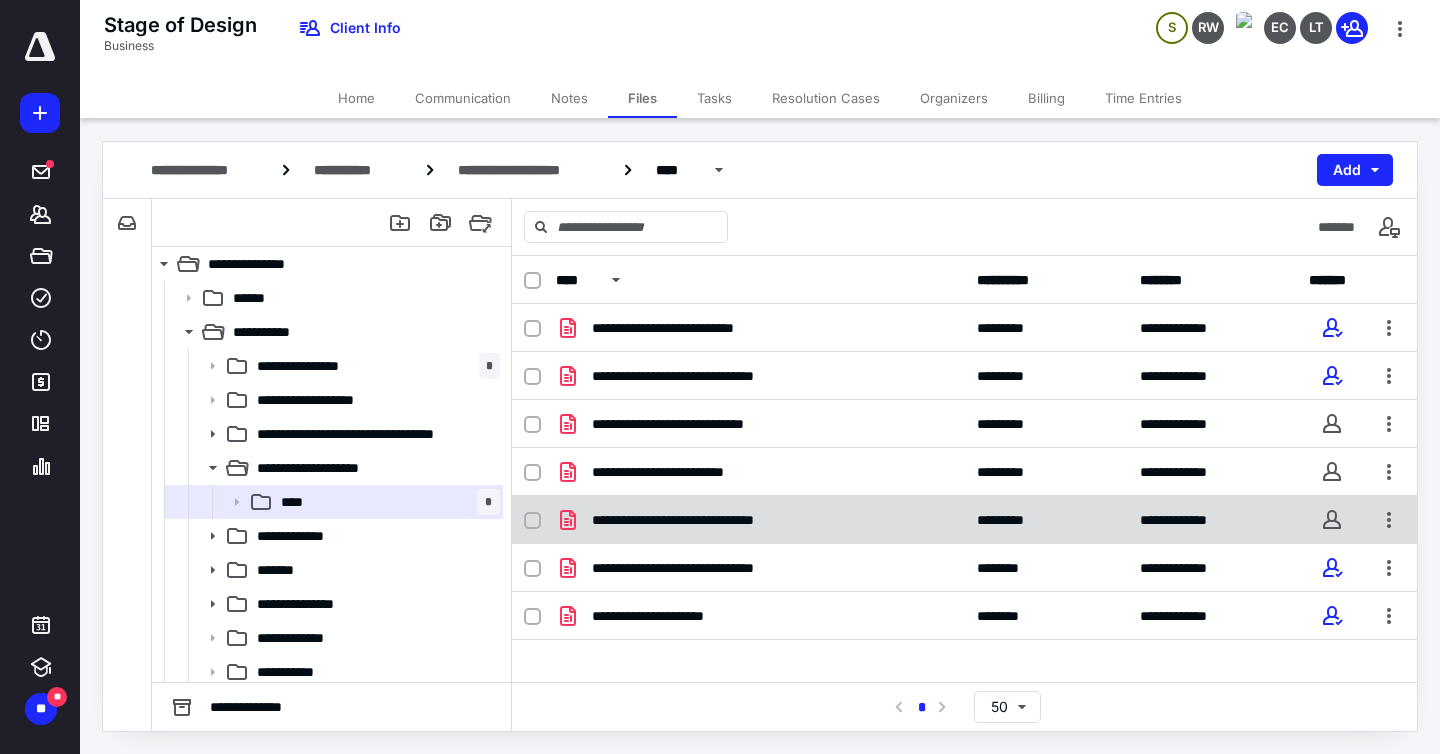 click on "**********" at bounding box center (706, 520) 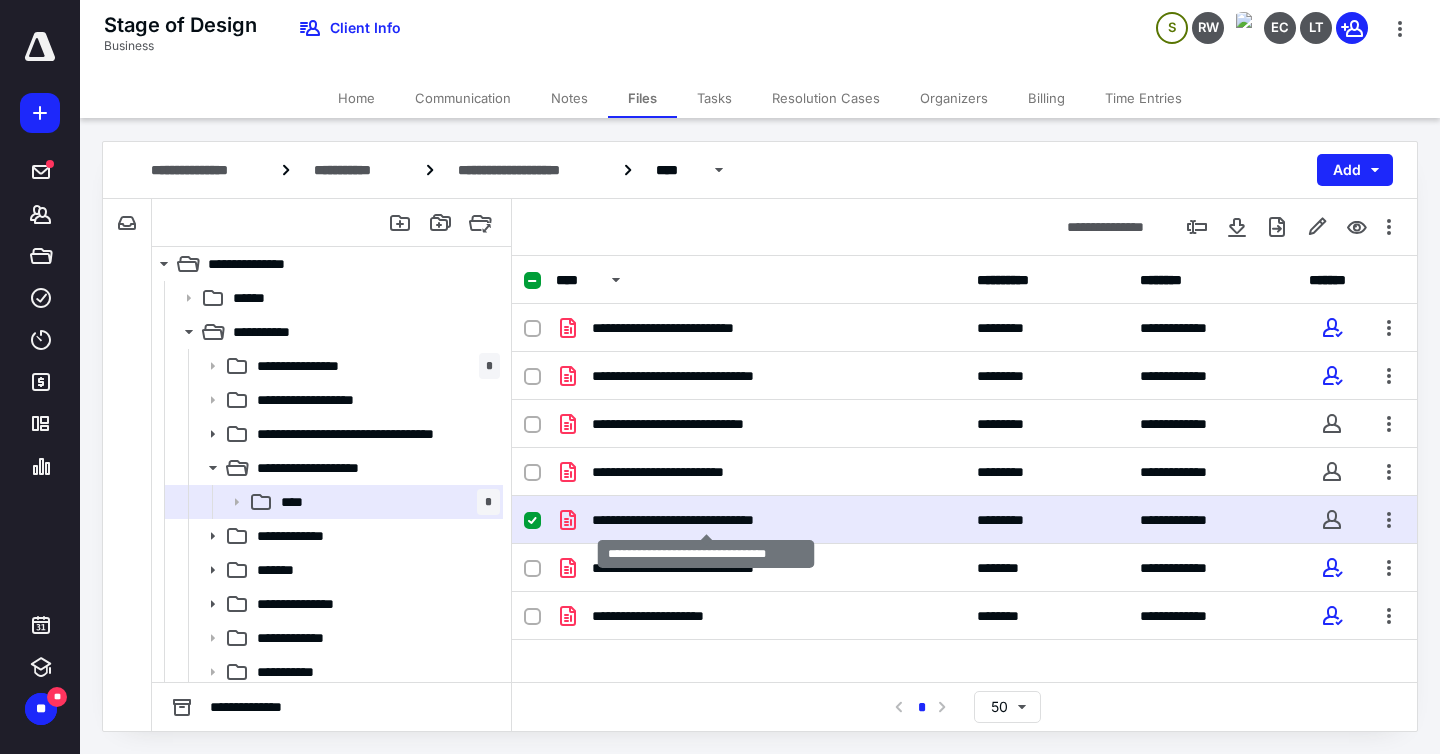 click on "**********" at bounding box center [706, 520] 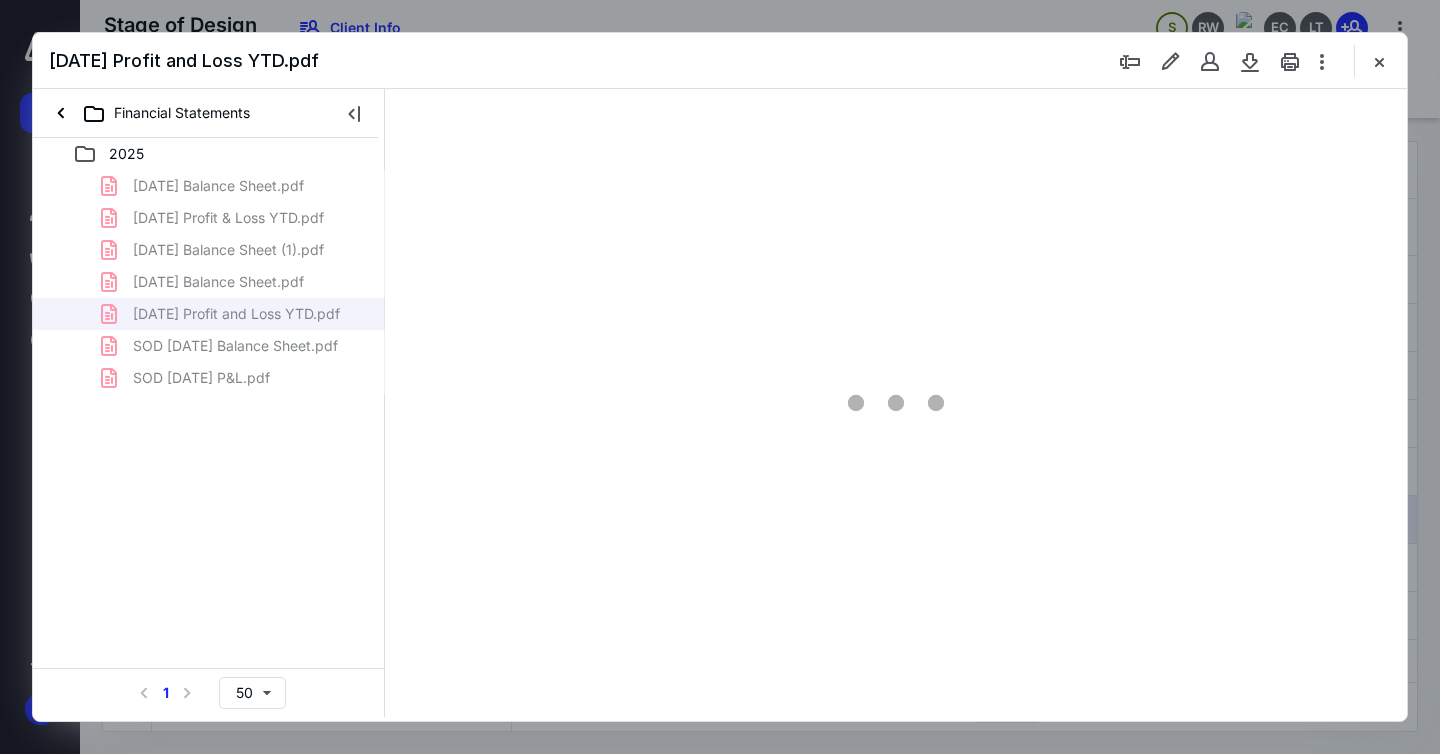 scroll, scrollTop: 0, scrollLeft: 0, axis: both 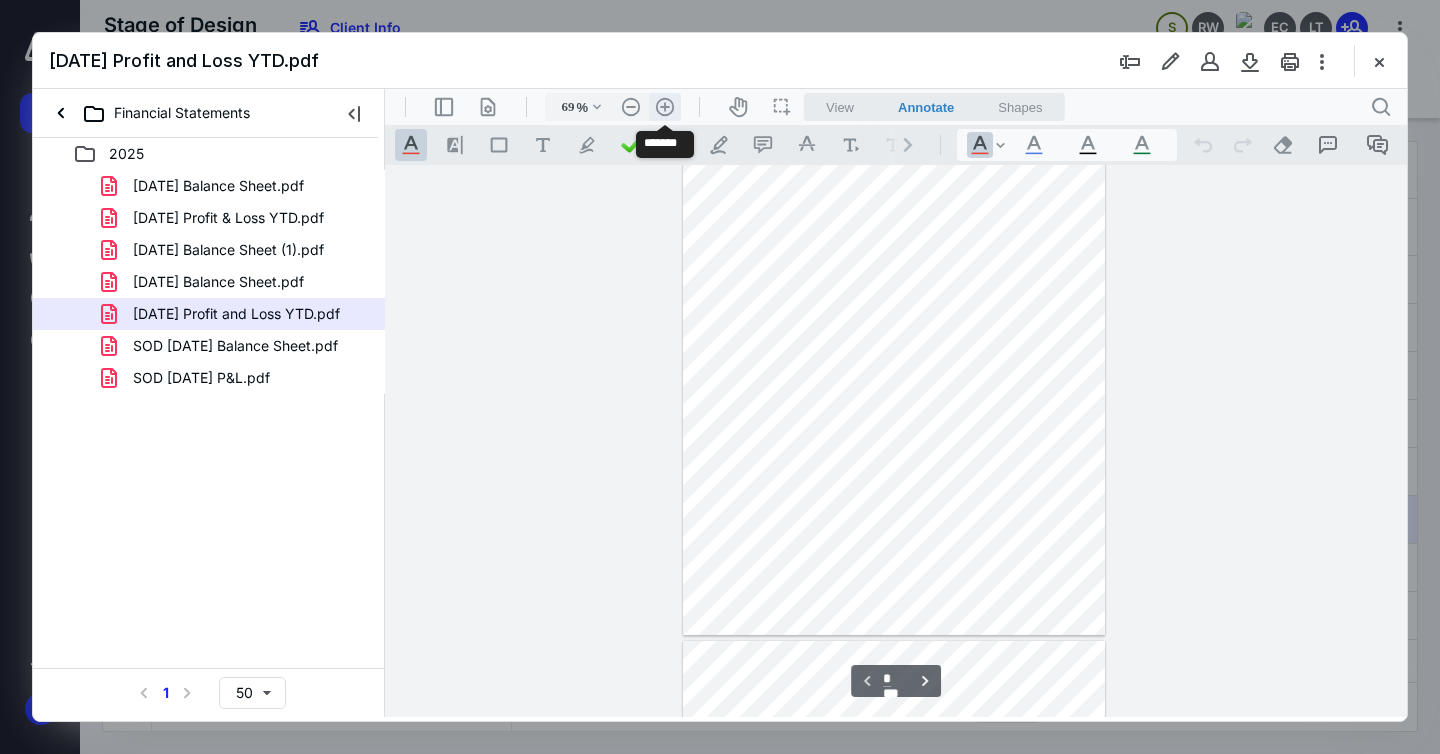 click on ".cls-1{fill:#abb0c4;} icon - header - zoom - in - line" at bounding box center [665, 107] 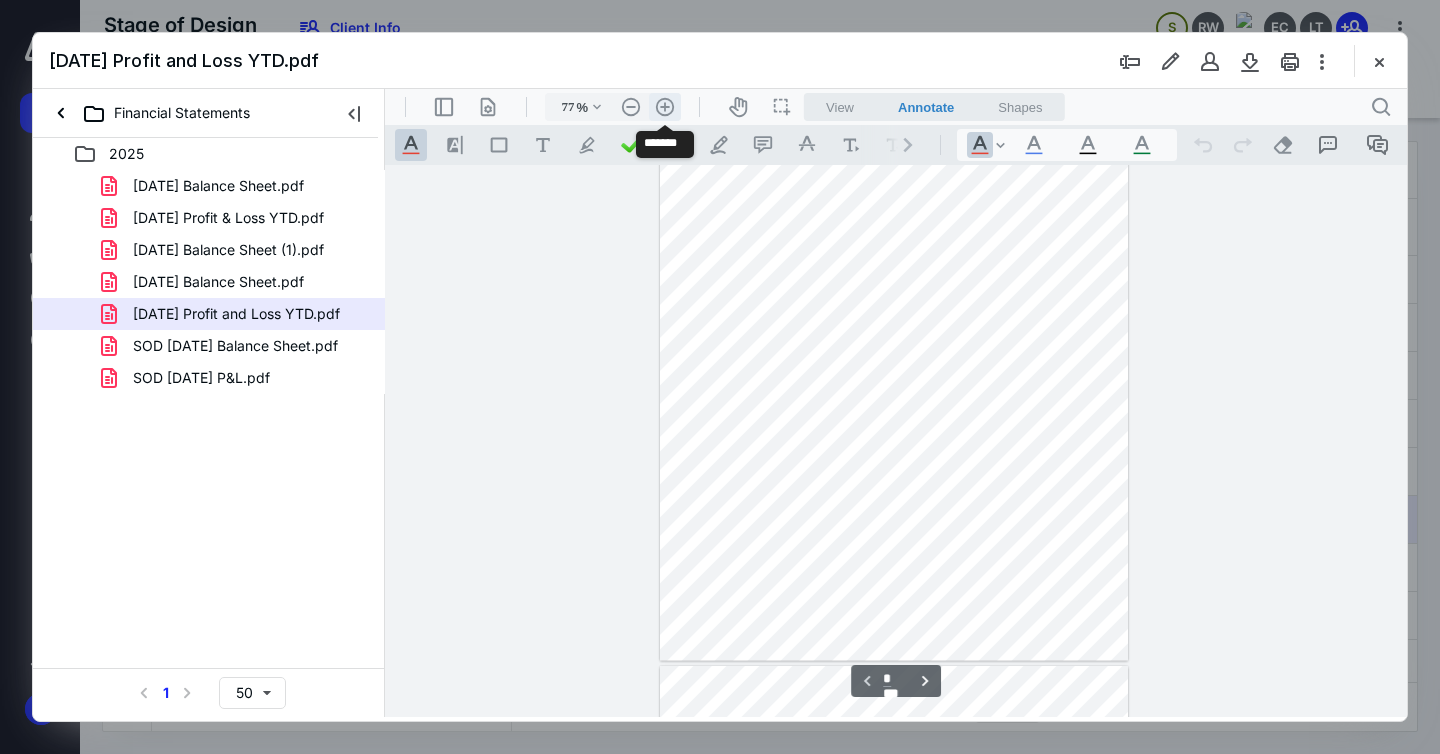 click on ".cls-1{fill:#abb0c4;} icon - header - zoom - in - line" at bounding box center (665, 107) 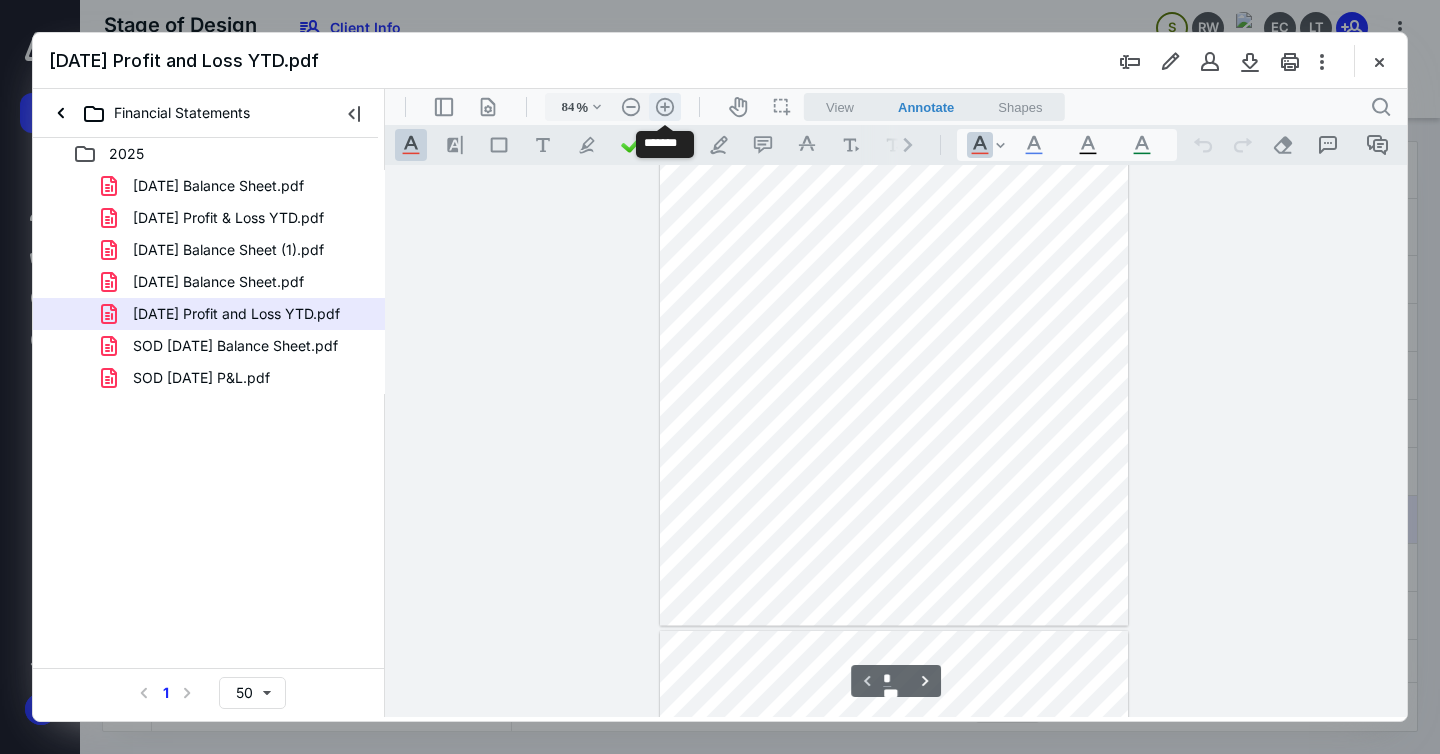 click on ".cls-1{fill:#abb0c4;} icon - header - zoom - in - line" at bounding box center [665, 107] 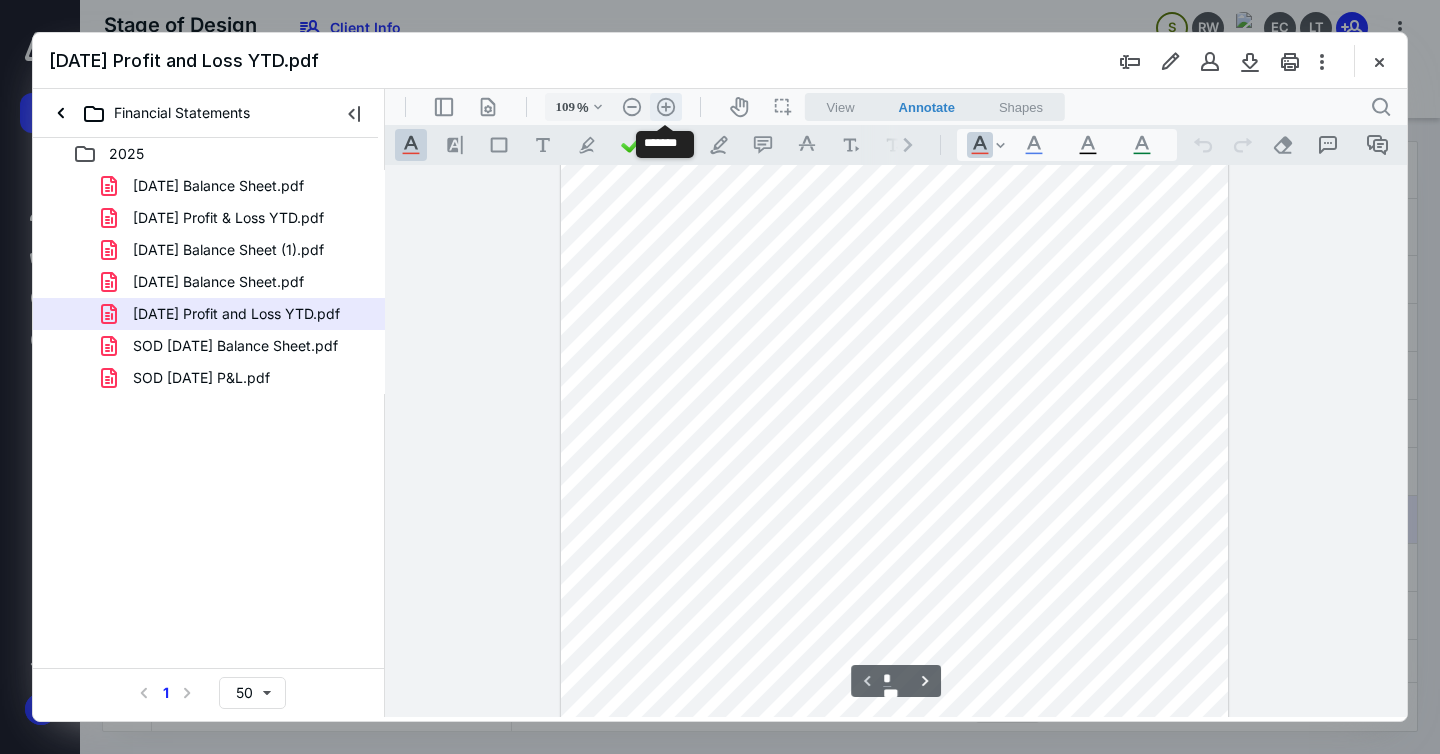 click on ".cls-1{fill:#abb0c4;} icon - header - zoom - in - line" at bounding box center (666, 107) 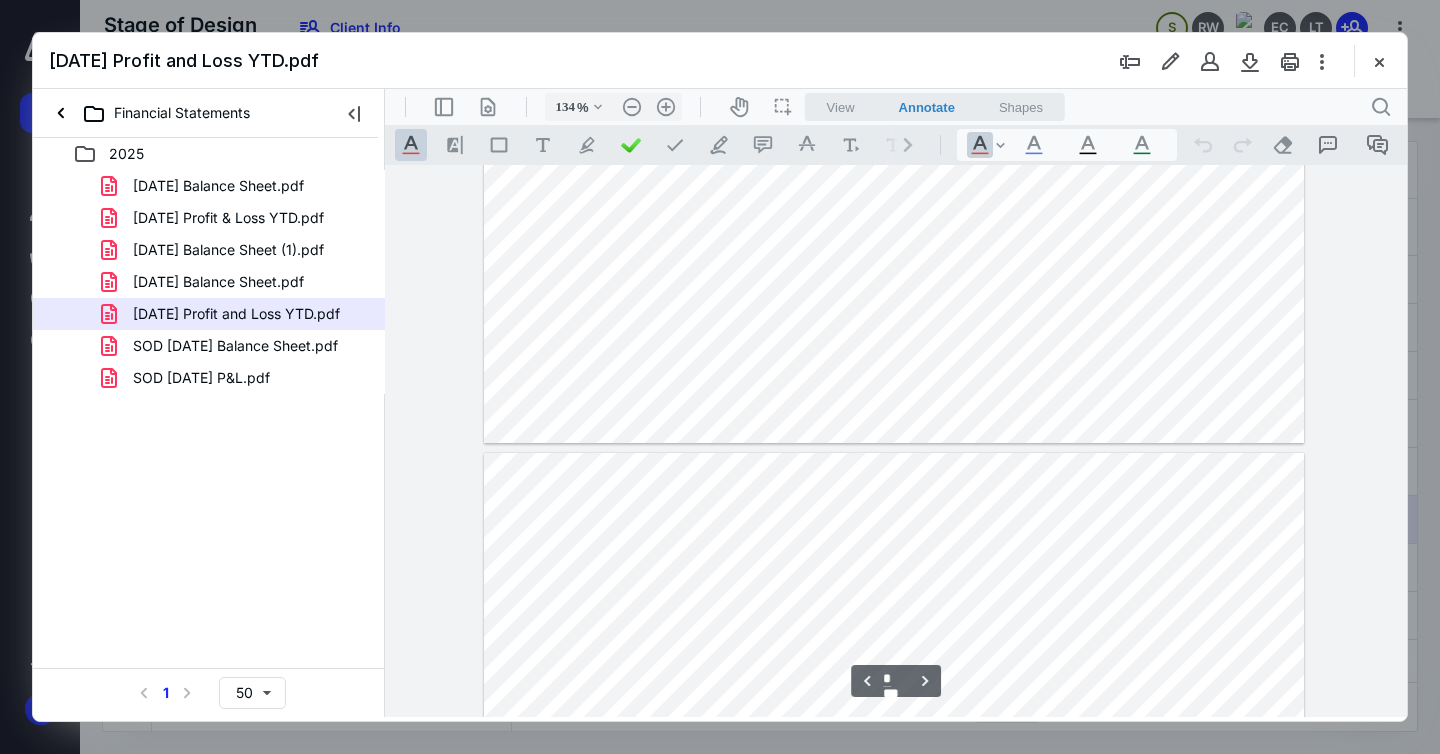 scroll, scrollTop: 1645, scrollLeft: 0, axis: vertical 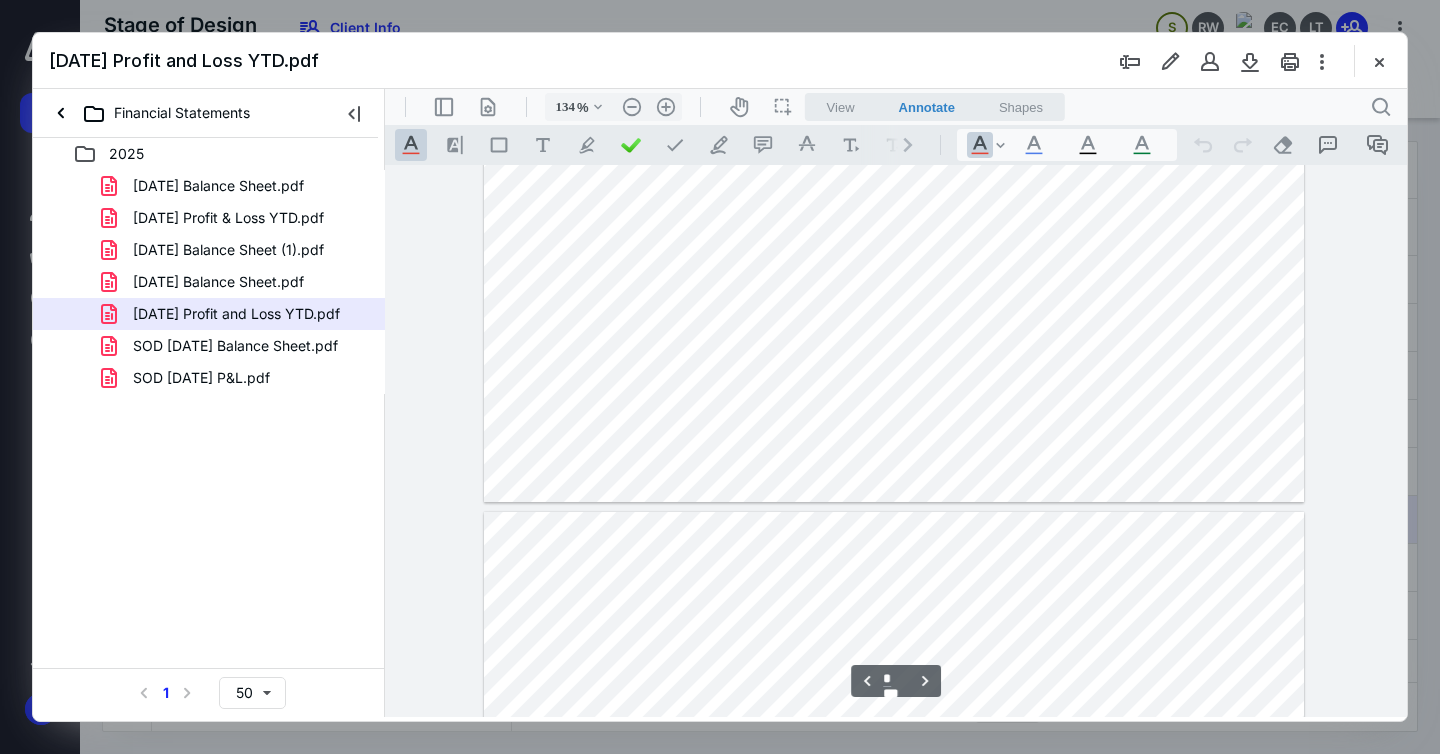 type on "*" 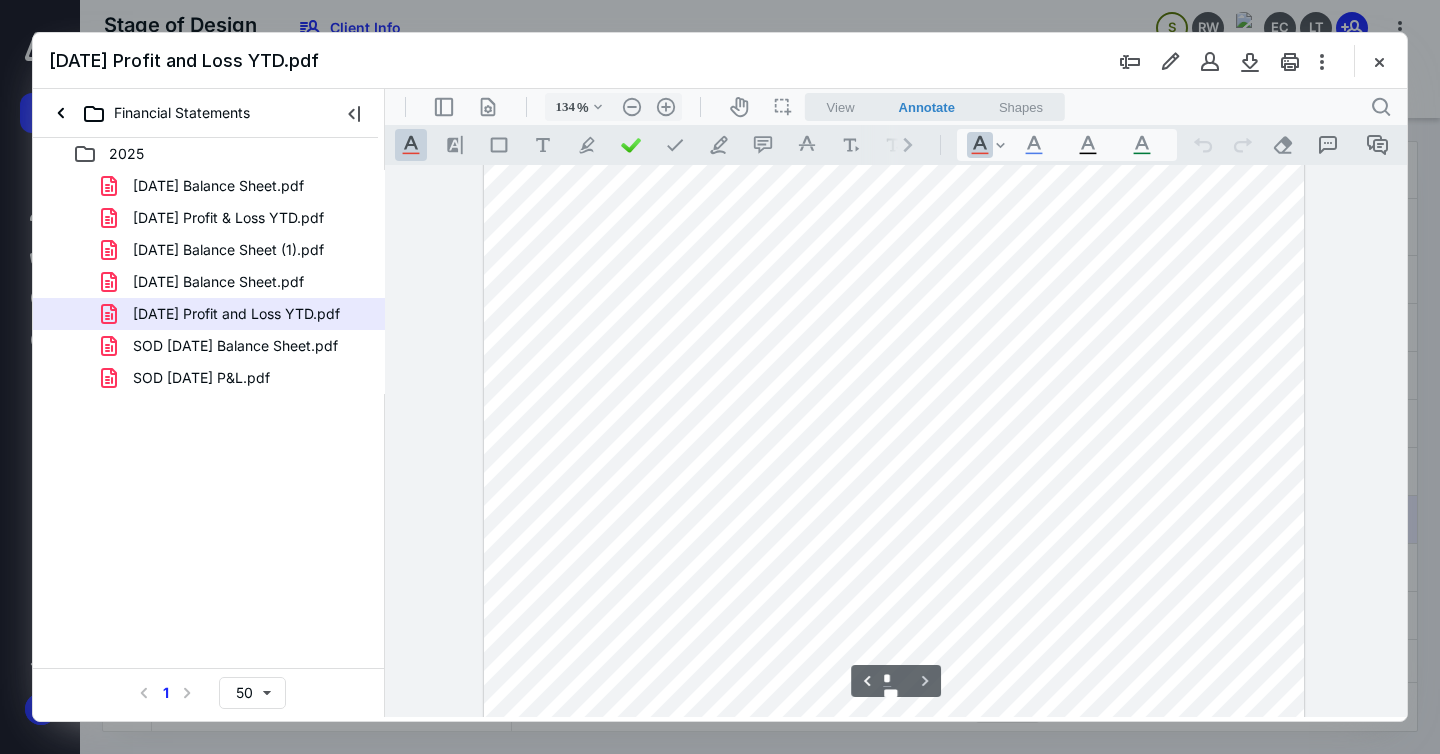 scroll, scrollTop: 2370, scrollLeft: 0, axis: vertical 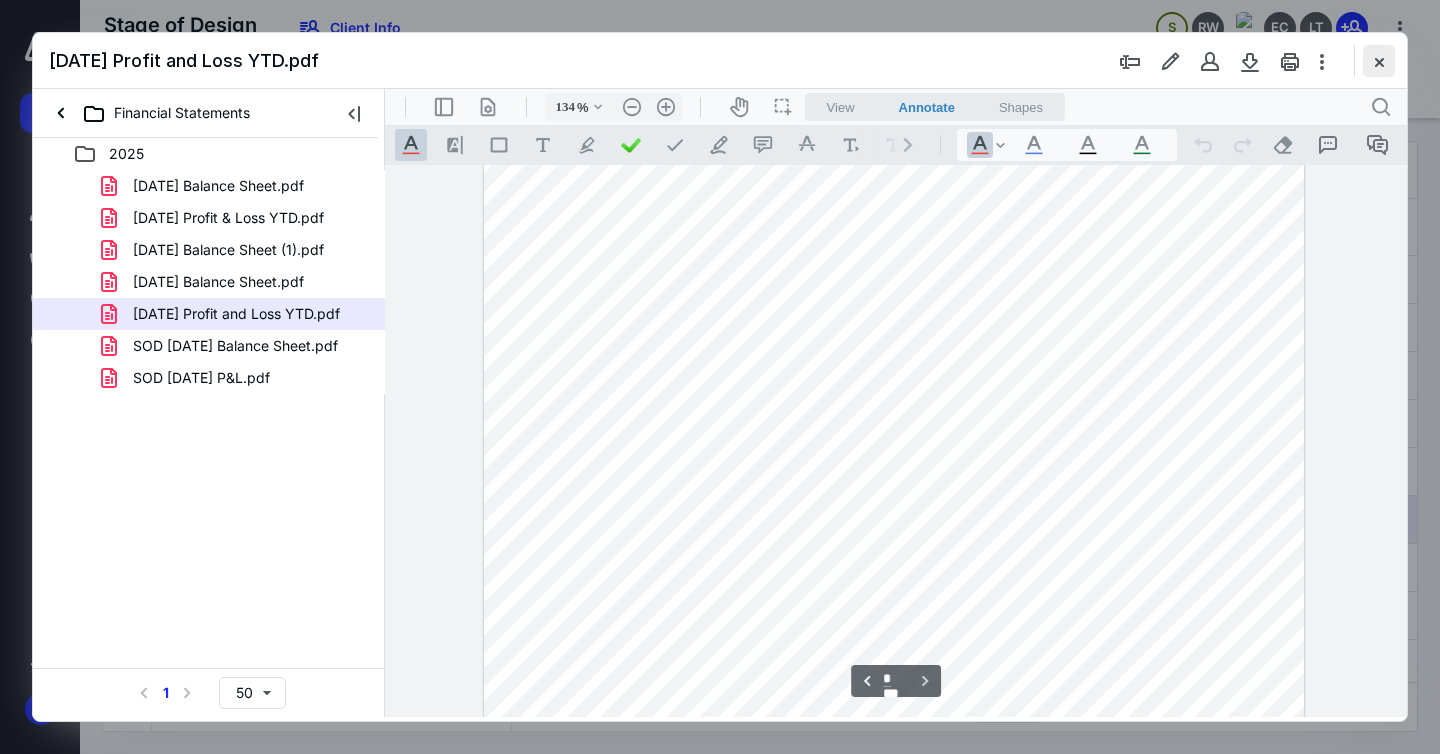 click at bounding box center [1379, 61] 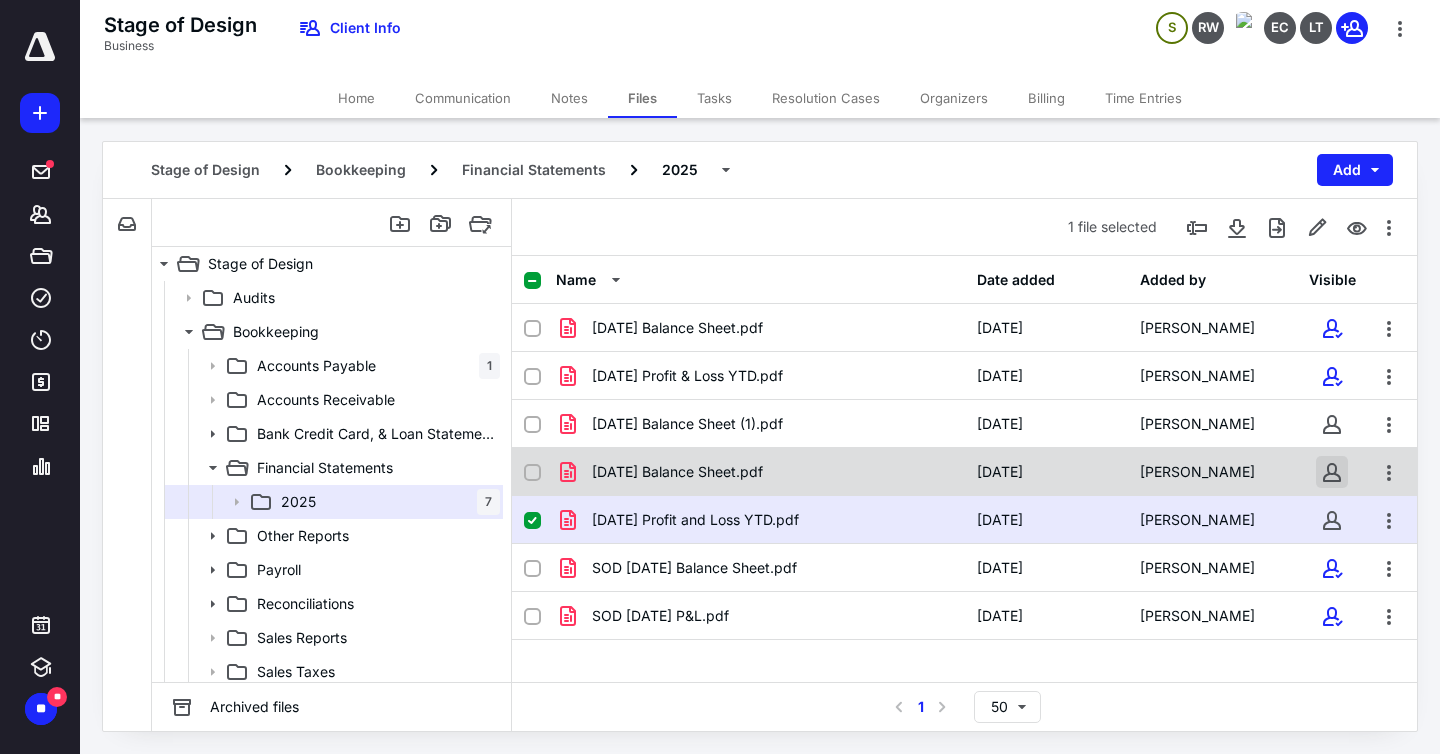 click at bounding box center [1332, 472] 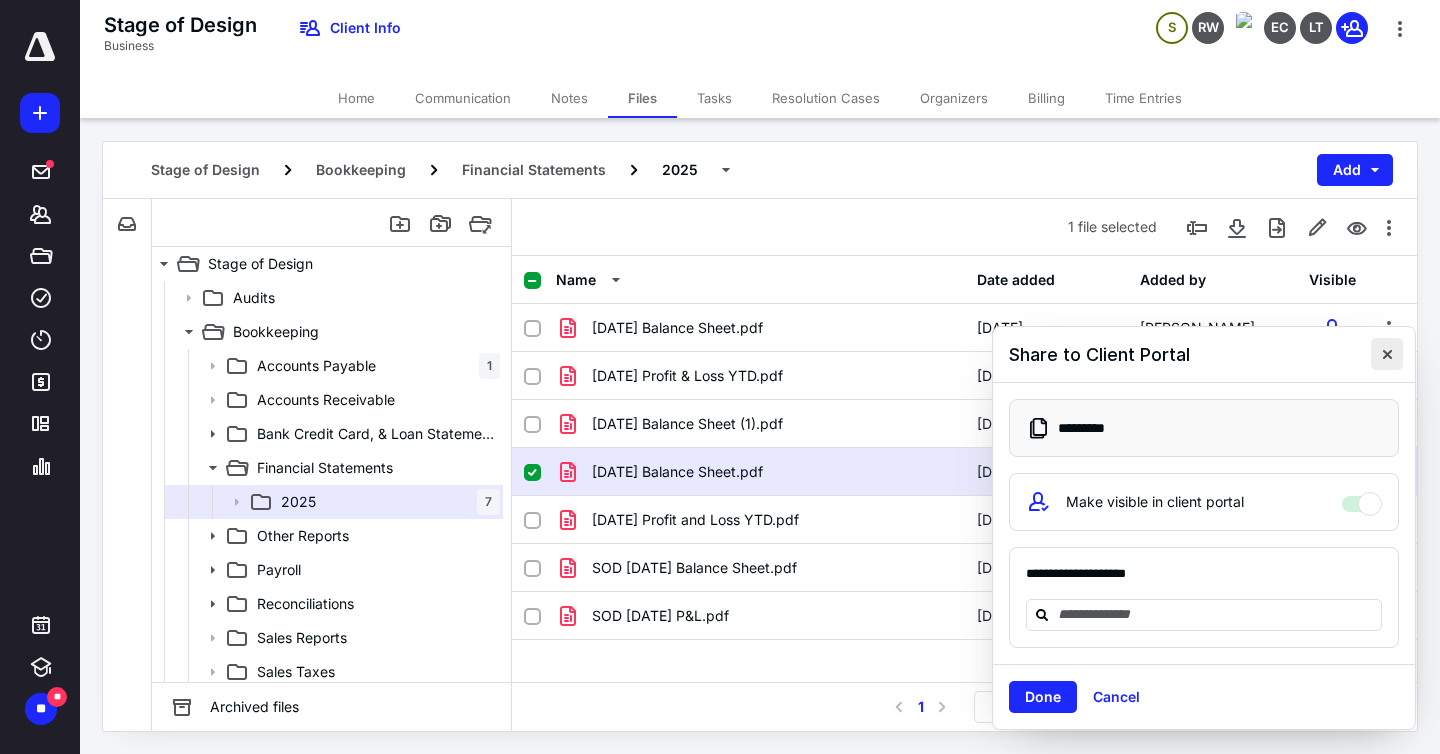 click at bounding box center (1387, 354) 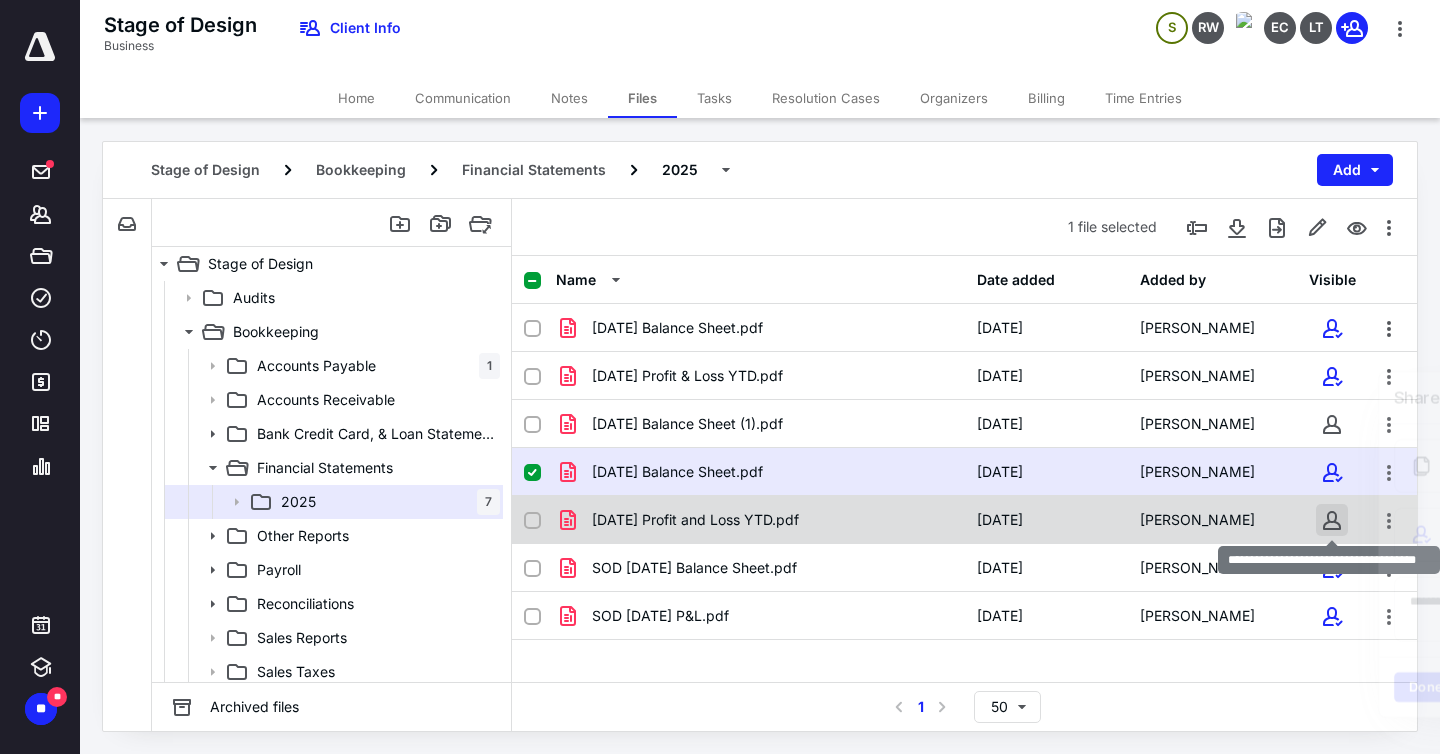 click at bounding box center [1332, 520] 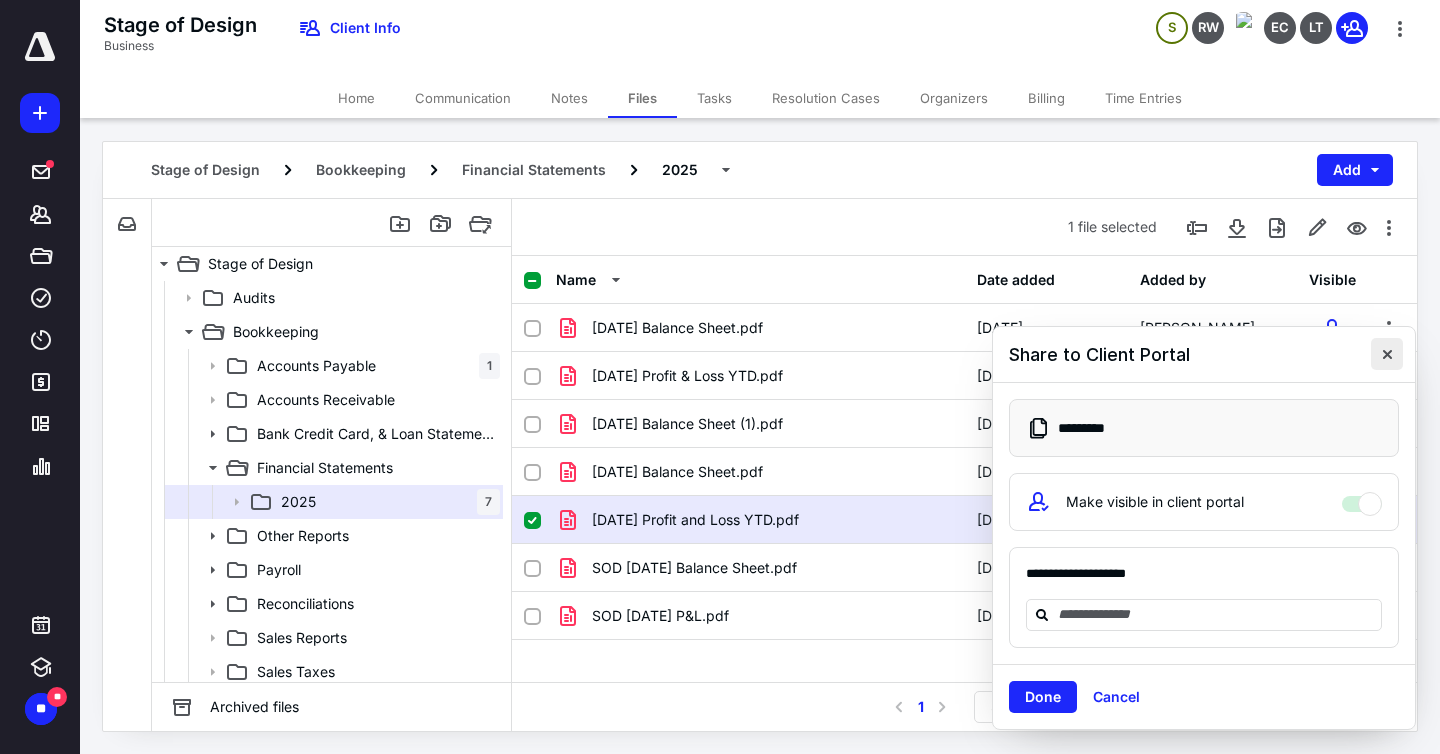 click at bounding box center (1387, 354) 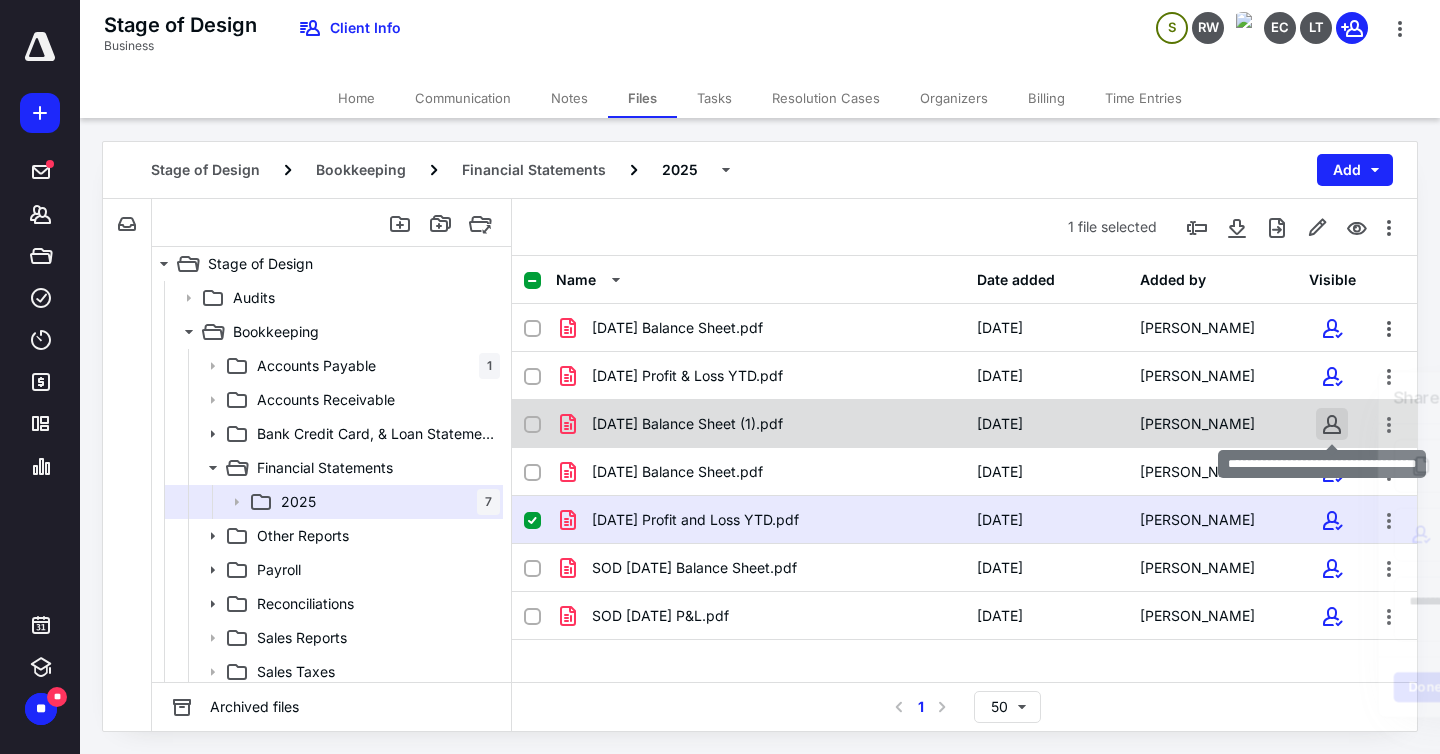 click at bounding box center (1332, 424) 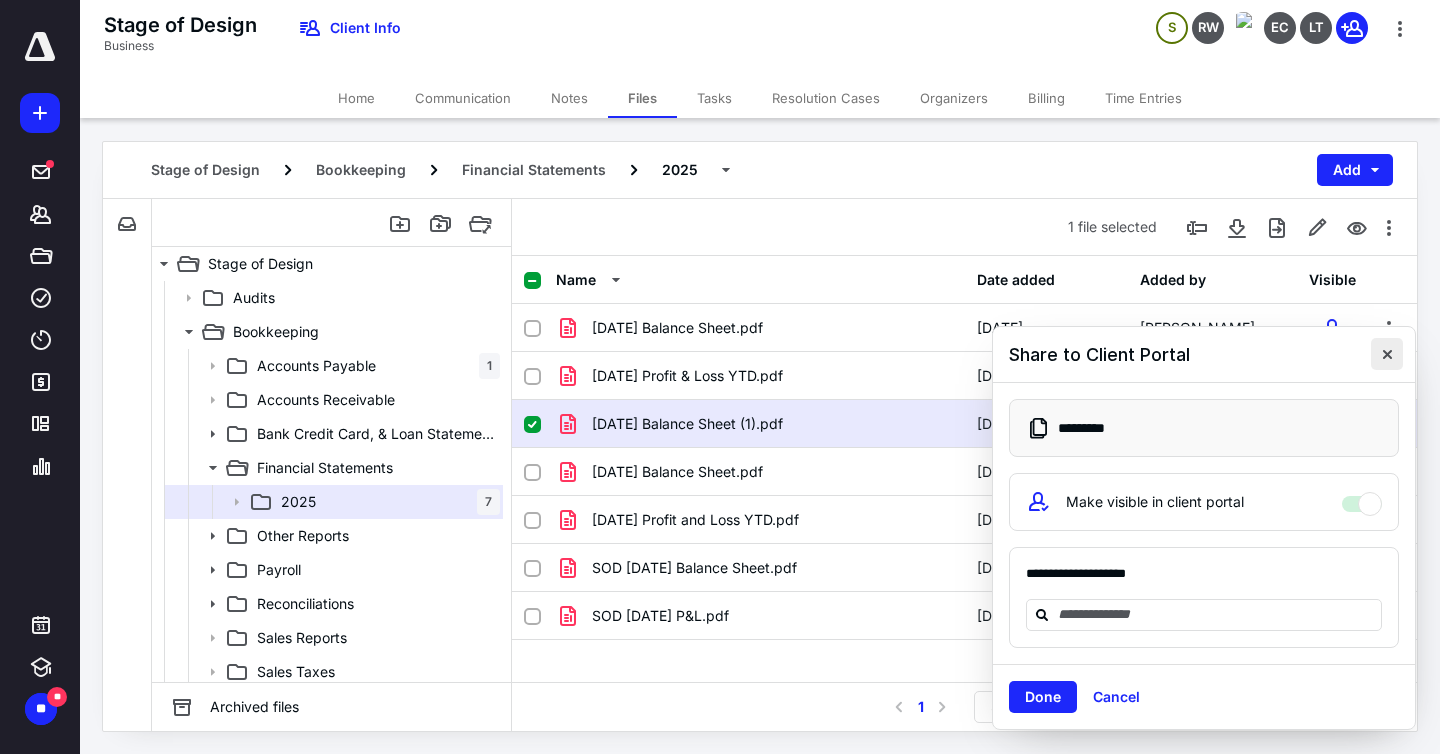 click at bounding box center (1387, 354) 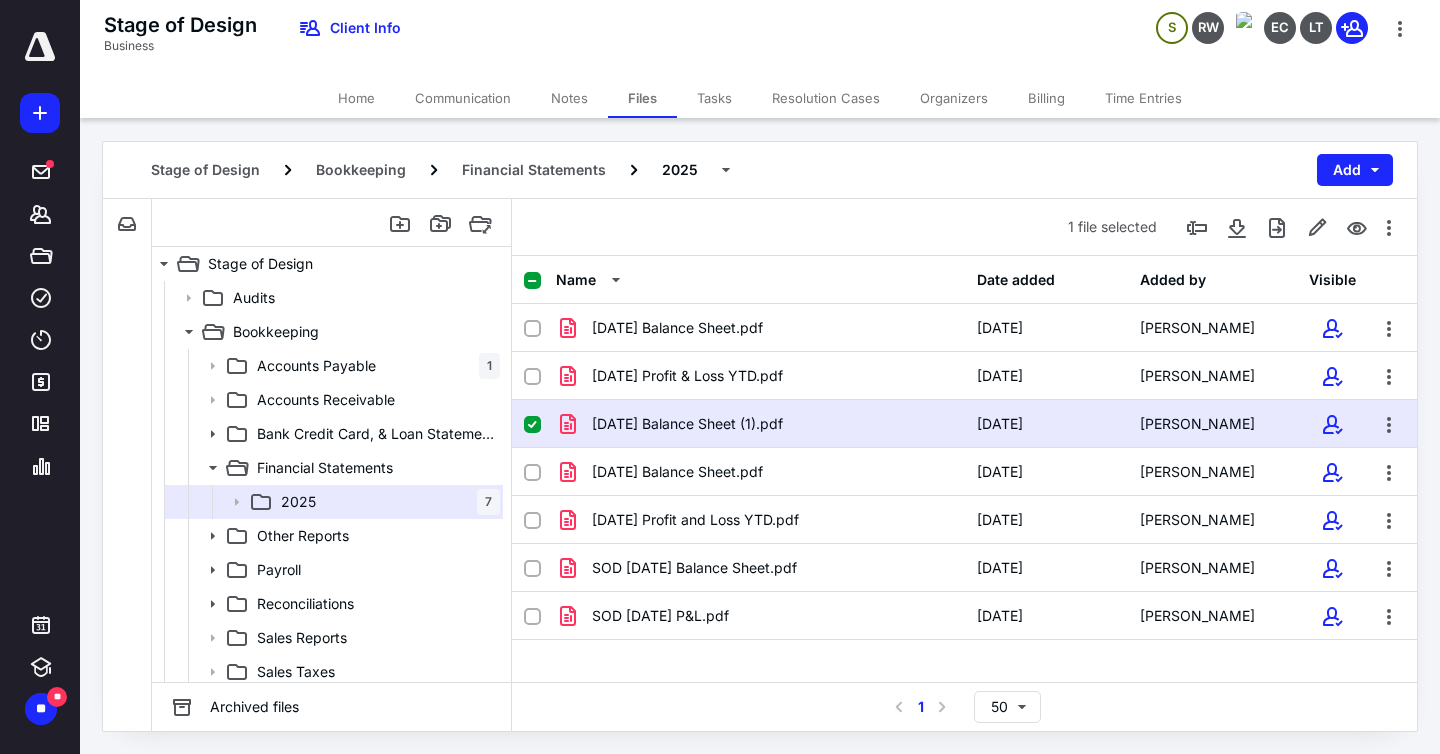 click on "Tasks" at bounding box center (714, 98) 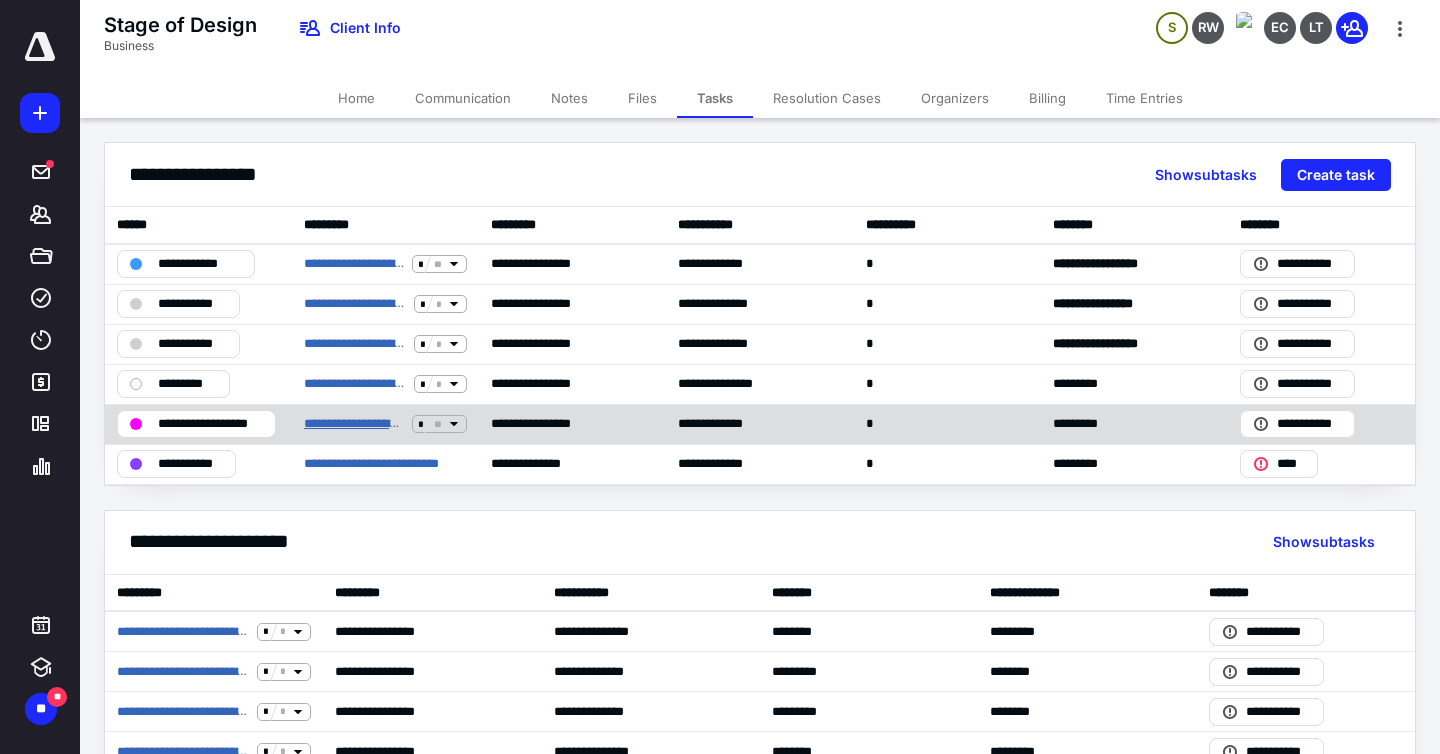 click on "**********" at bounding box center [354, 424] 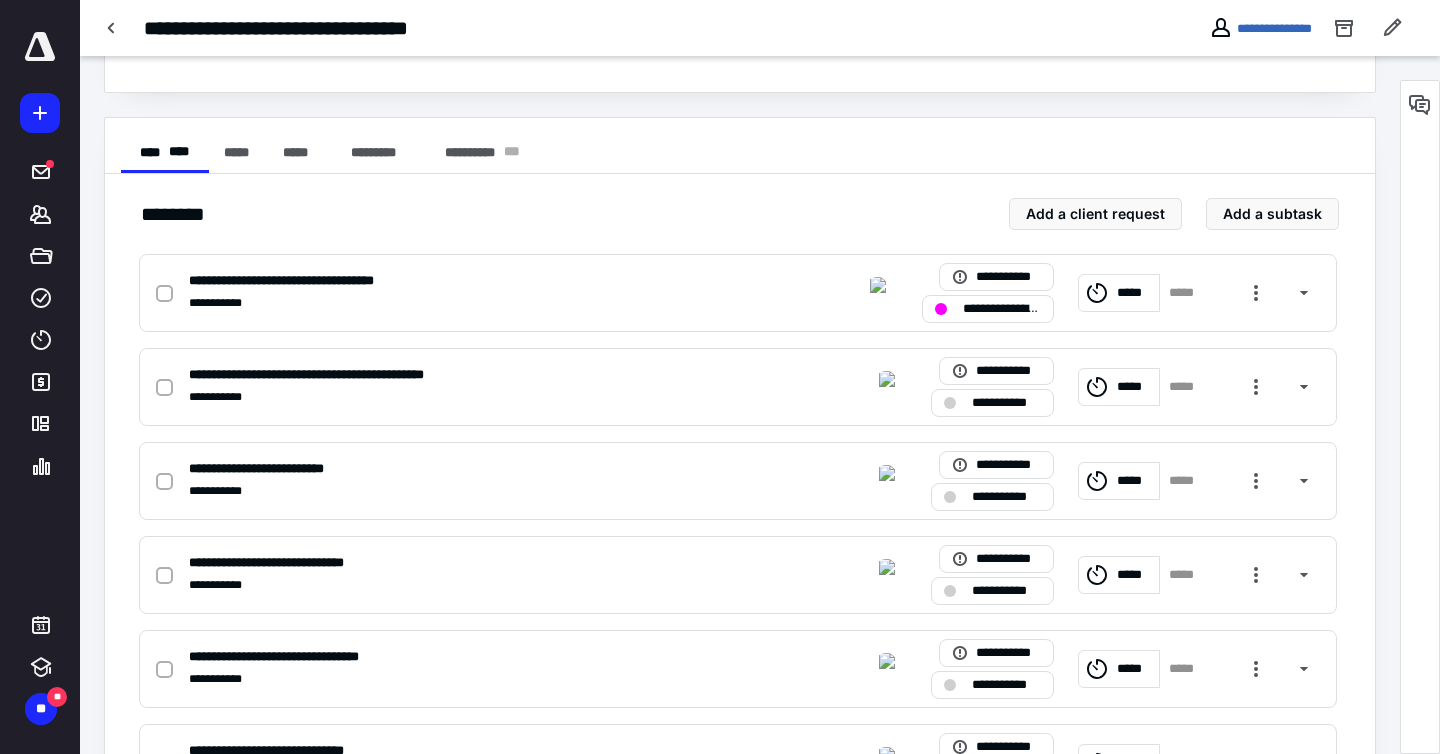 scroll, scrollTop: 0, scrollLeft: 0, axis: both 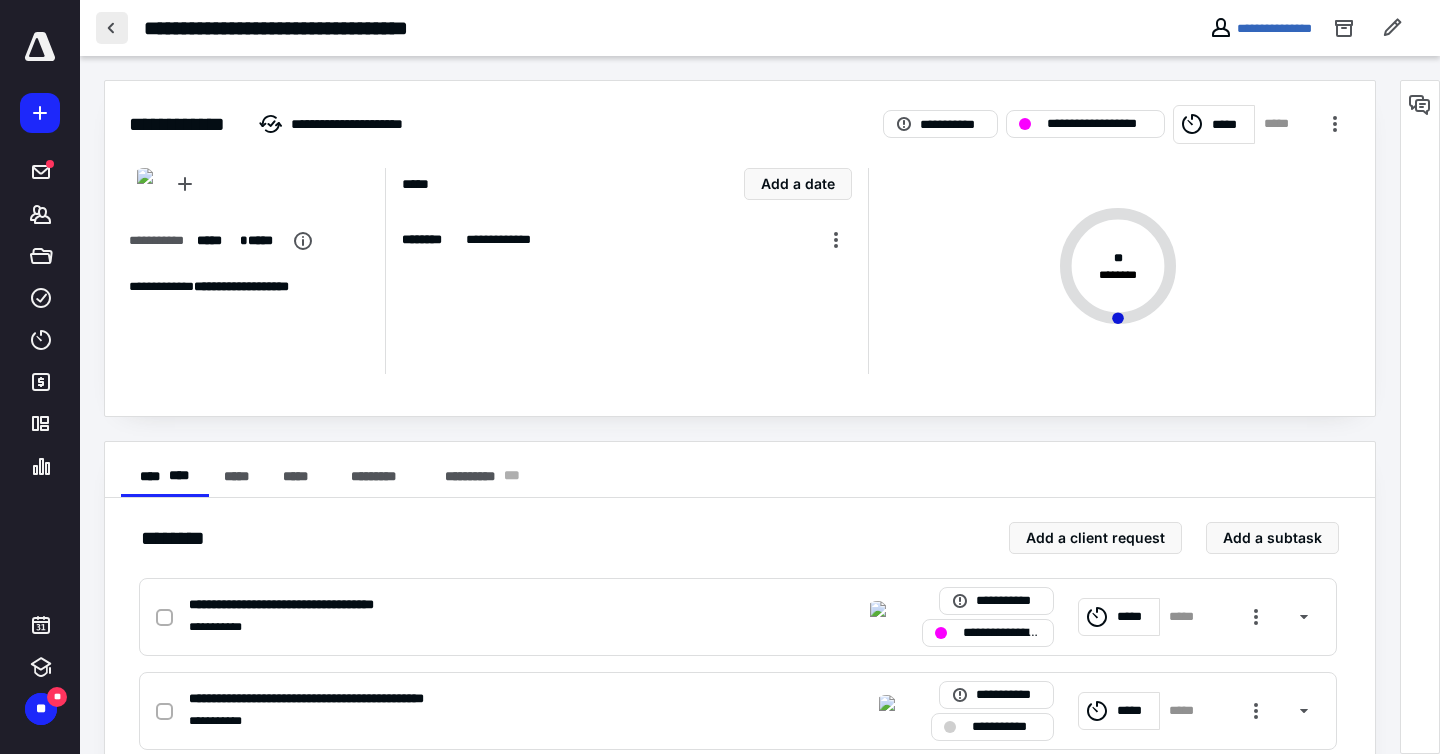 click at bounding box center [112, 28] 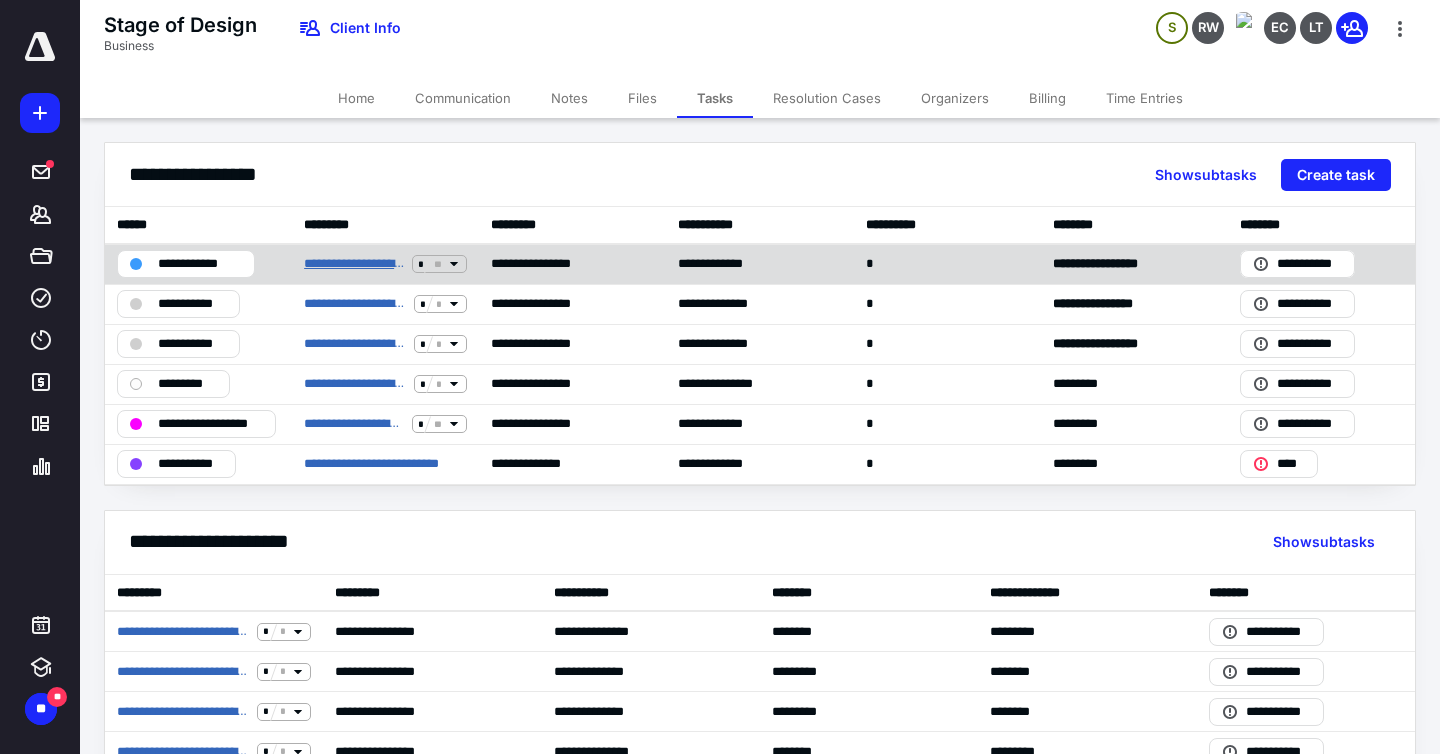 click on "**********" at bounding box center (354, 264) 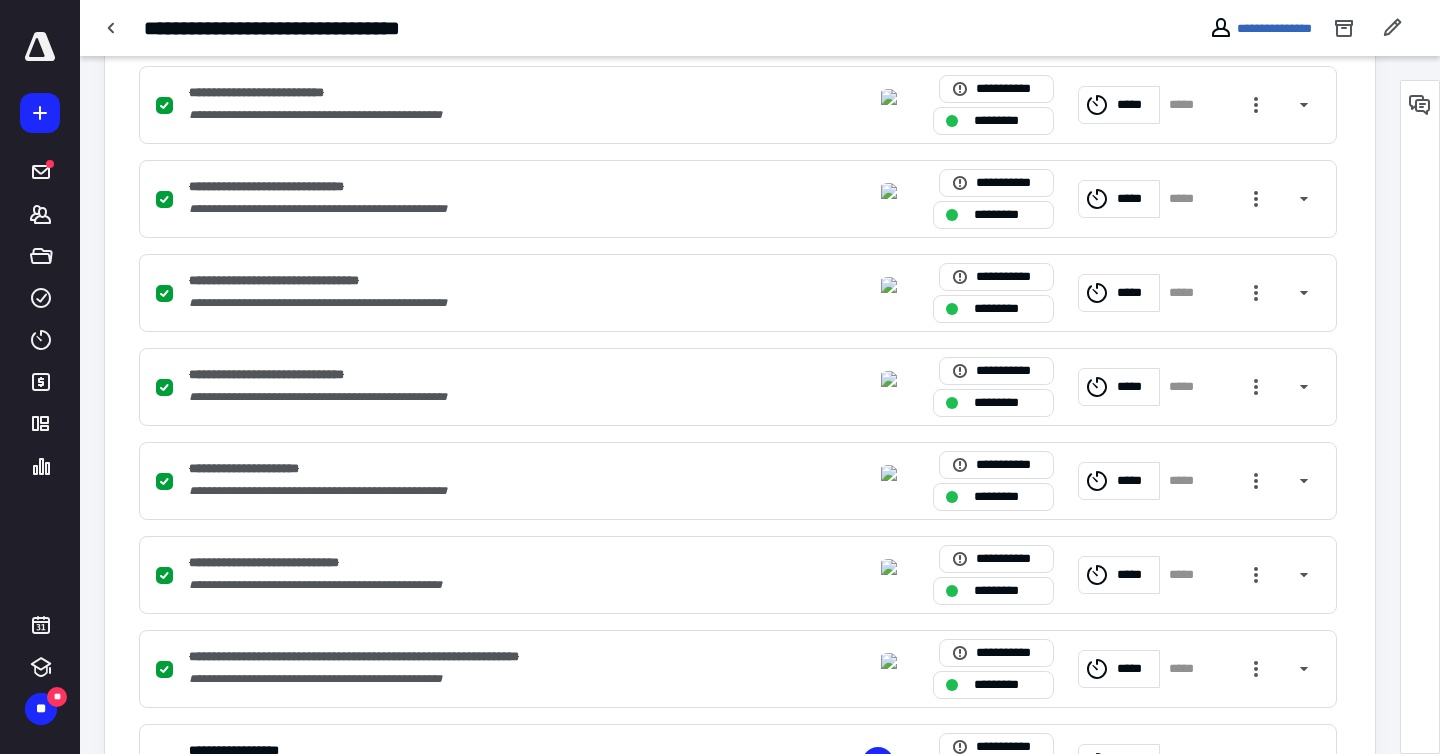 scroll, scrollTop: 891, scrollLeft: 0, axis: vertical 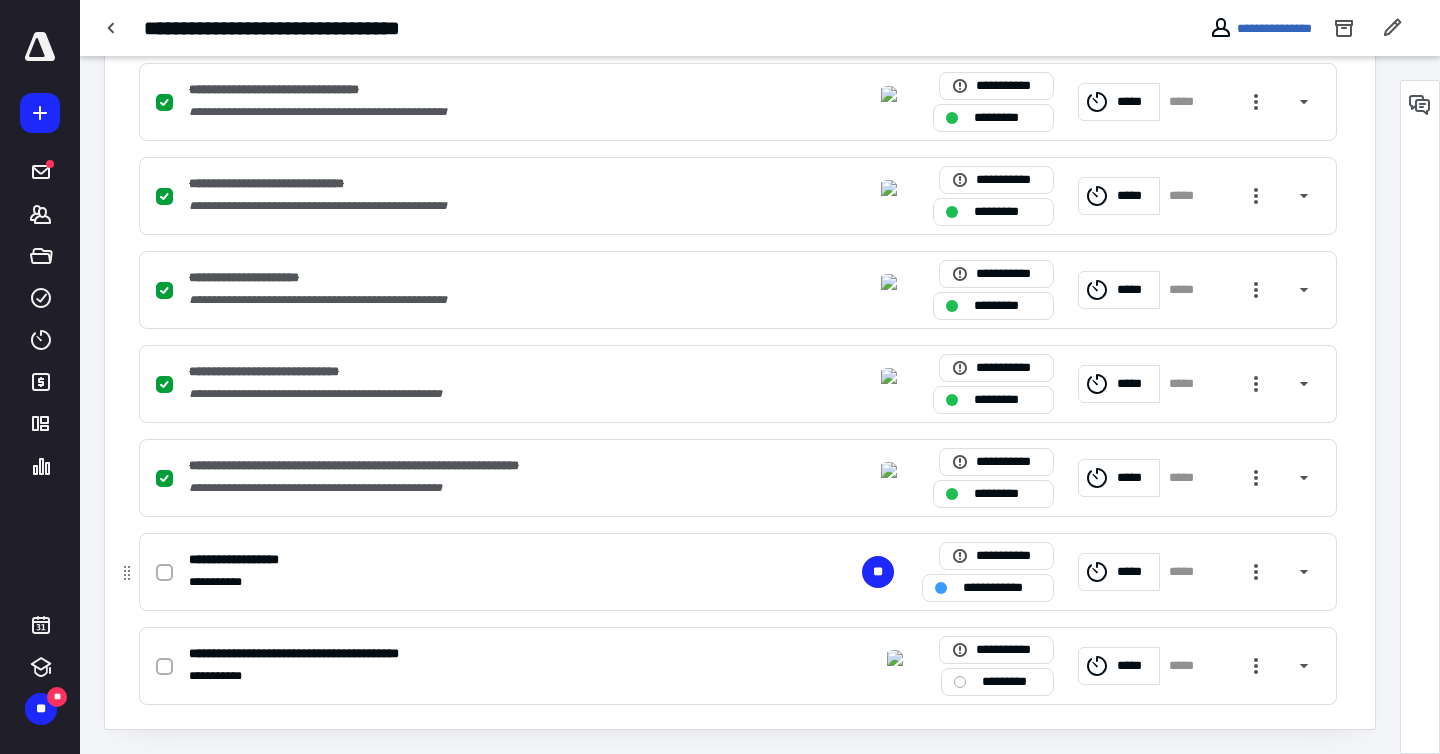 click 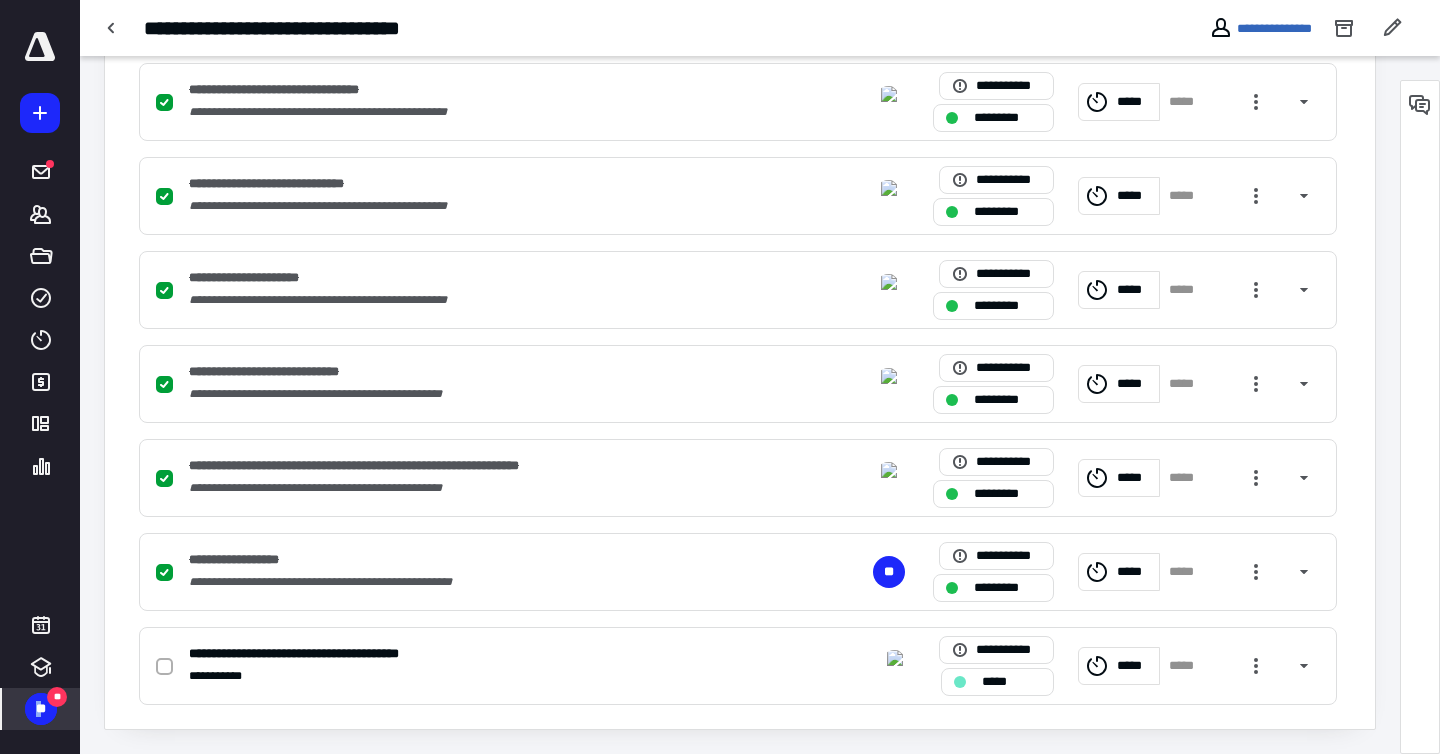 click on "**" at bounding box center (41, 709) 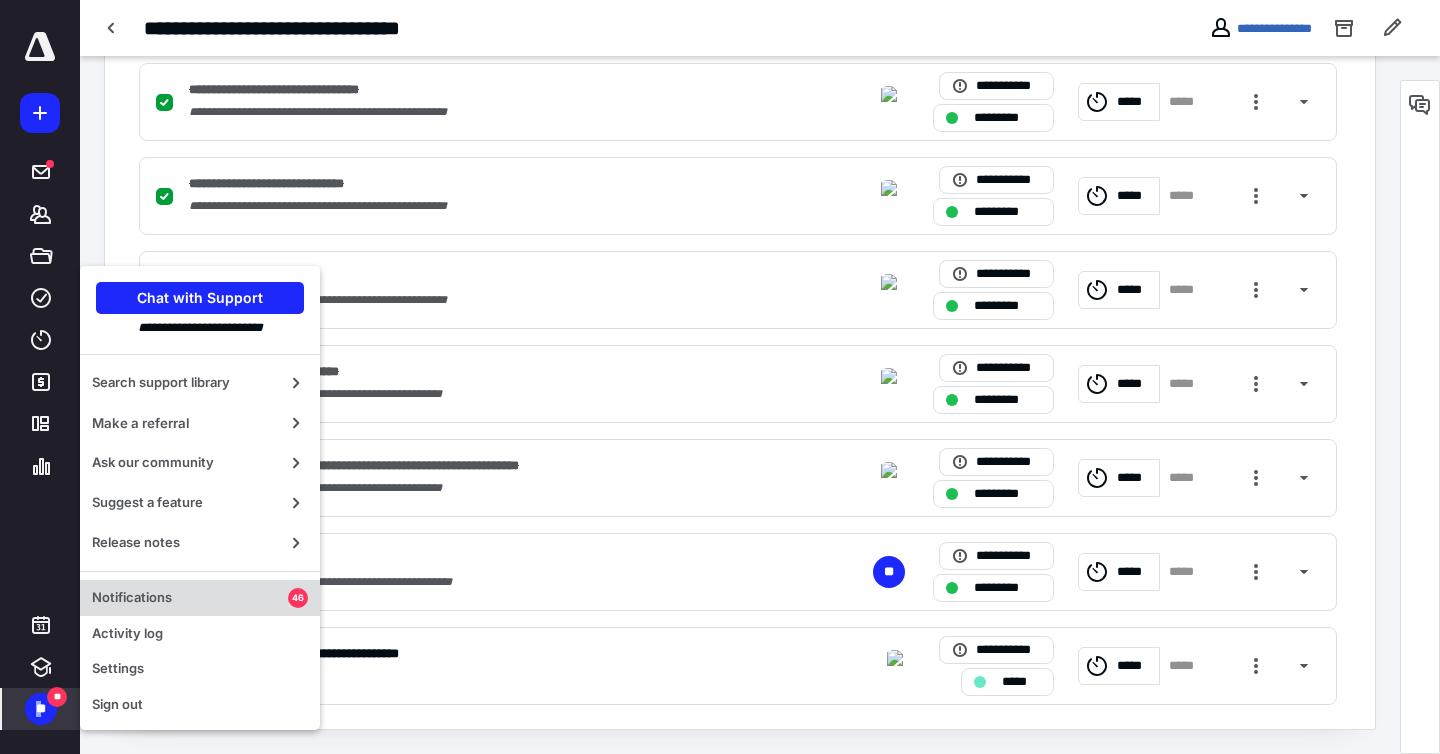 click on "Notifications" at bounding box center (190, 598) 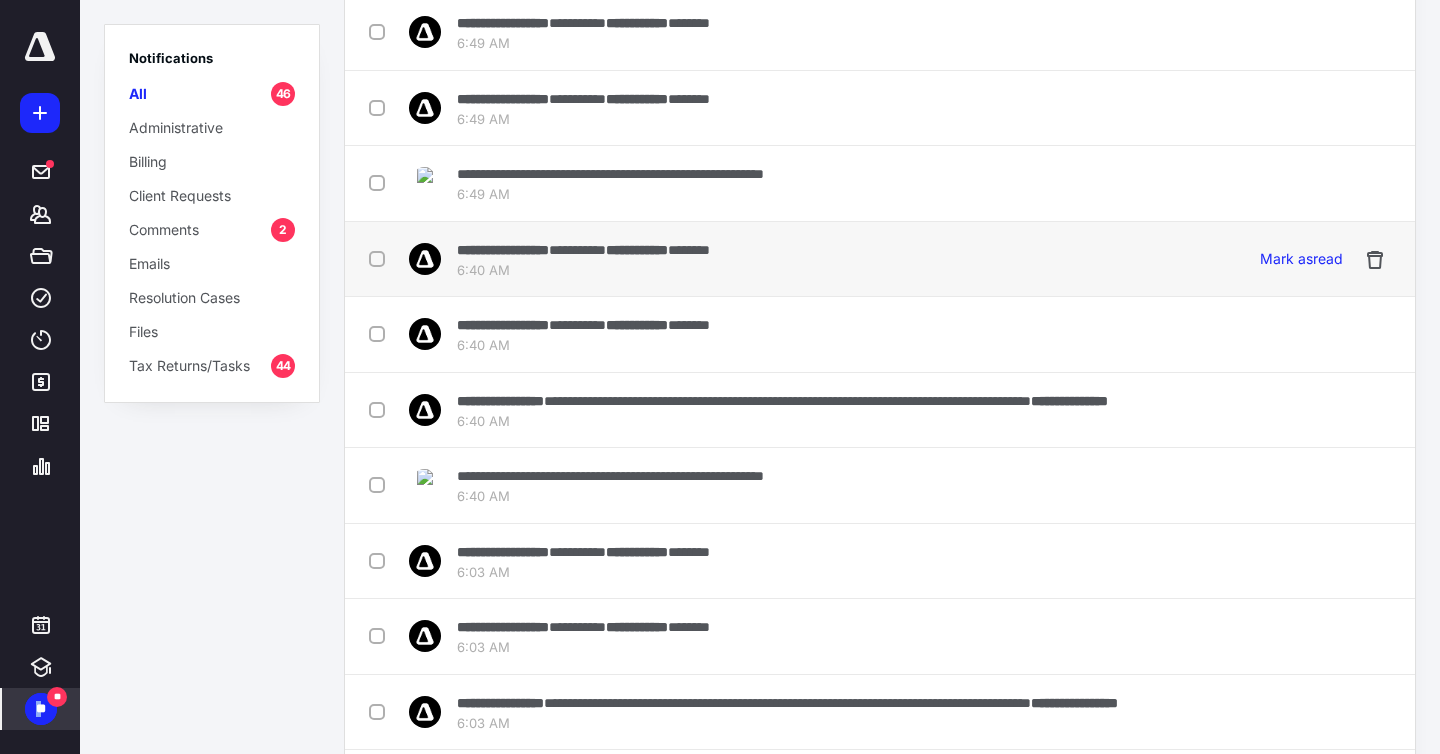 scroll, scrollTop: 335, scrollLeft: 0, axis: vertical 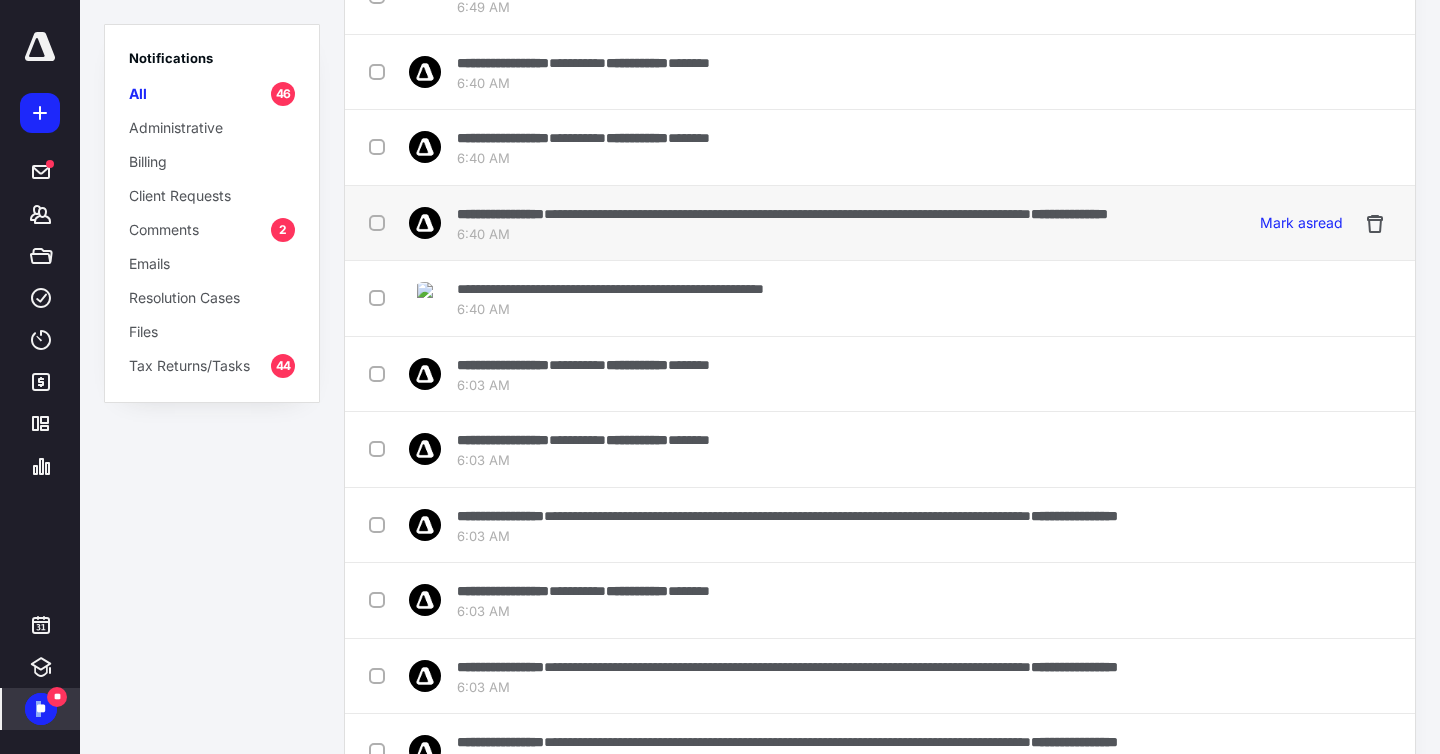 click on "**********" at bounding box center (880, 224) 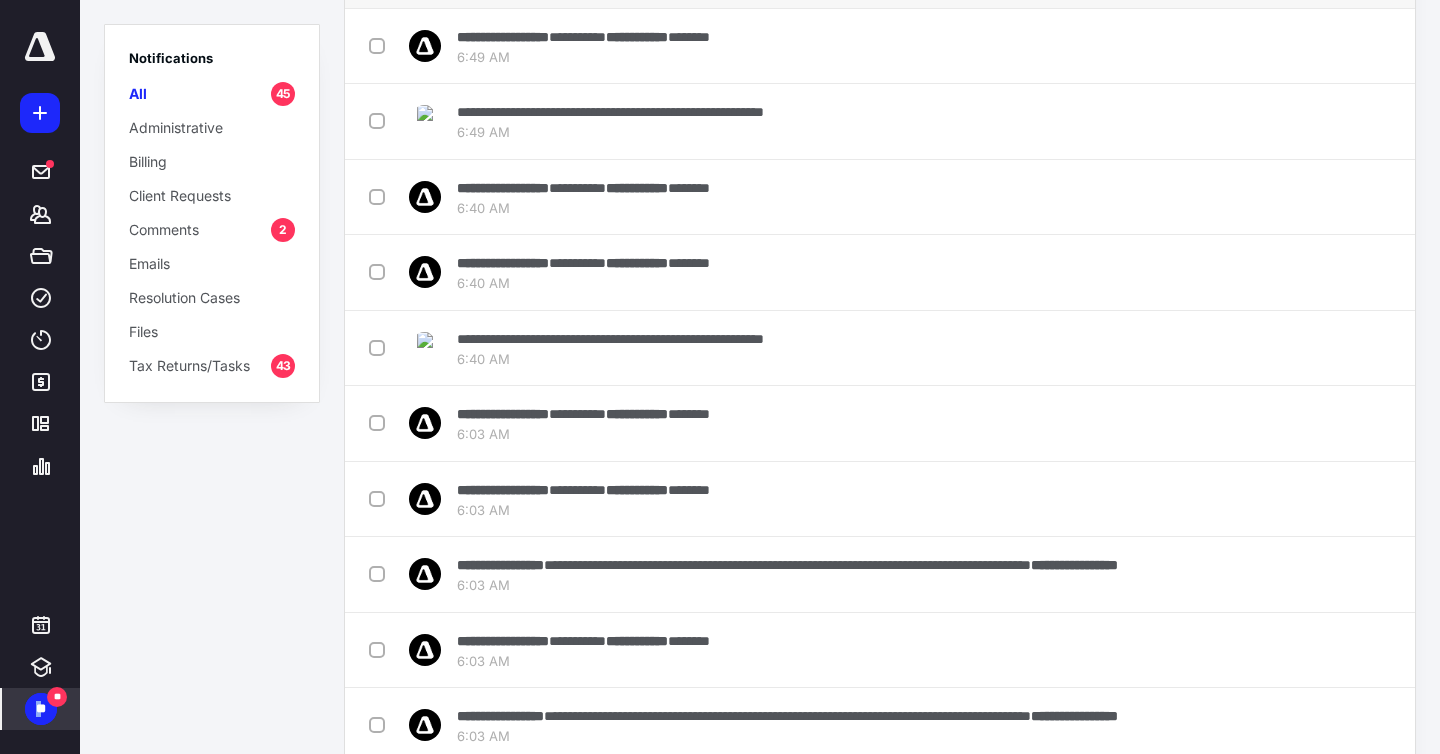scroll, scrollTop: 64, scrollLeft: 0, axis: vertical 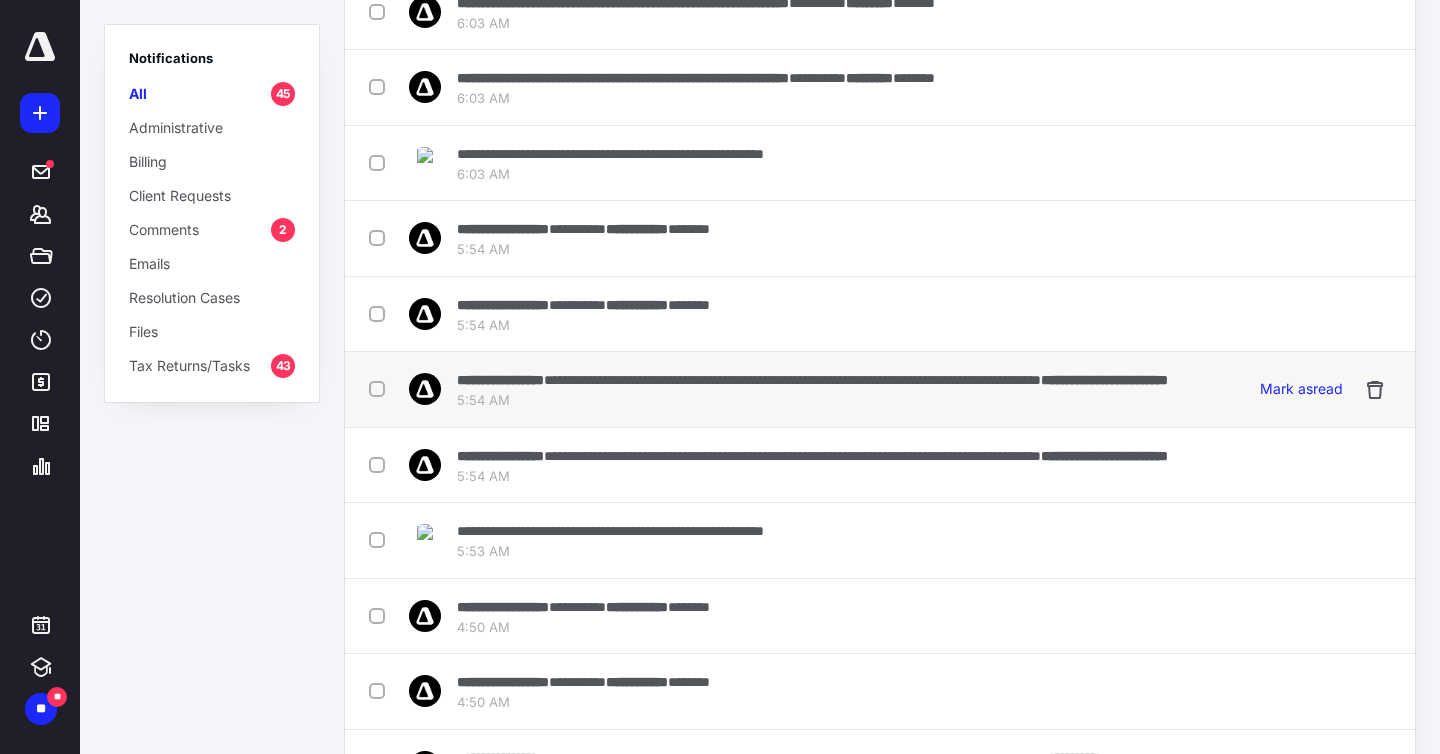 click on "**********" at bounding box center [812, 379] 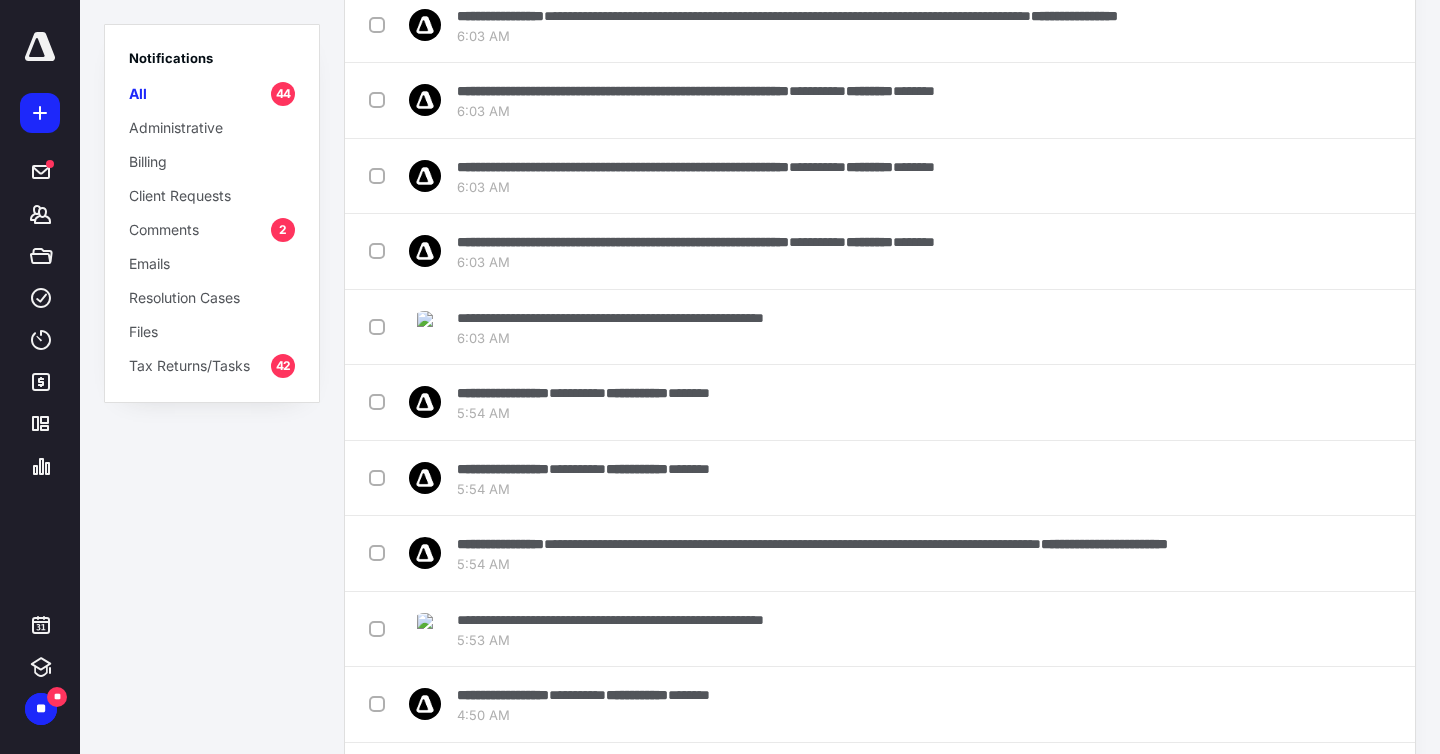 scroll, scrollTop: 715, scrollLeft: 0, axis: vertical 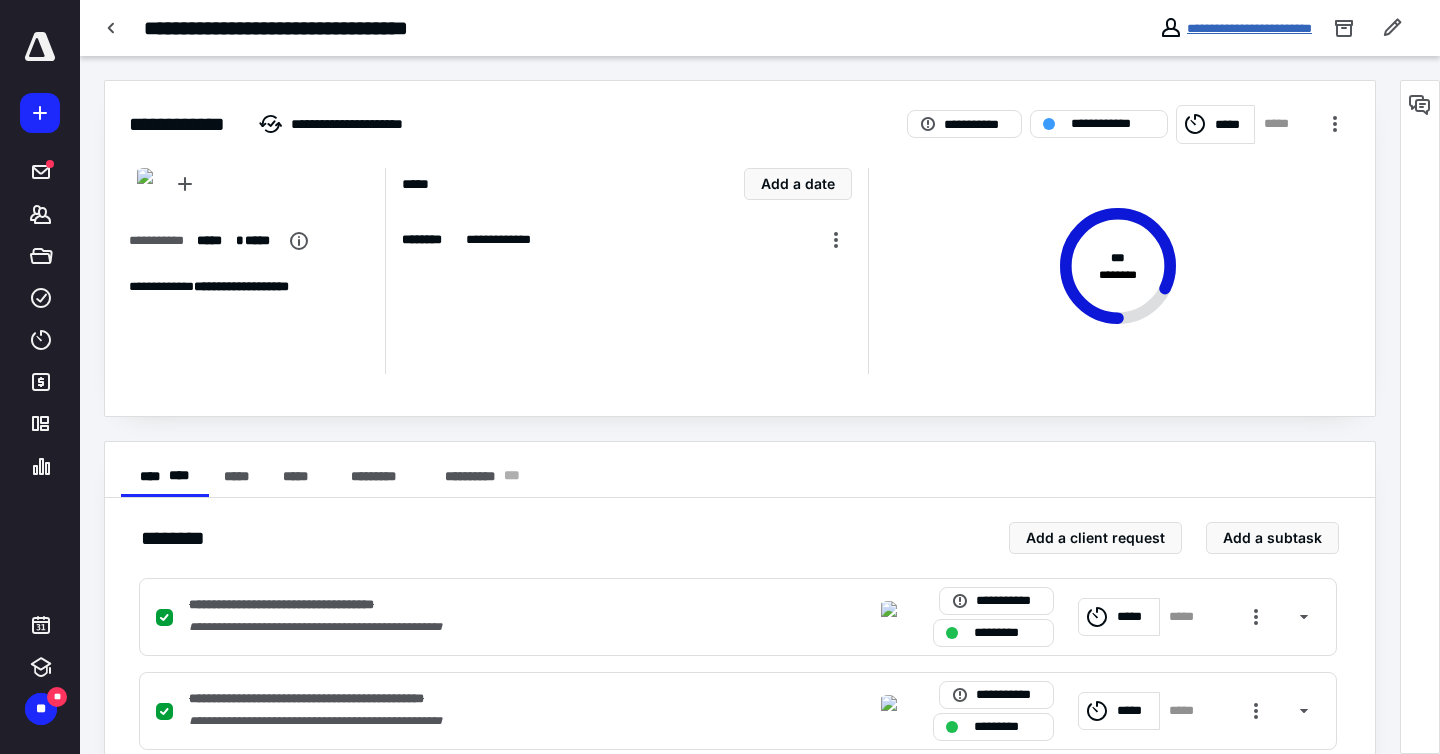 click on "**********" at bounding box center [1249, 28] 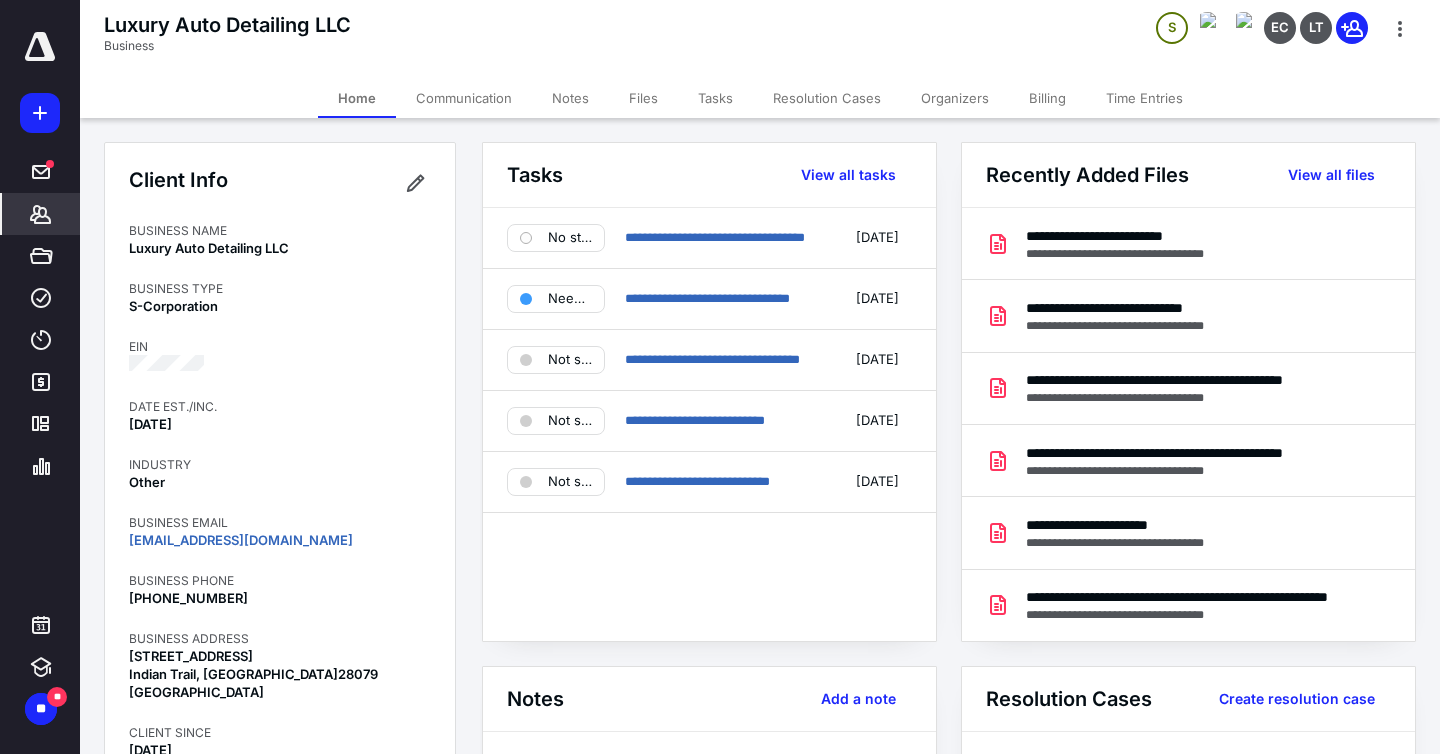 click on "Files" at bounding box center [643, 98] 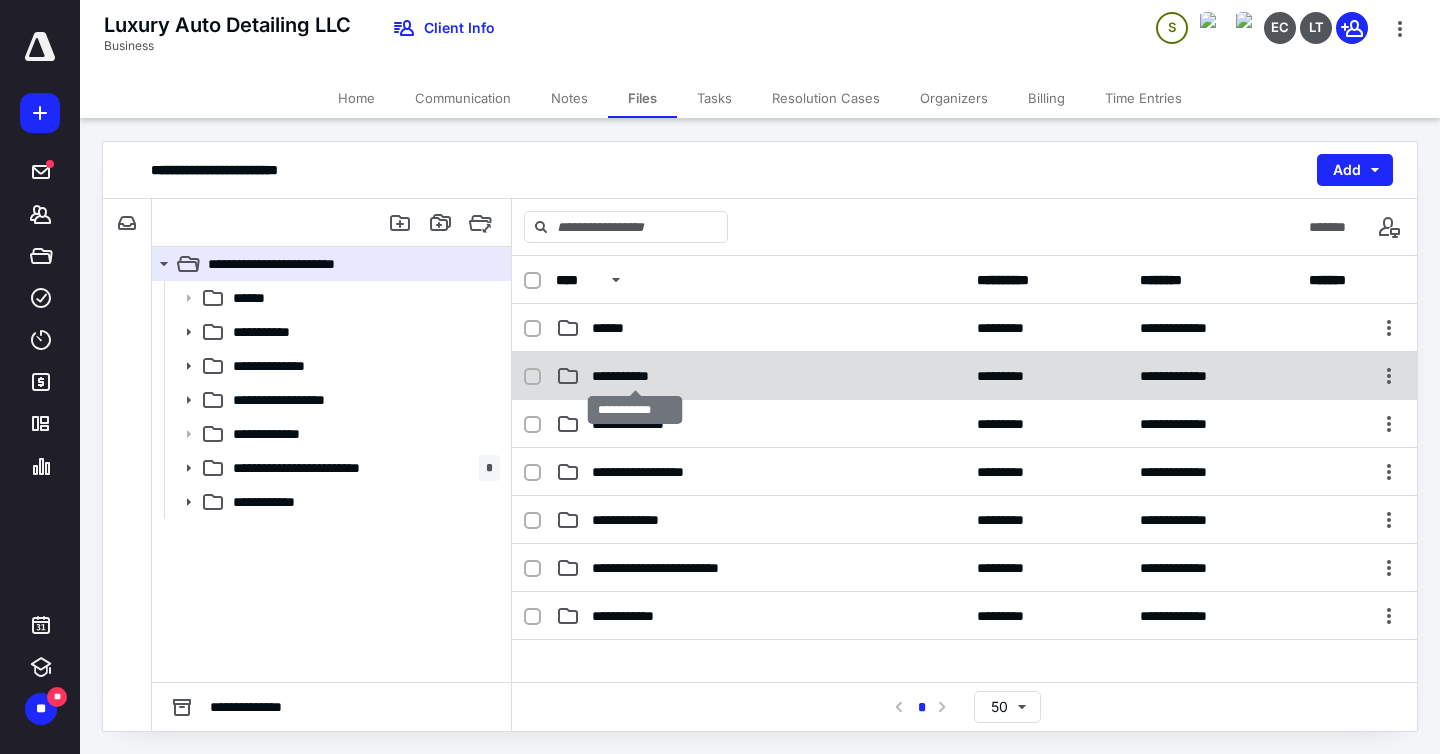 click on "**********" at bounding box center (635, 376) 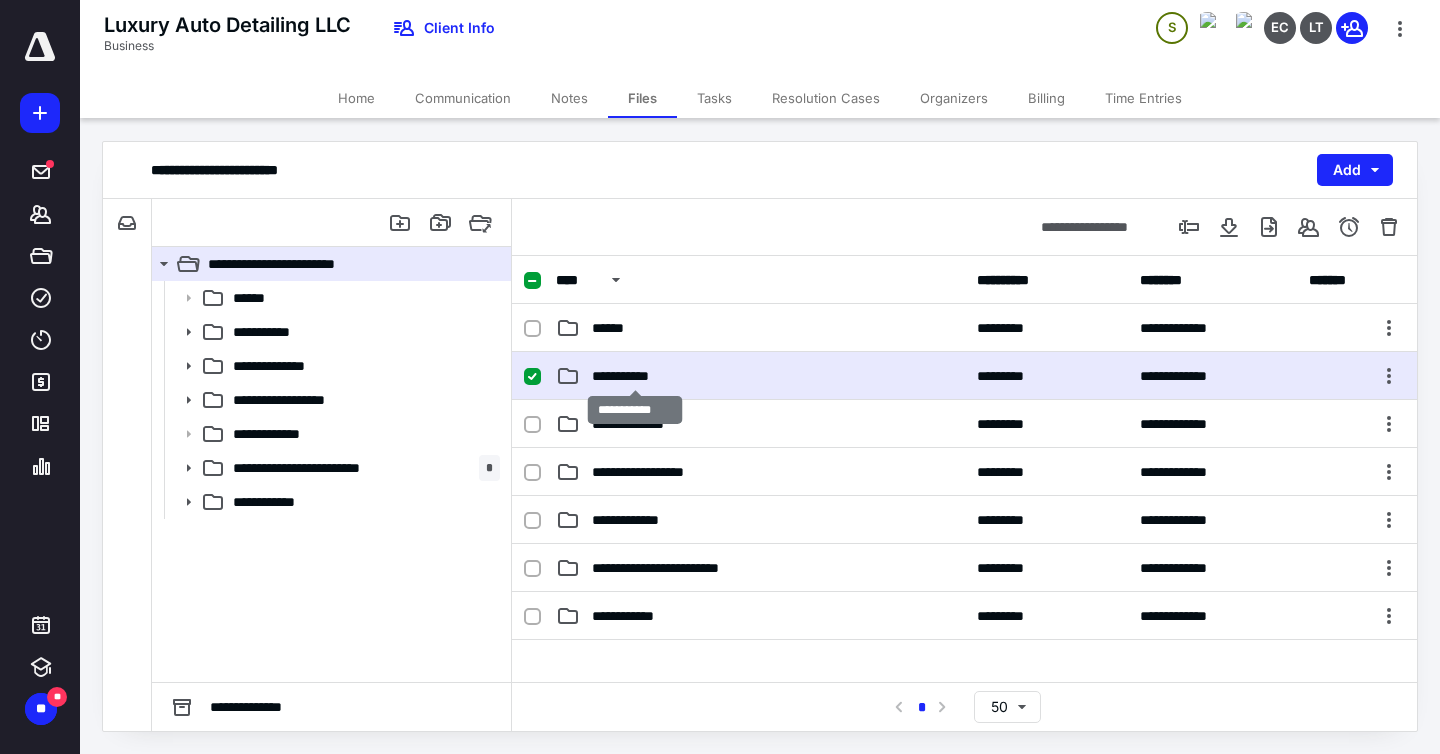 click on "**********" at bounding box center [635, 376] 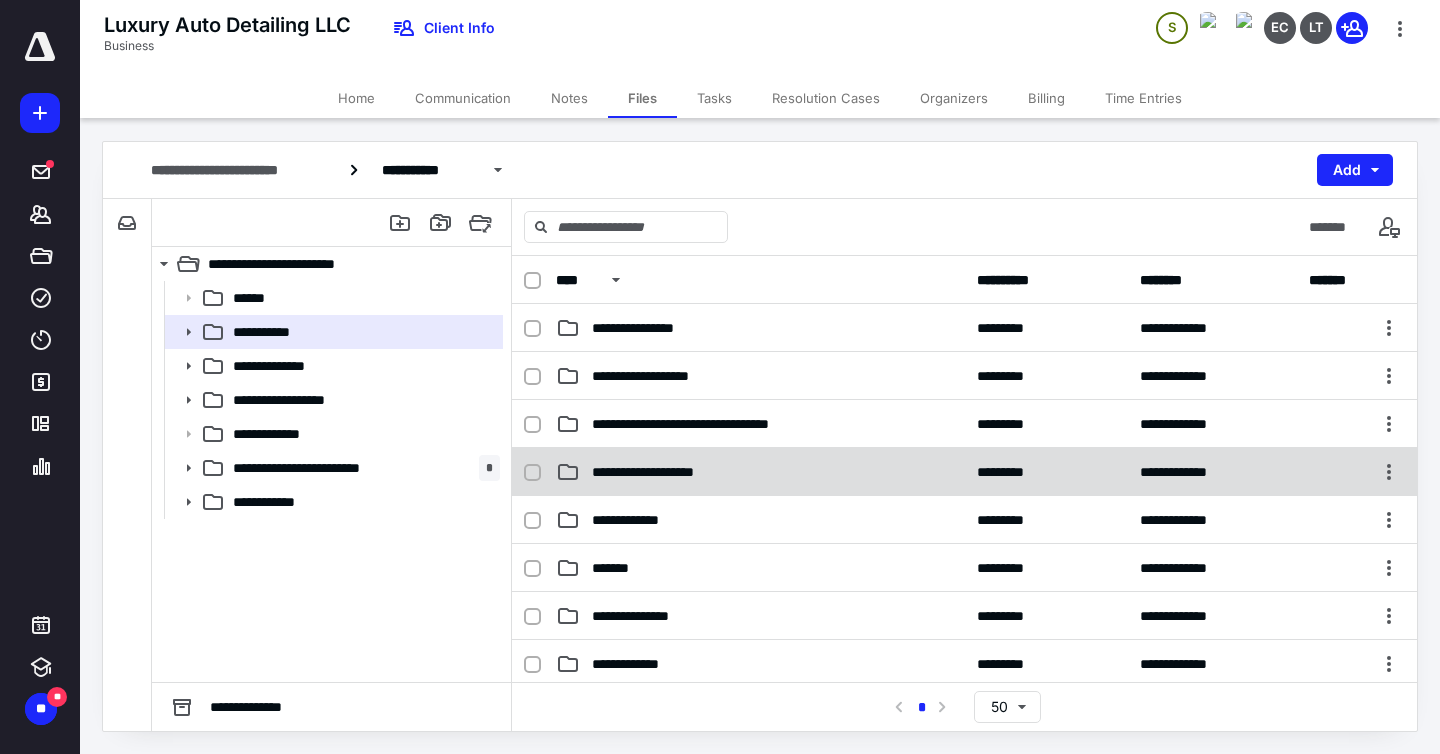 click on "**********" at bounding box center [660, 472] 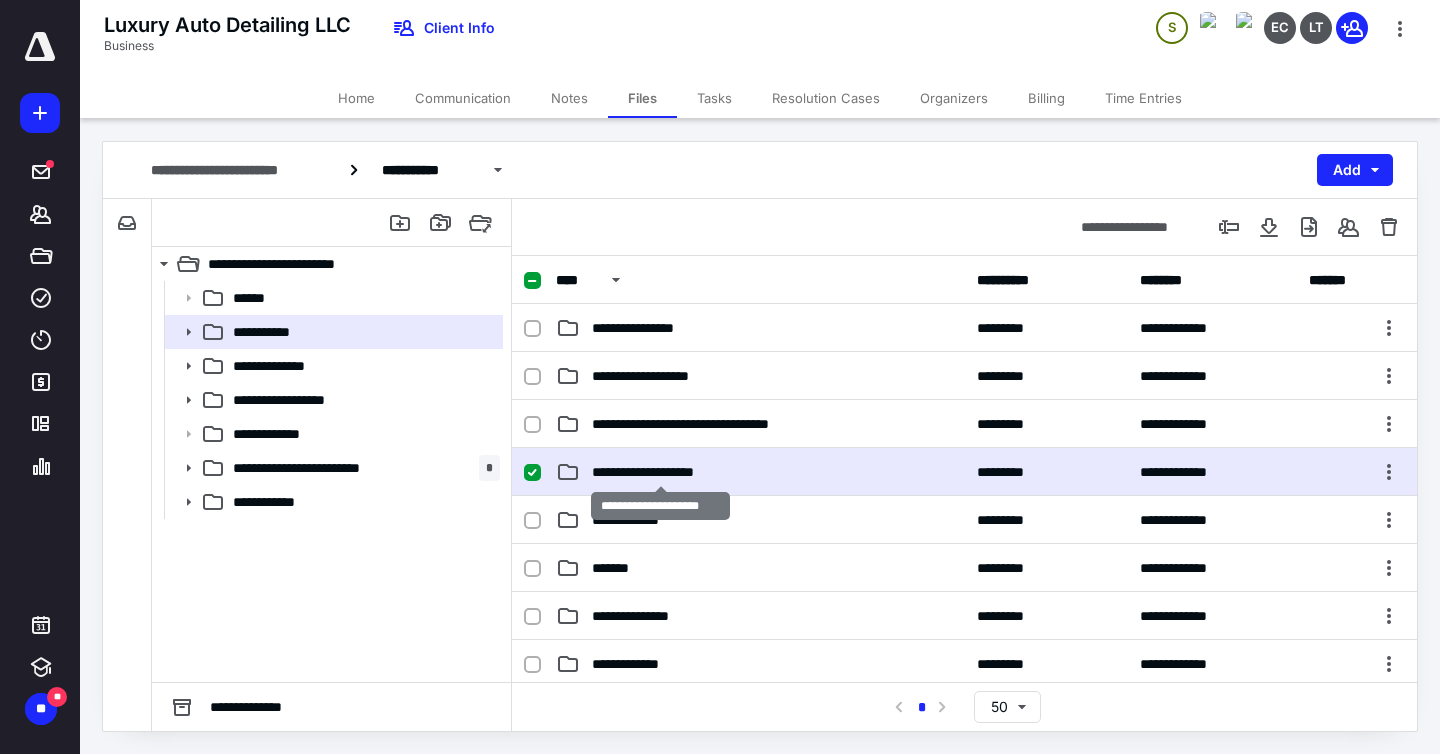 click on "**********" at bounding box center (660, 472) 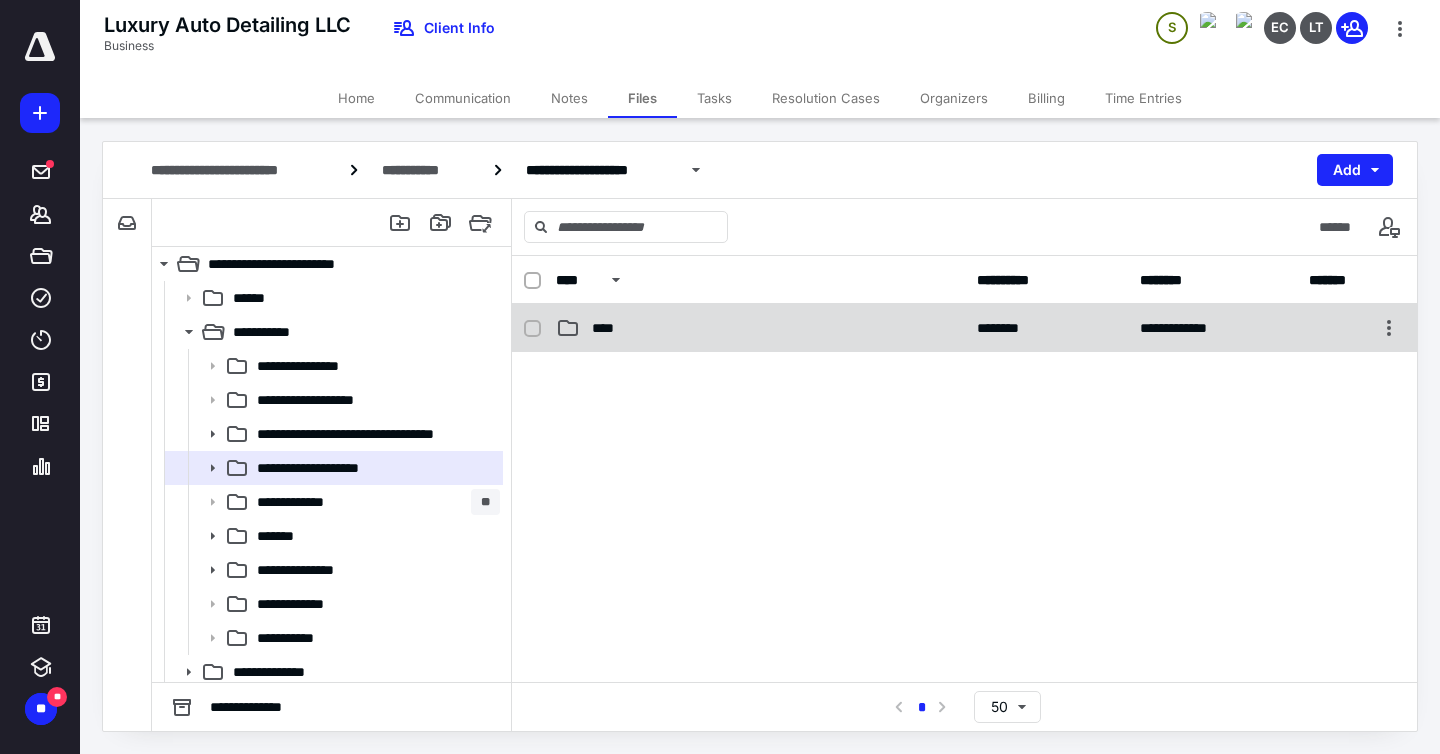 click on "****" at bounding box center (609, 328) 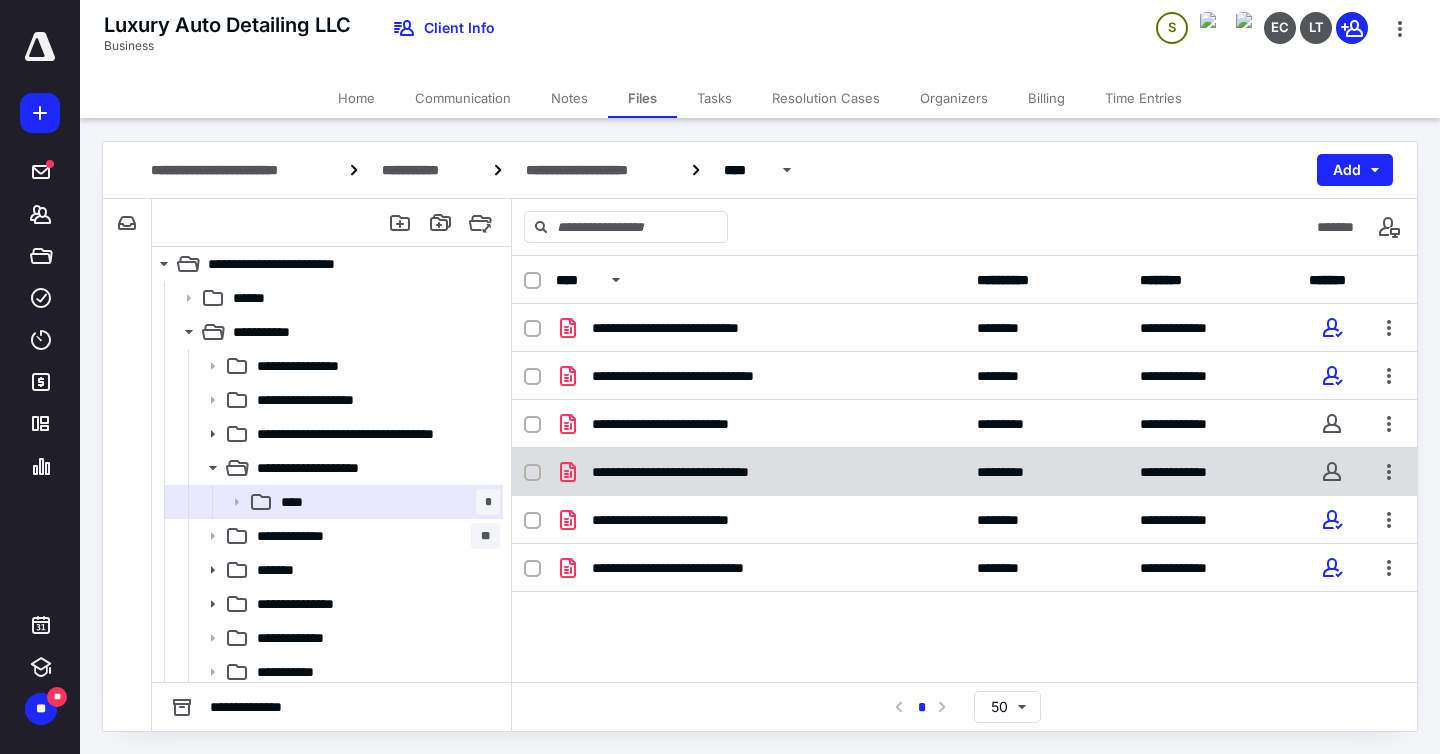 click on "**********" at bounding box center [700, 472] 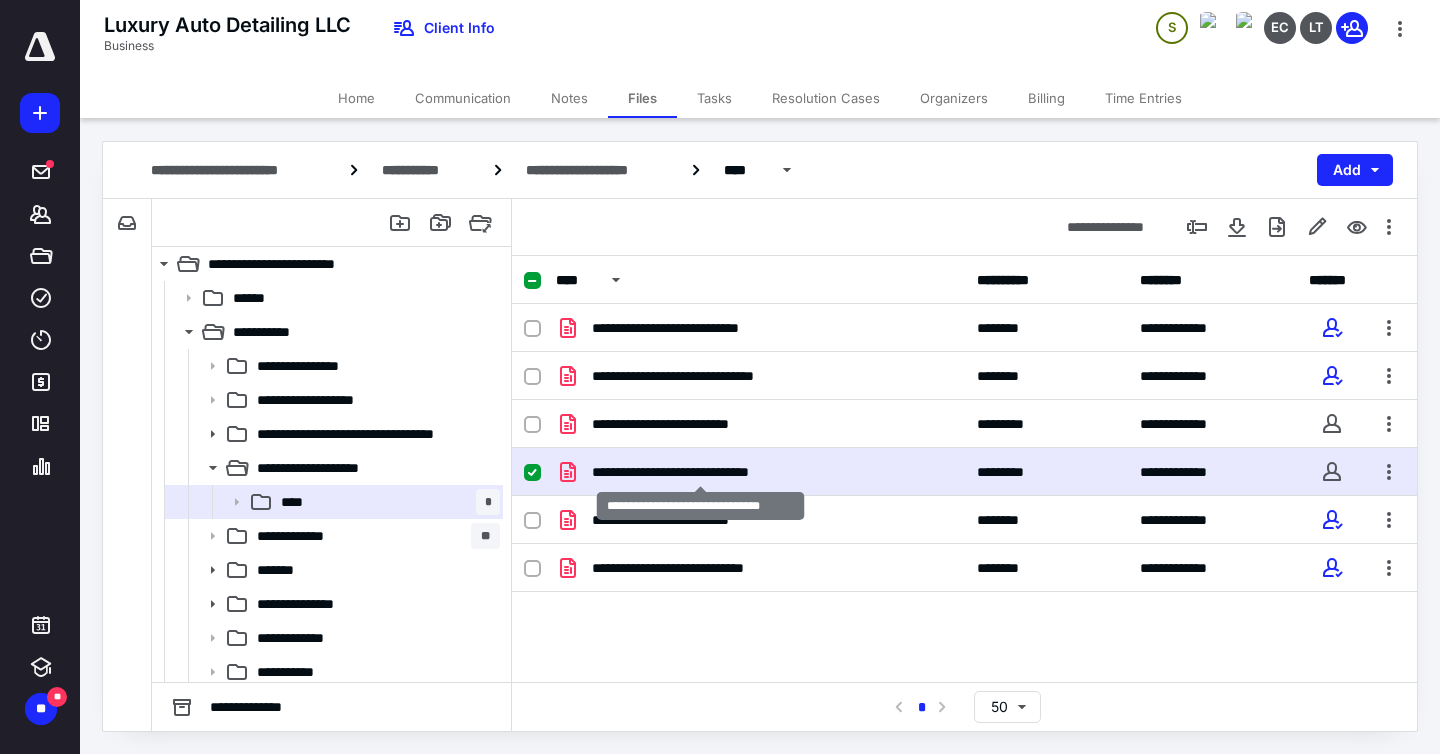 click on "**********" at bounding box center (700, 472) 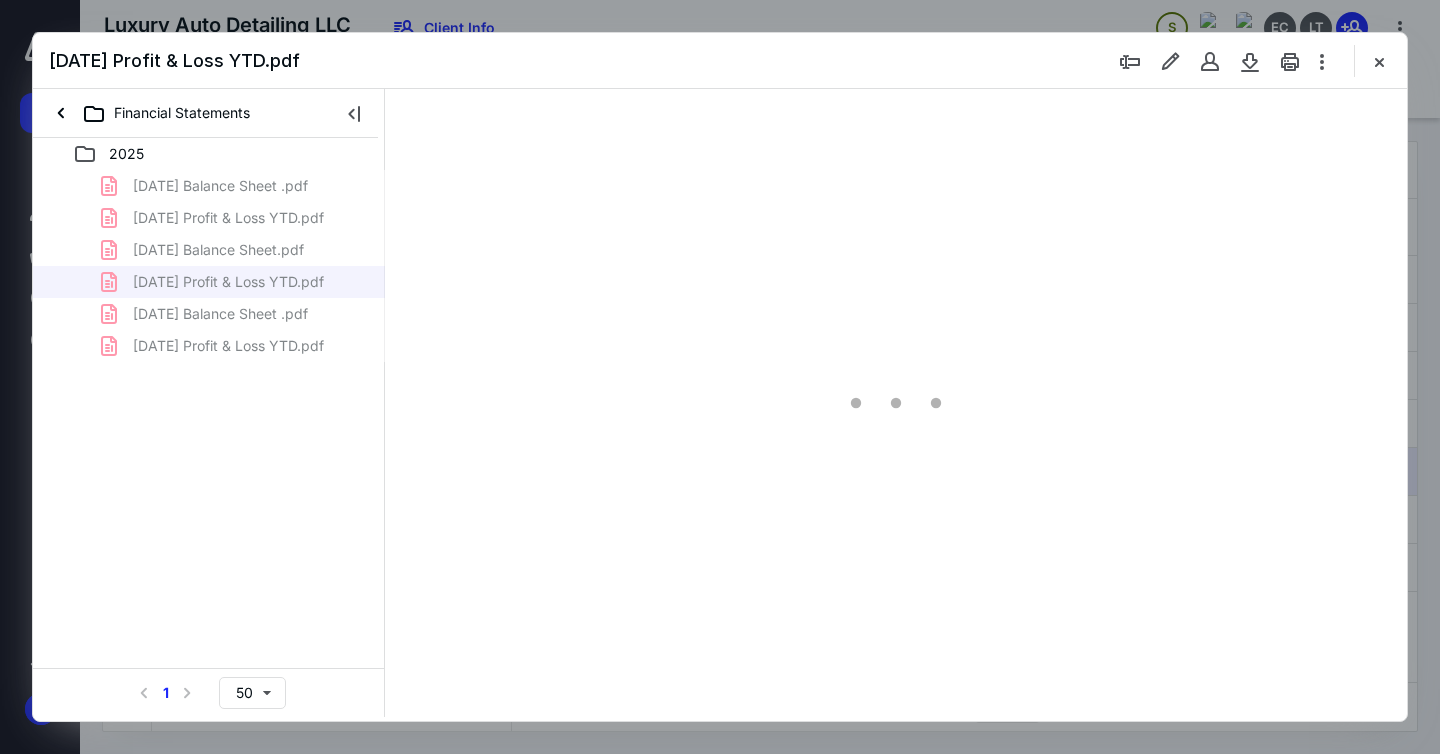 scroll, scrollTop: 0, scrollLeft: 0, axis: both 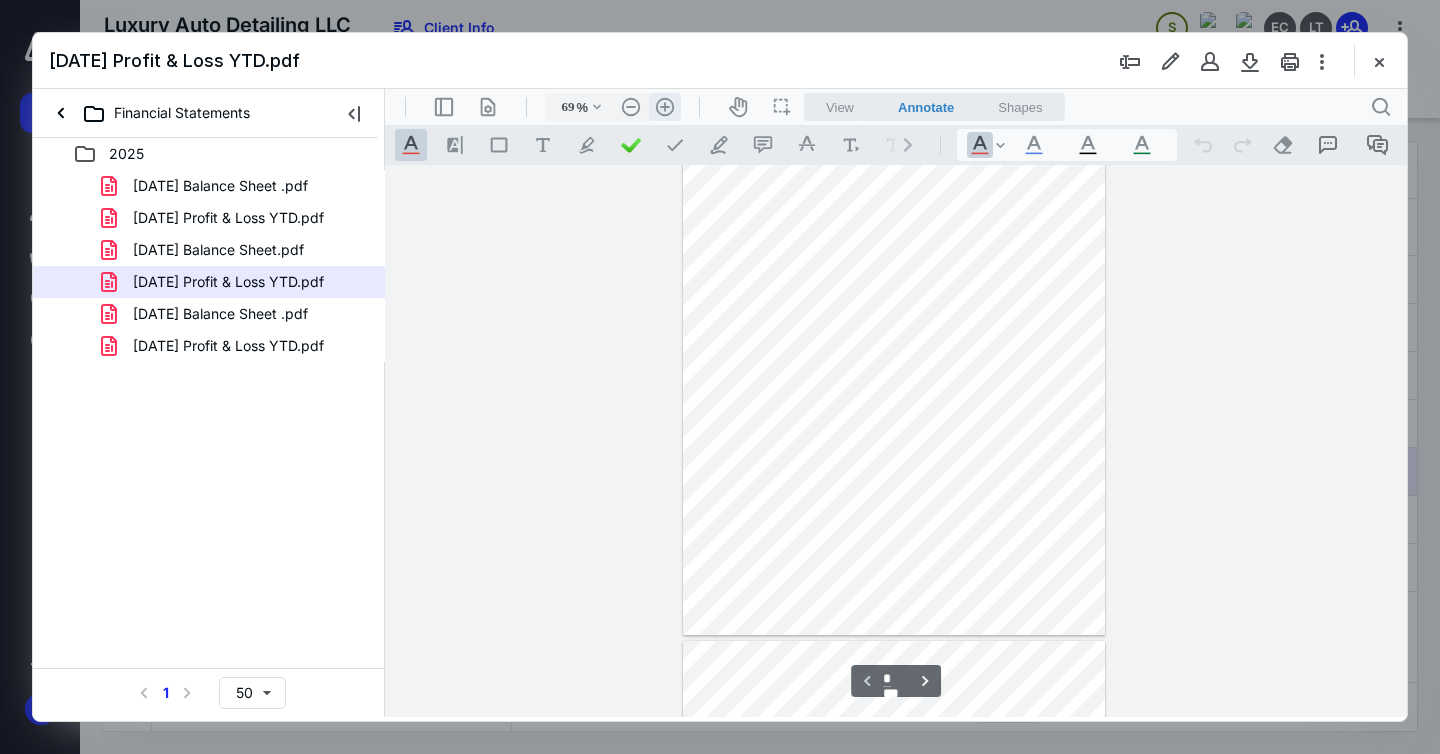 click on ".cls-1{fill:#abb0c4;} icon - header - zoom - in - line" at bounding box center [665, 107] 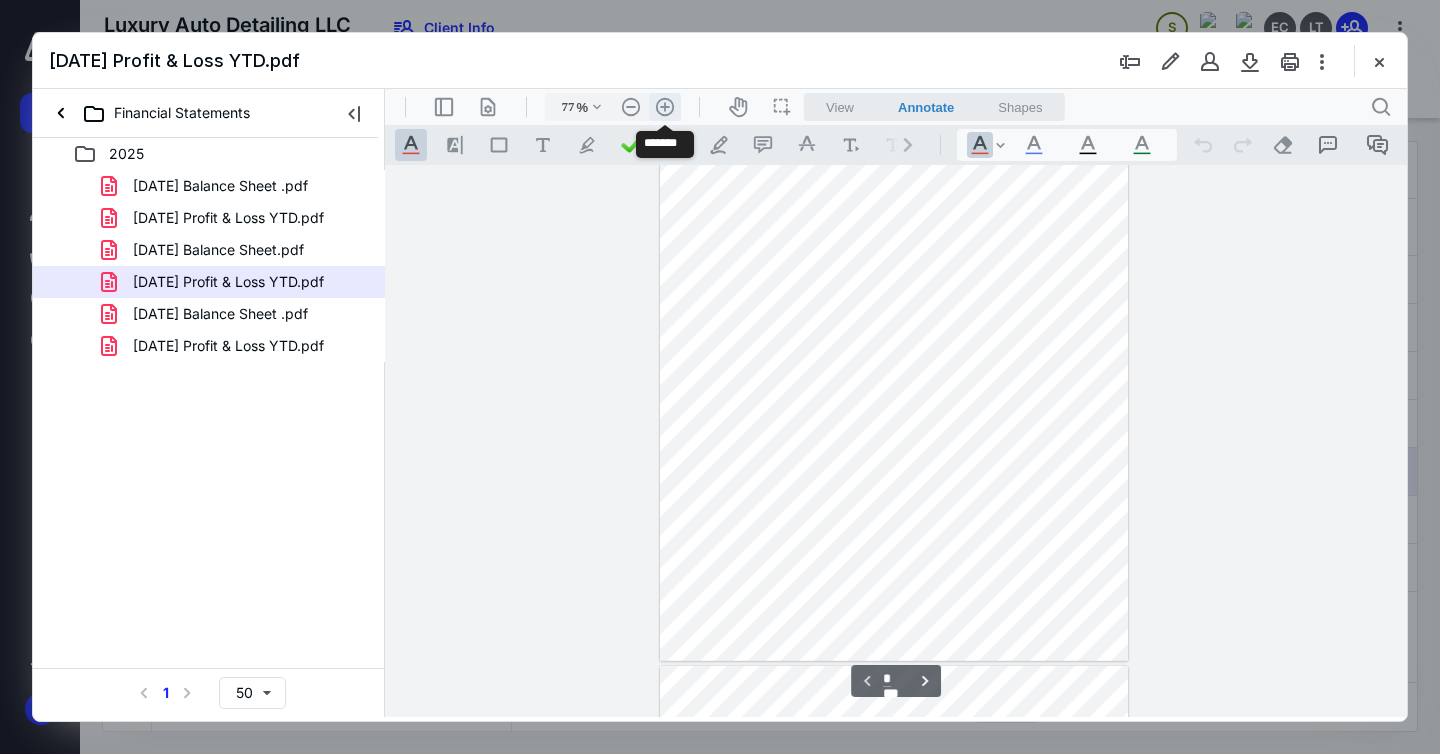 click on ".cls-1{fill:#abb0c4;} icon - header - zoom - in - line" at bounding box center (665, 107) 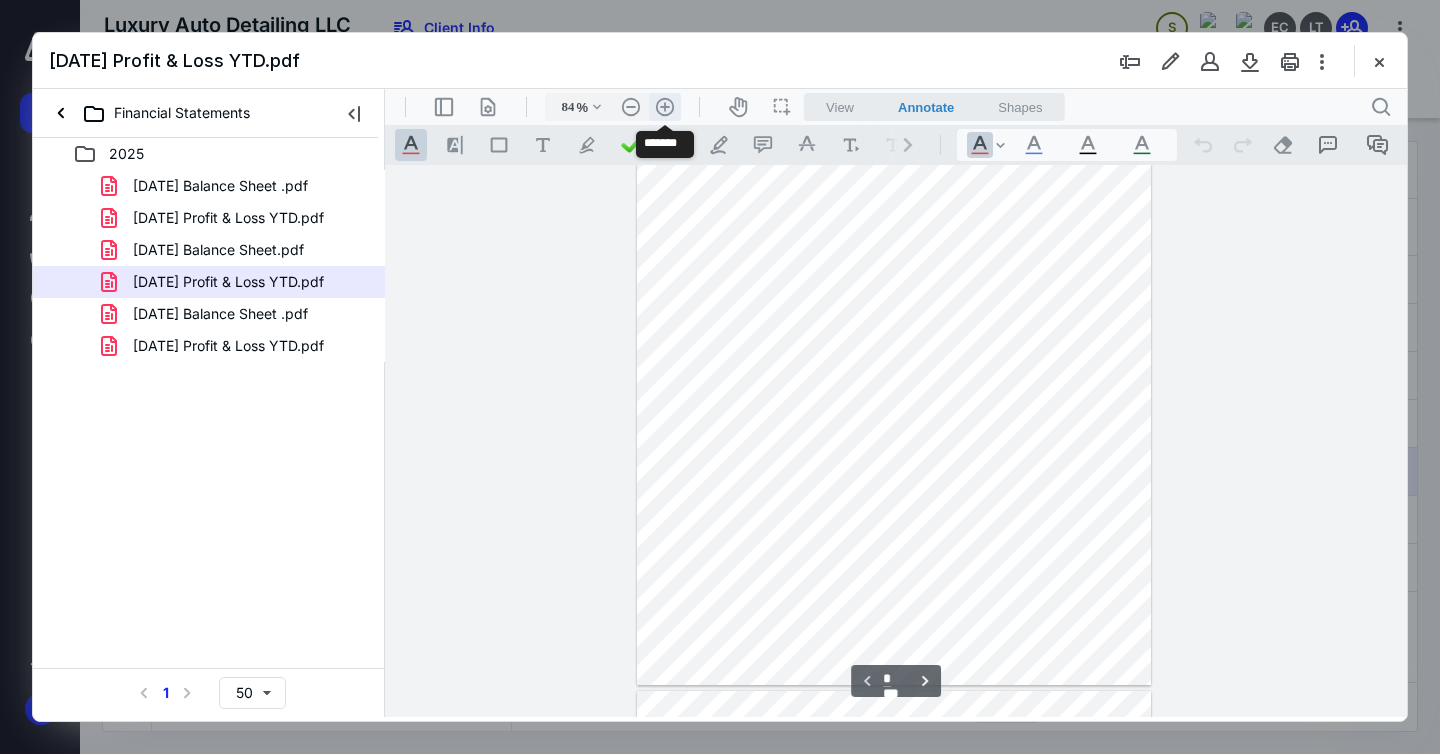 click on ".cls-1{fill:#abb0c4;} icon - header - zoom - in - line" at bounding box center [665, 107] 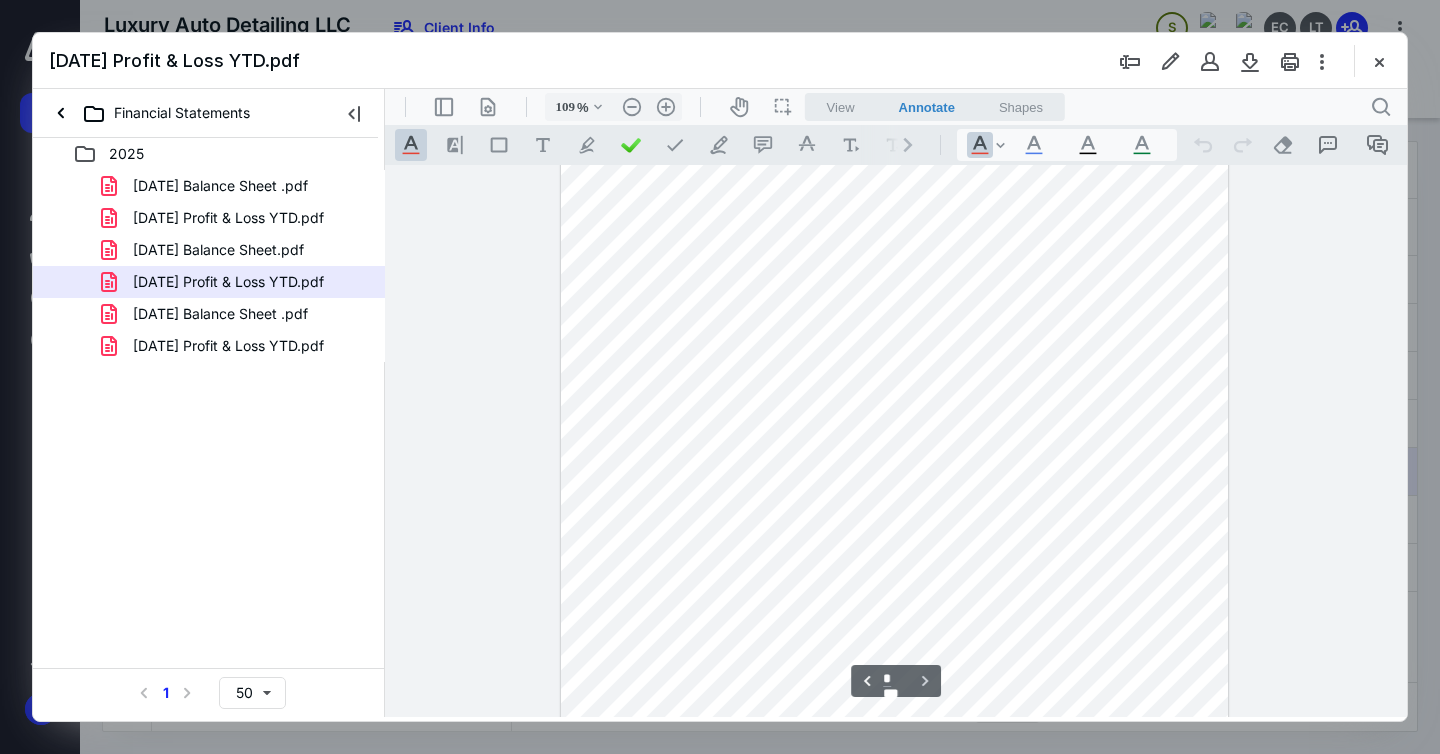 scroll, scrollTop: 1097, scrollLeft: 0, axis: vertical 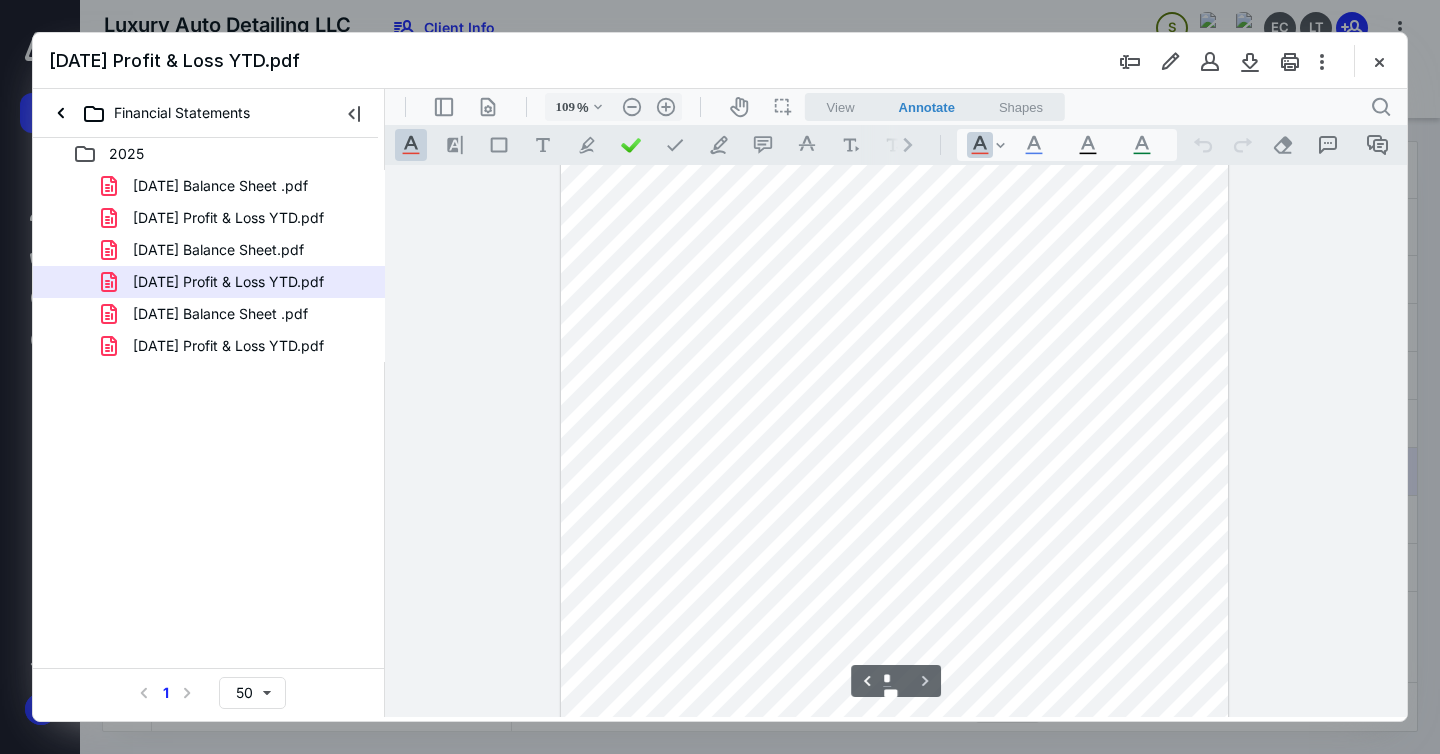 type on "*" 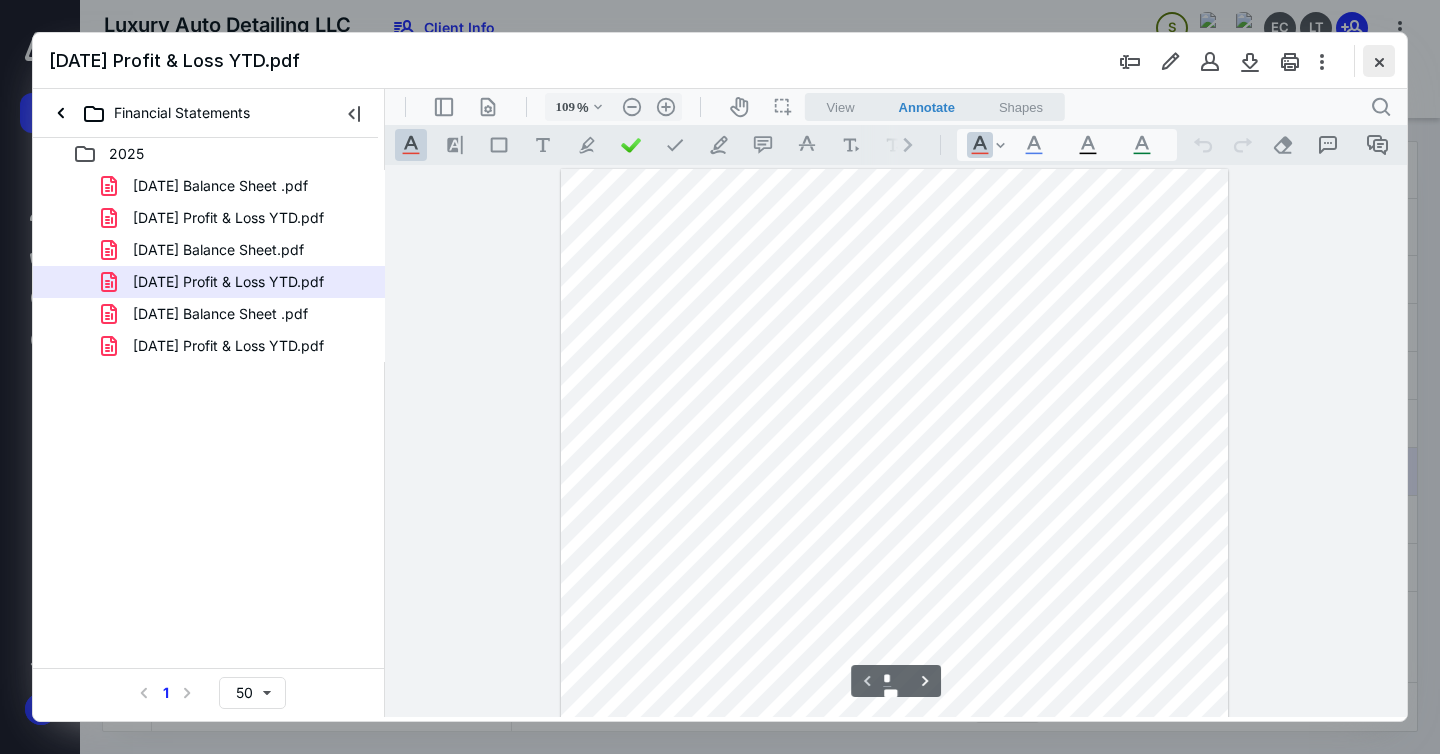 click at bounding box center [1379, 61] 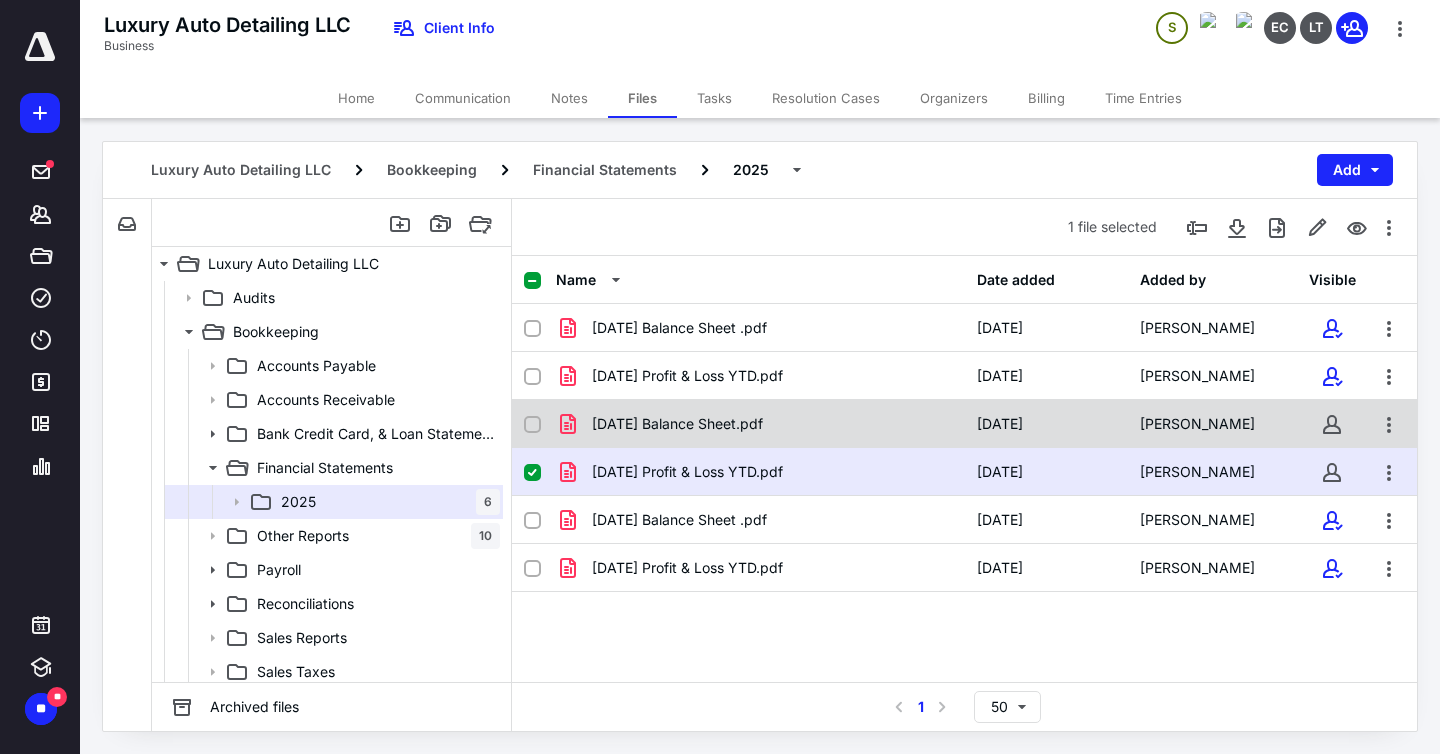 click at bounding box center (532, 425) 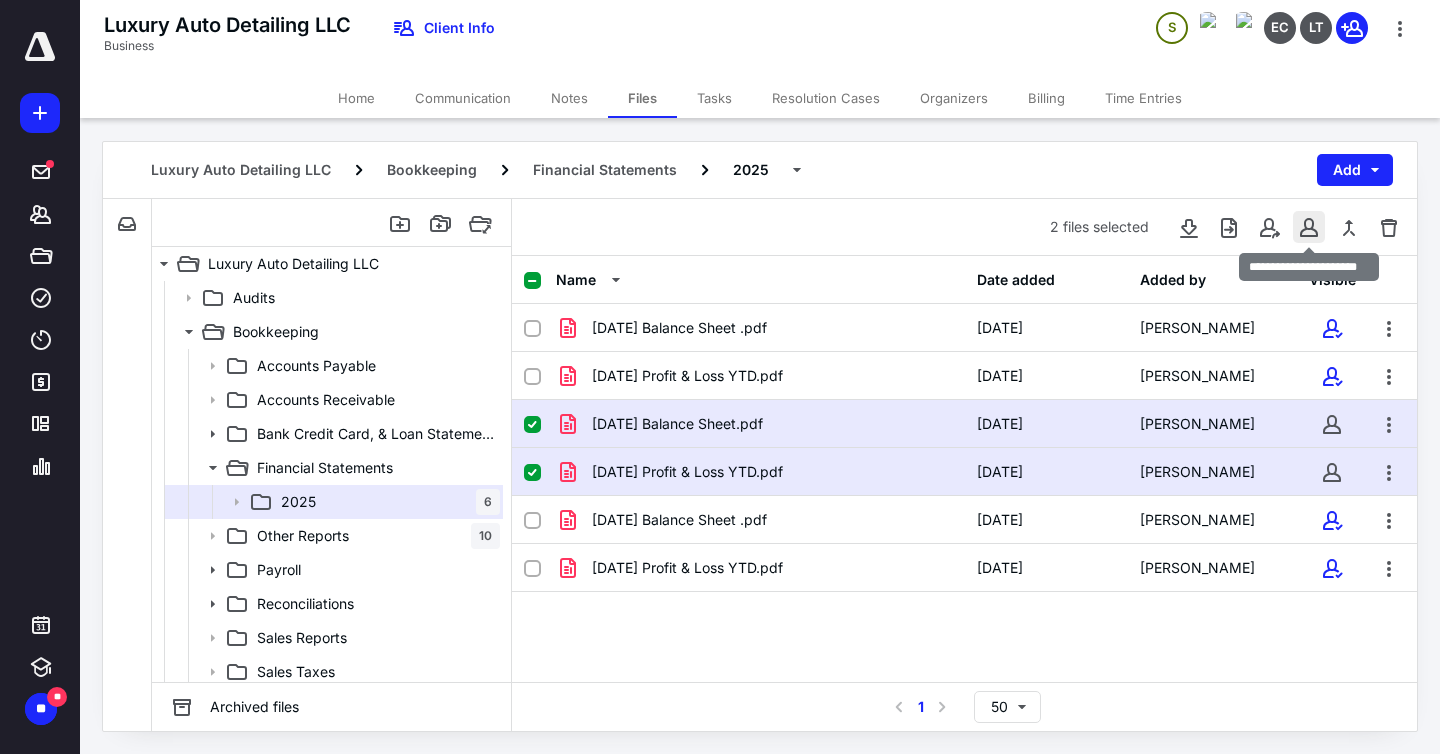 click at bounding box center [1309, 227] 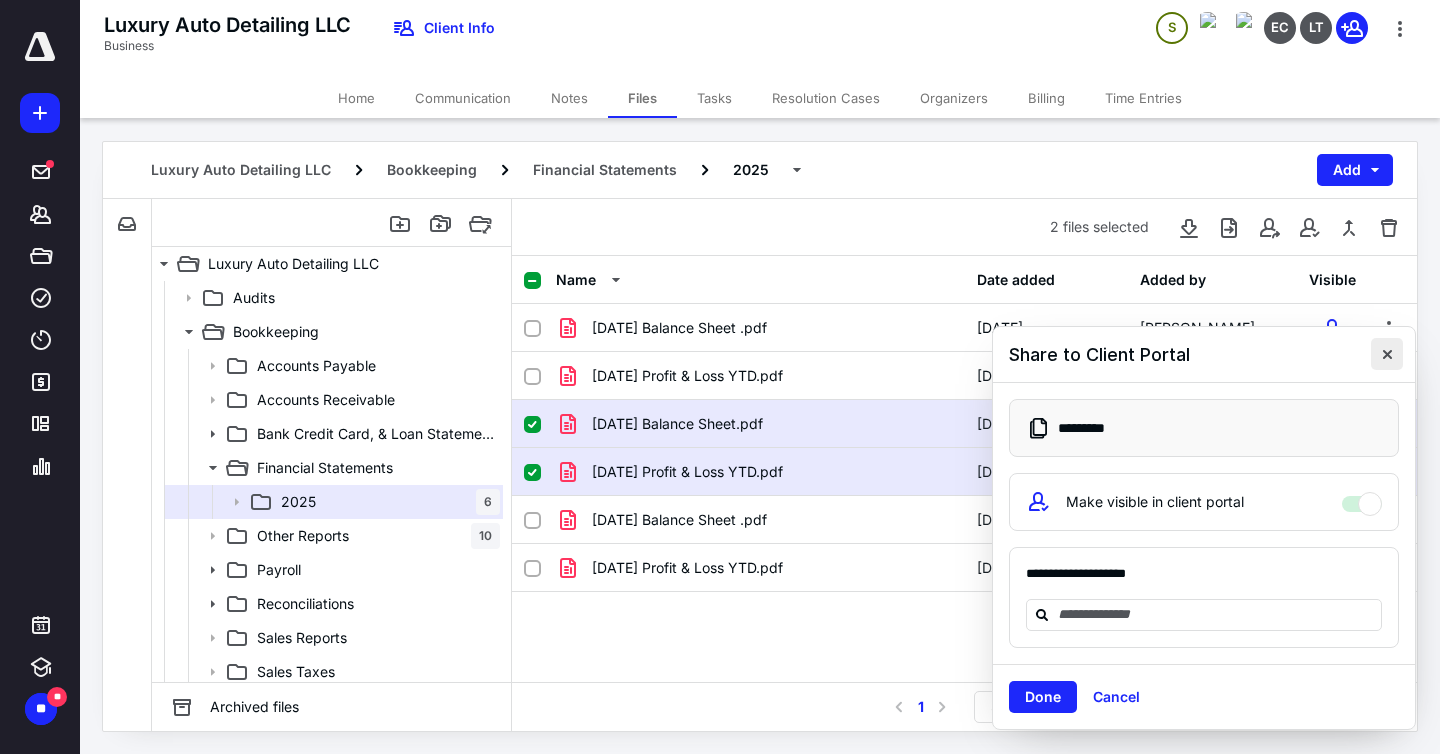 click at bounding box center [1387, 354] 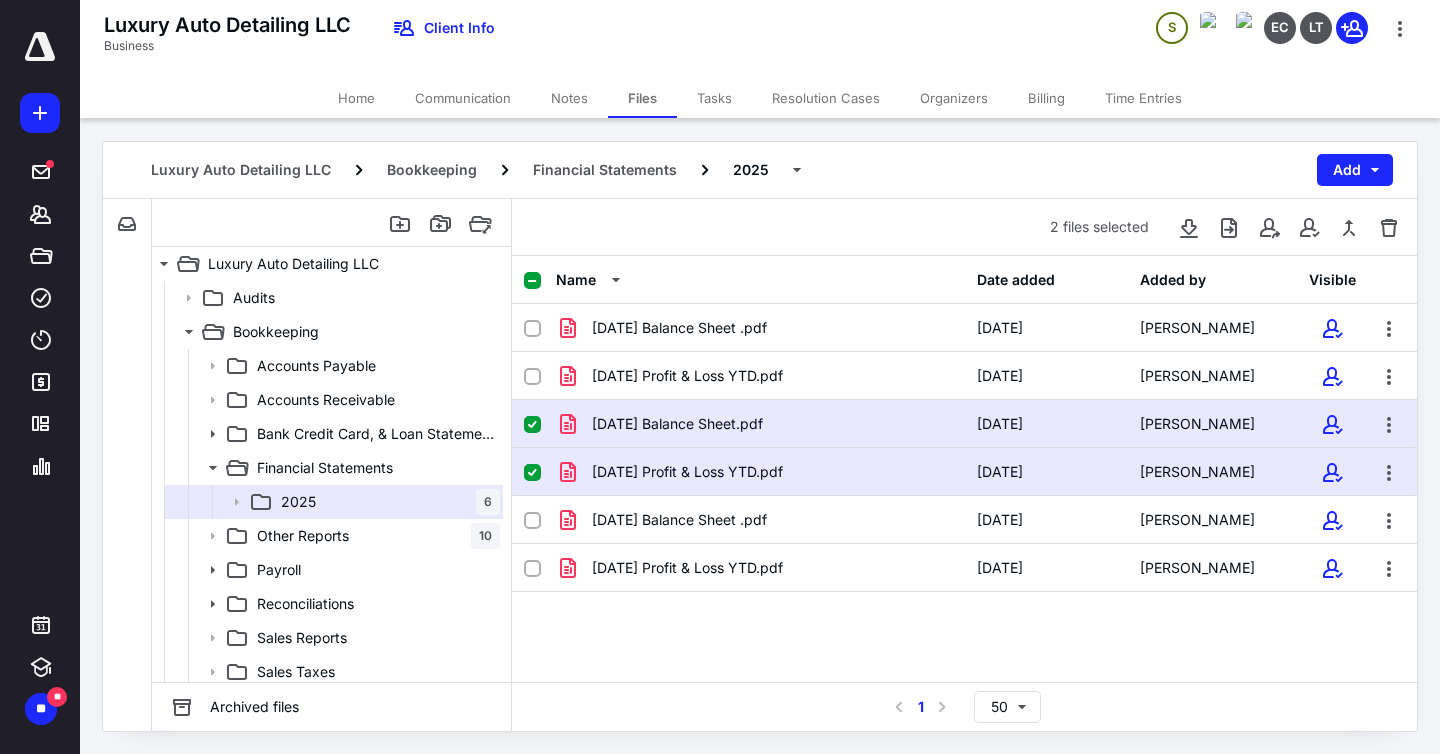 click on "Tasks" at bounding box center (714, 98) 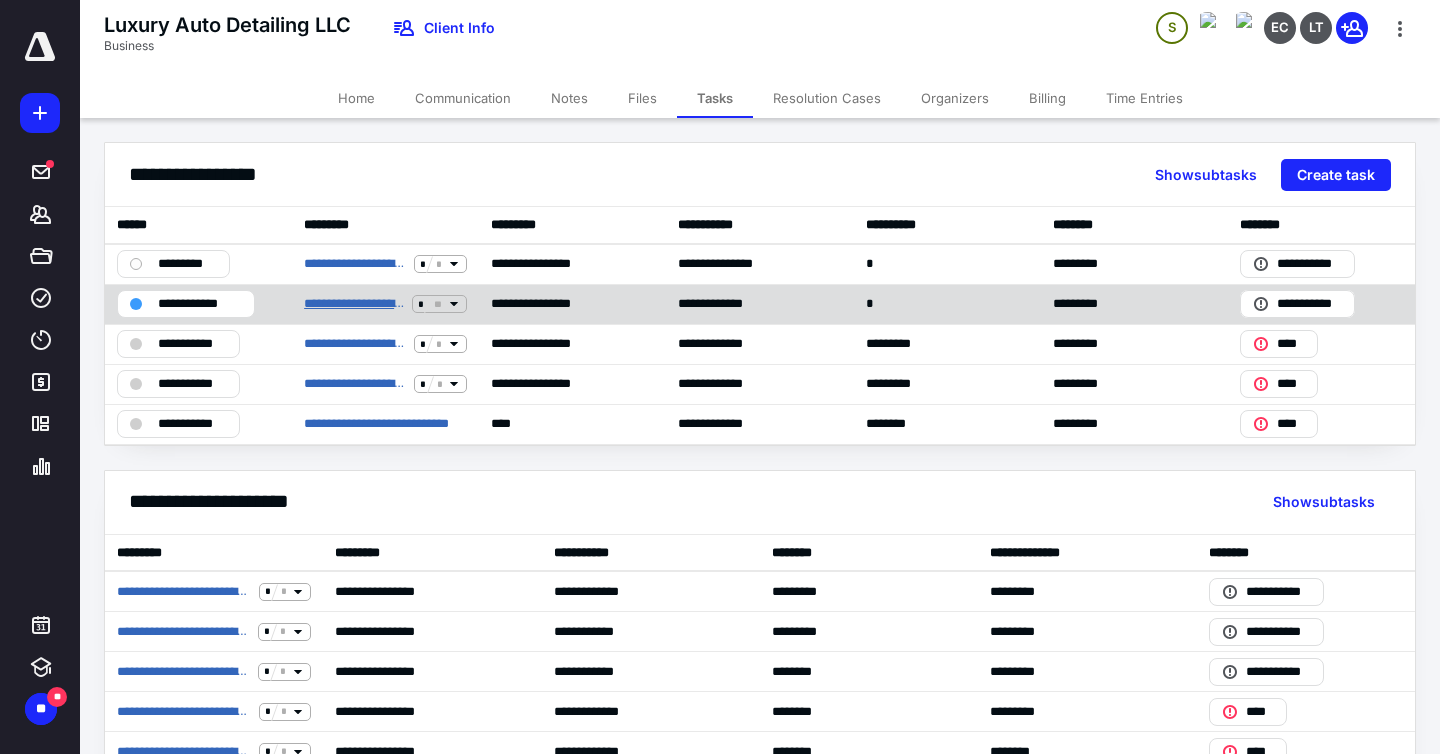 click on "**********" at bounding box center [354, 304] 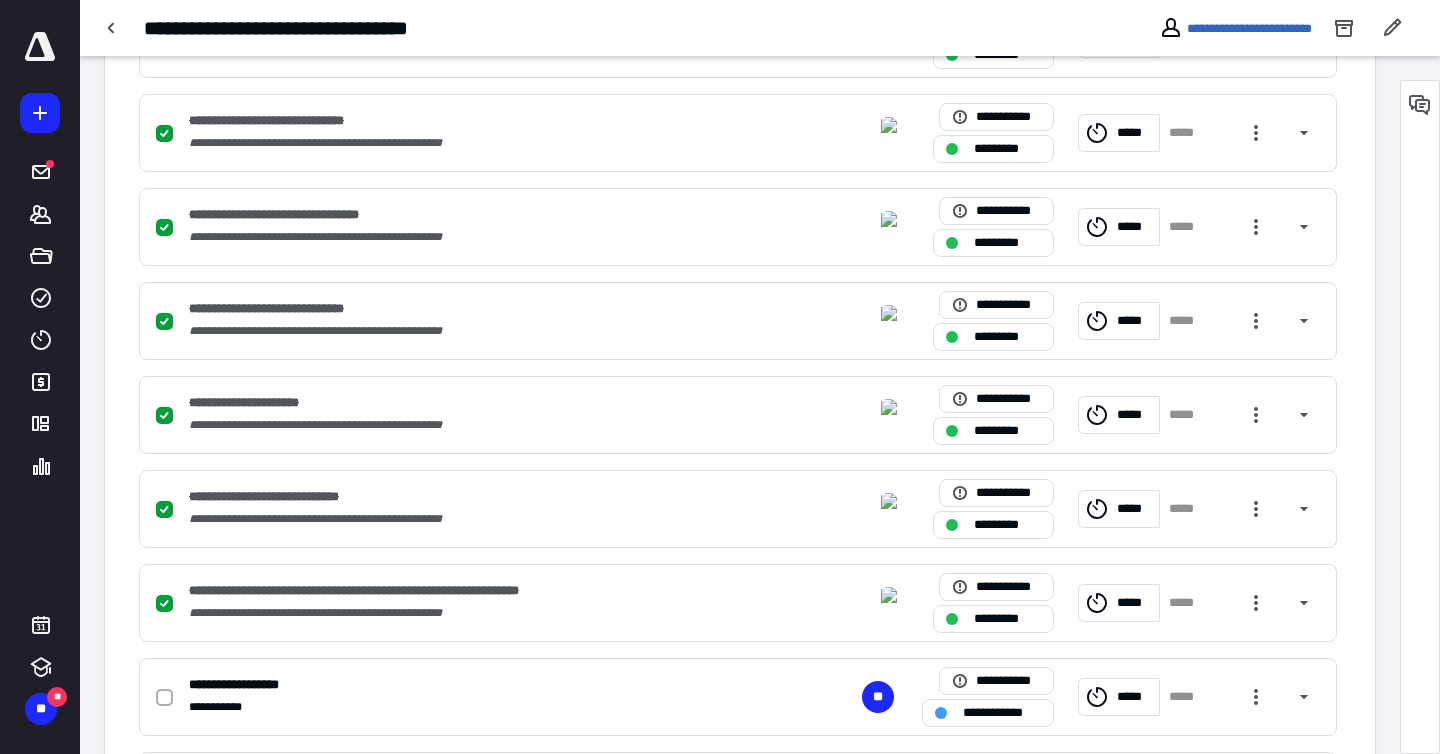 scroll, scrollTop: 891, scrollLeft: 0, axis: vertical 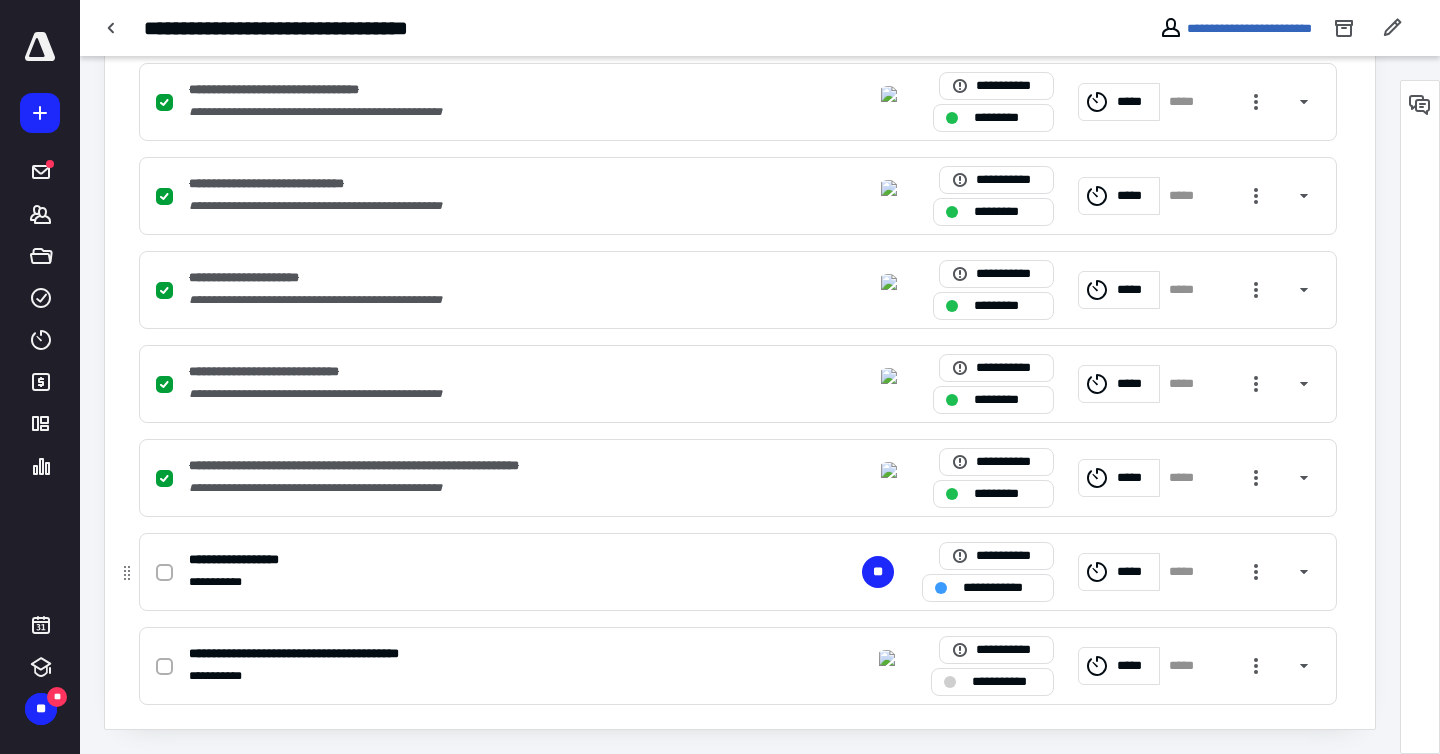 click 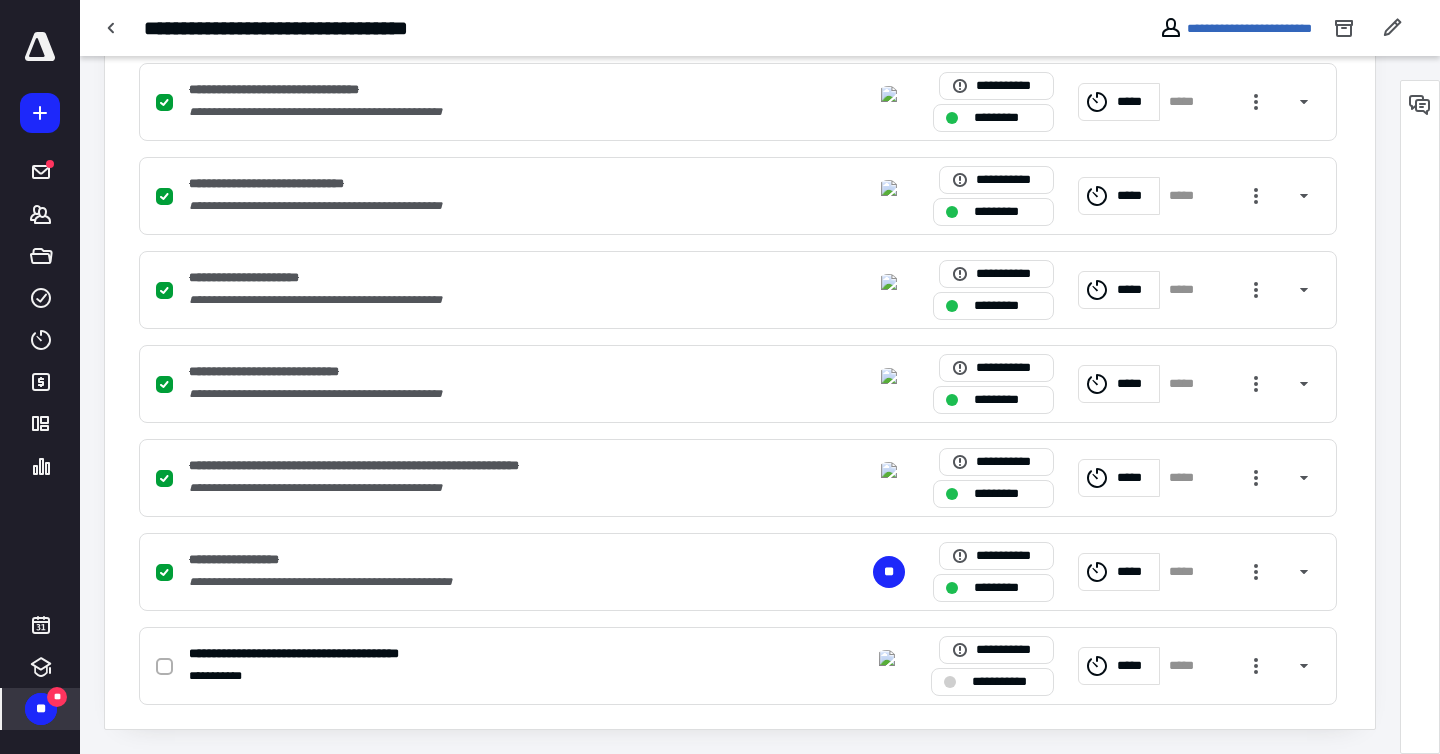 click on "**" at bounding box center [41, 709] 